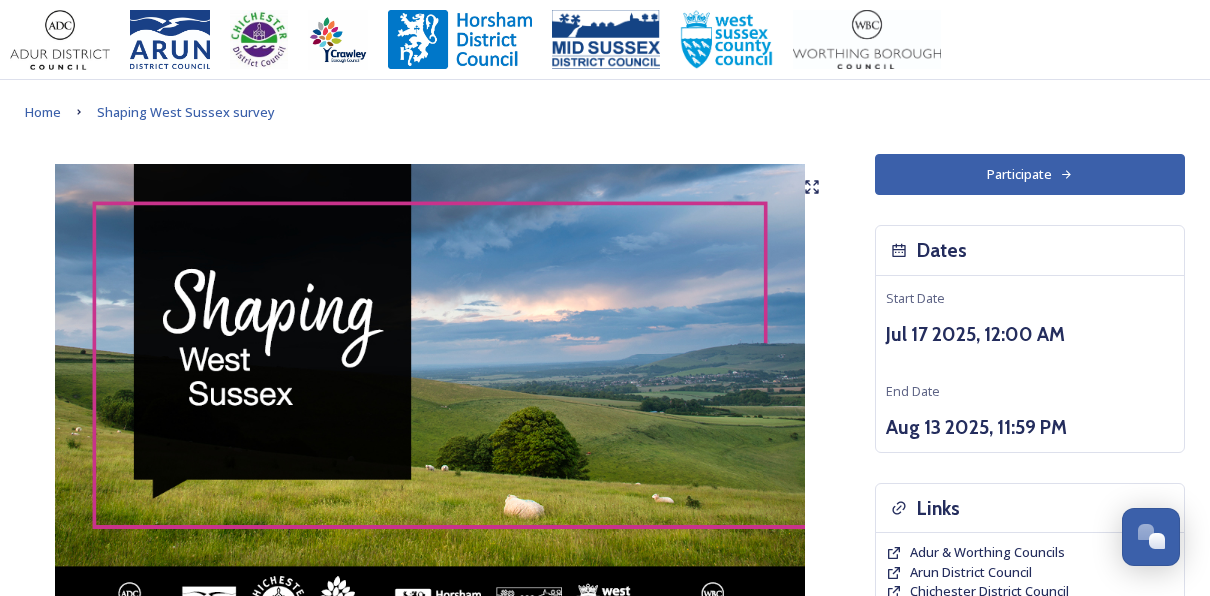 scroll, scrollTop: 0, scrollLeft: 0, axis: both 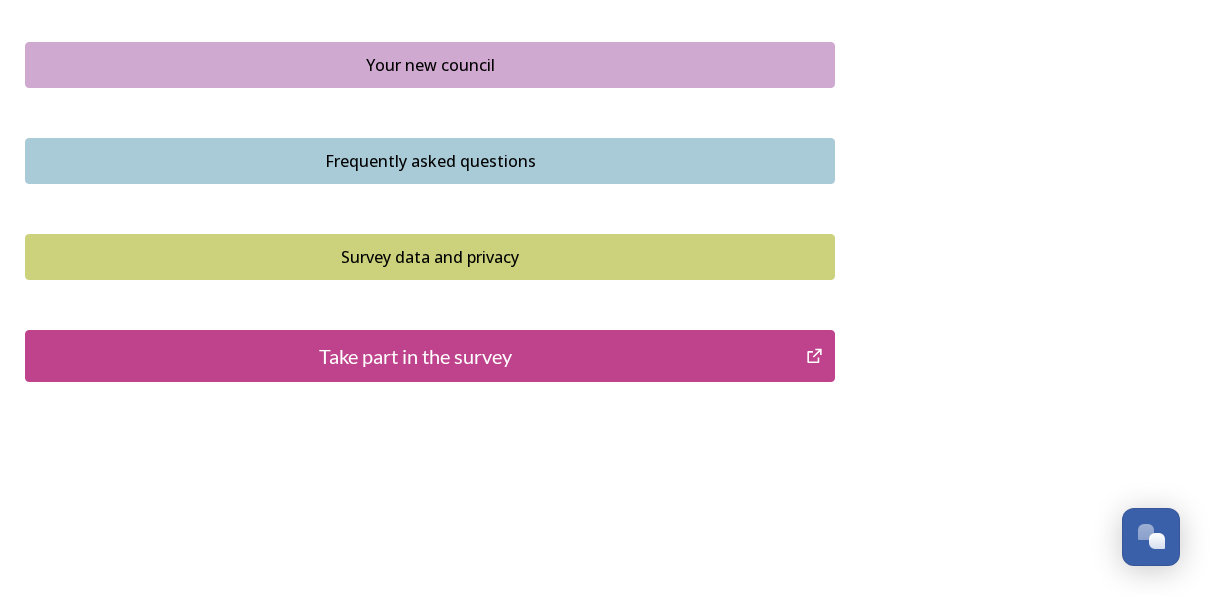 click on "Take part in the survey" at bounding box center [415, 356] 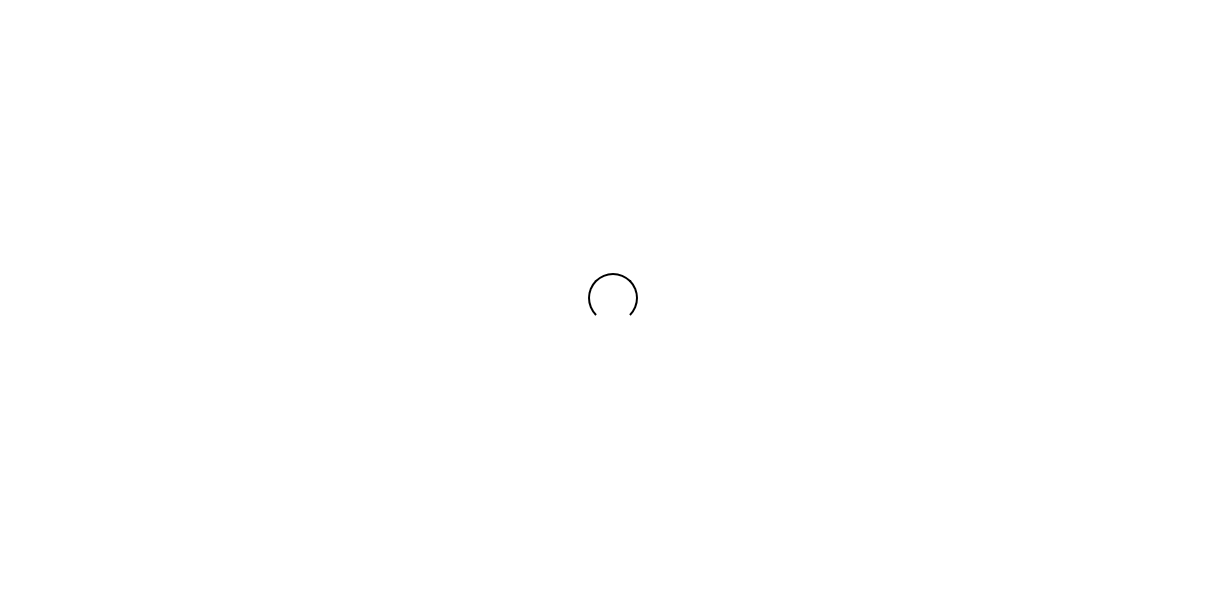 scroll, scrollTop: 0, scrollLeft: 0, axis: both 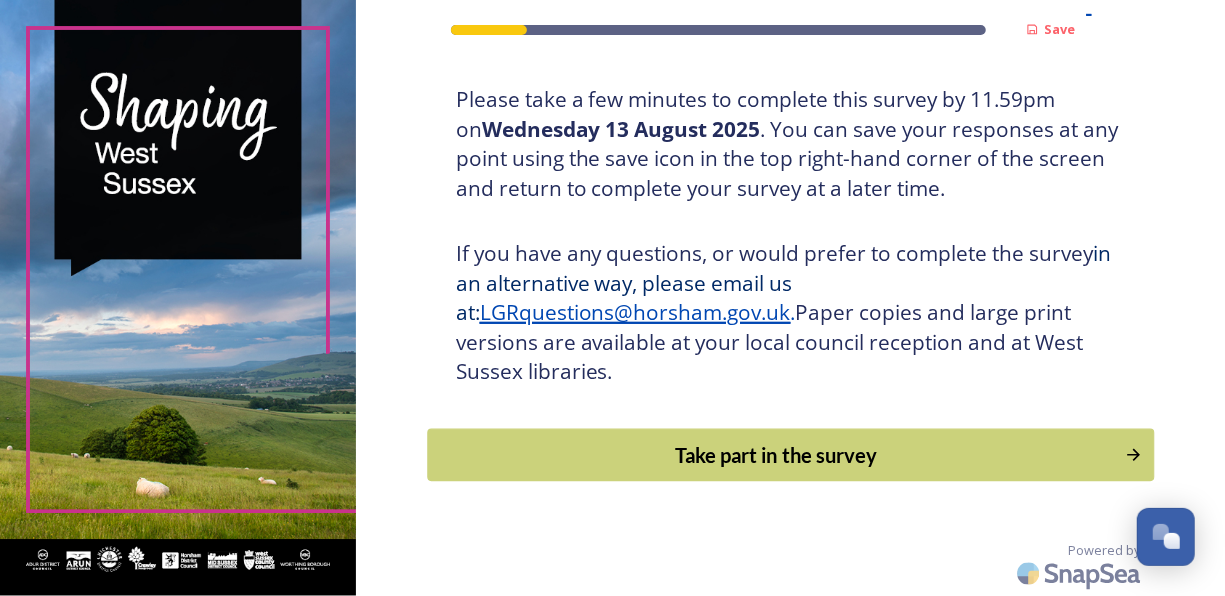 click on "Take part in the survey" at bounding box center [776, 455] 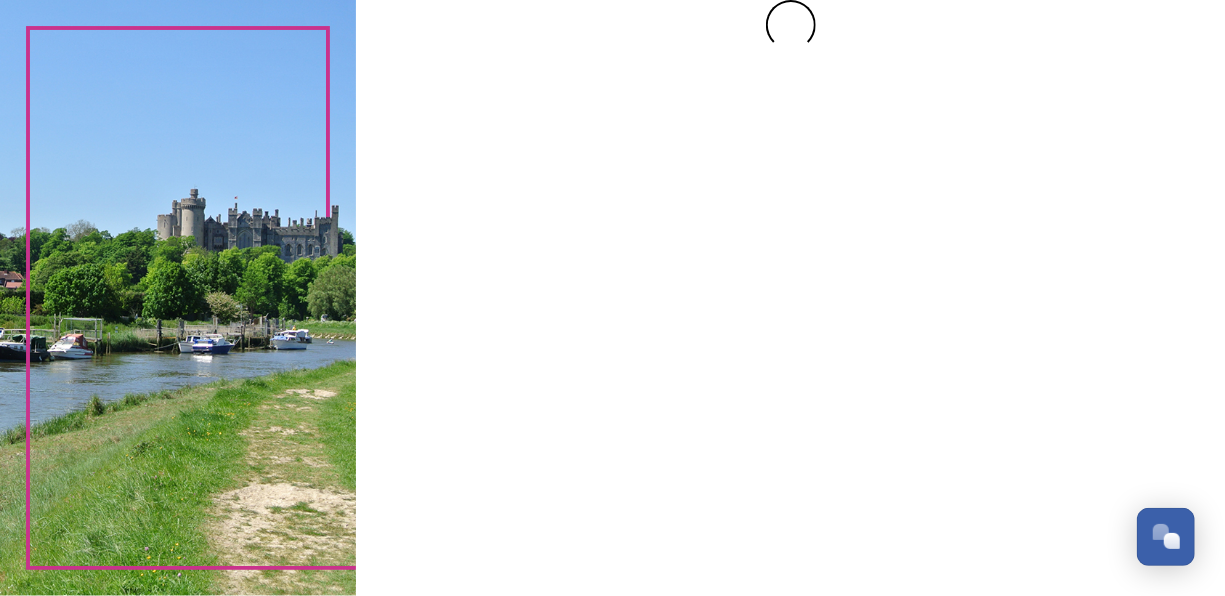 scroll, scrollTop: 0, scrollLeft: 0, axis: both 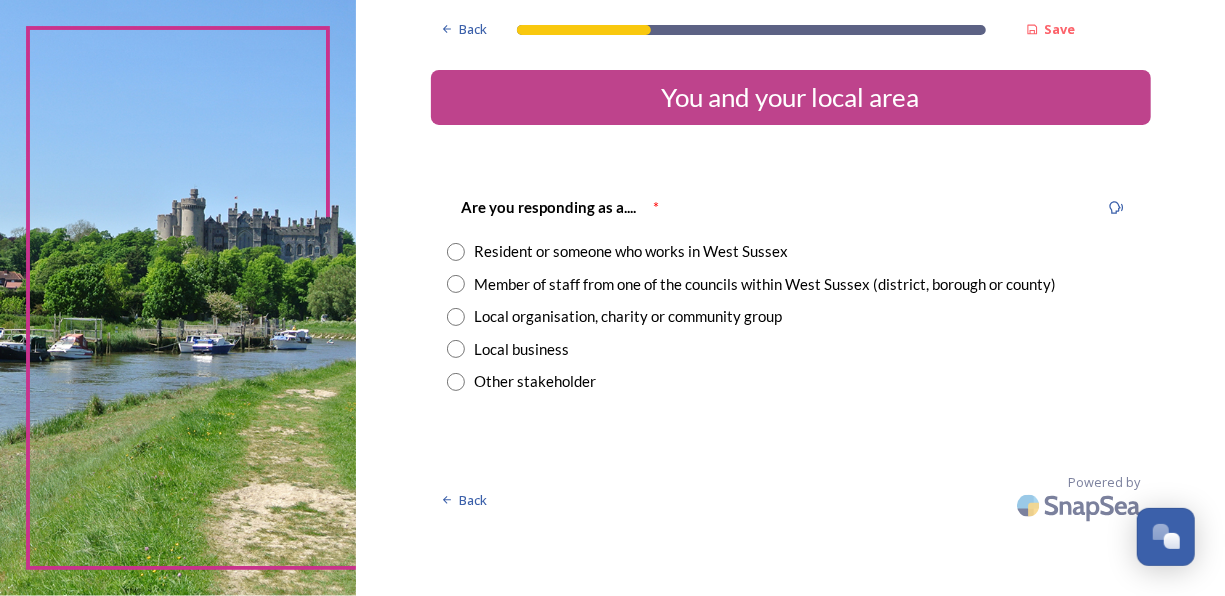 click at bounding box center [456, 317] 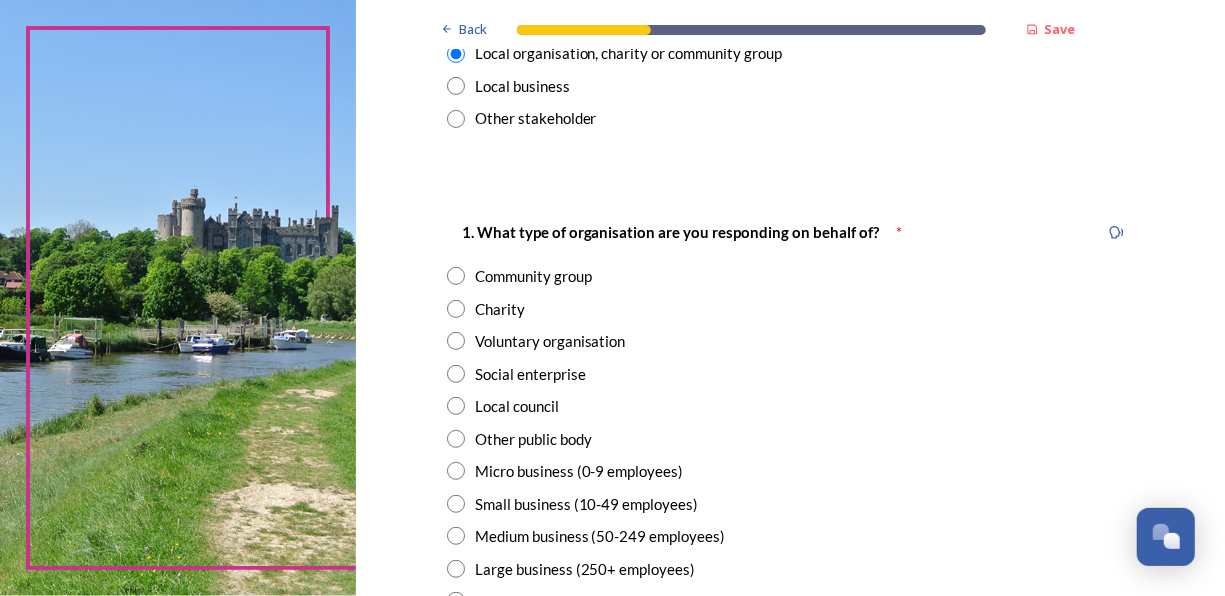 scroll, scrollTop: 280, scrollLeft: 0, axis: vertical 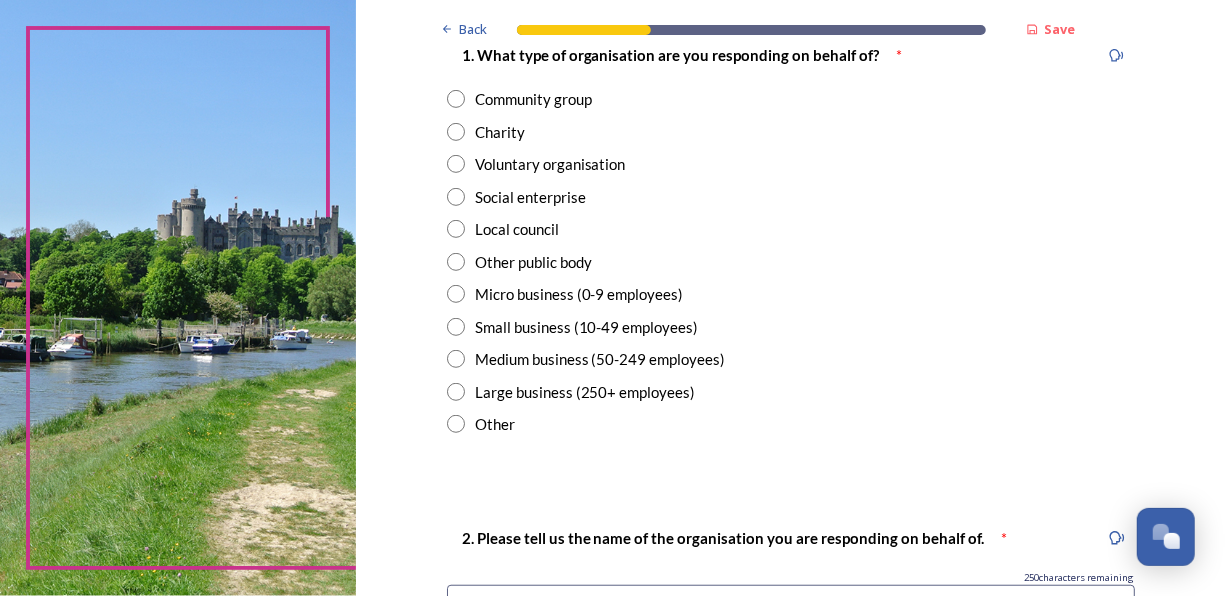 click at bounding box center [456, 99] 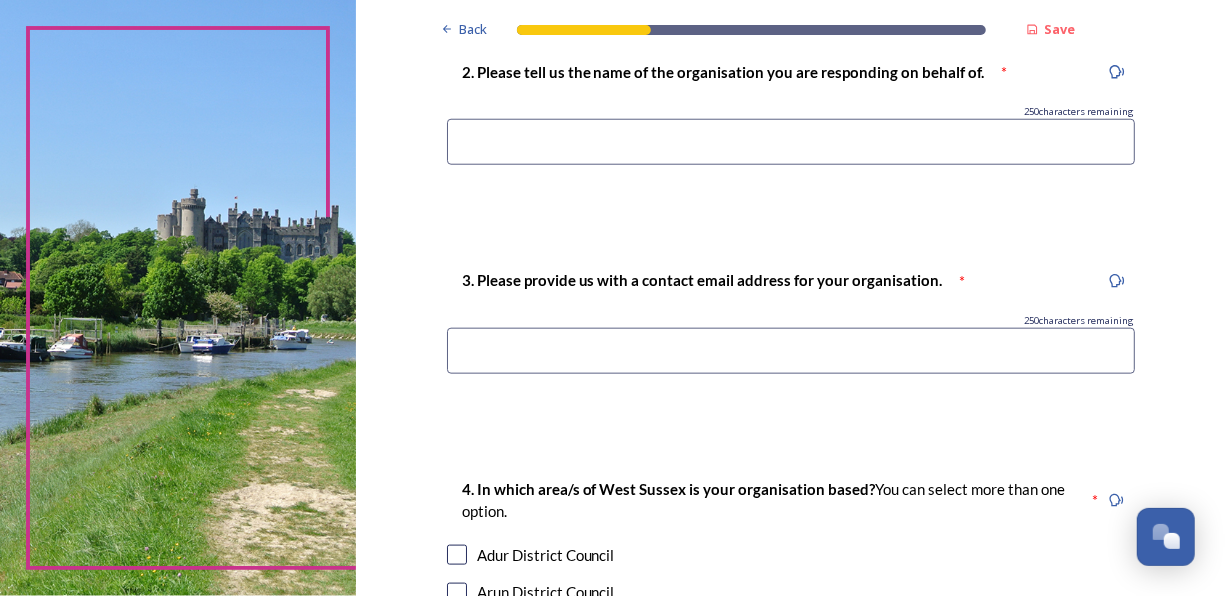 scroll, scrollTop: 920, scrollLeft: 0, axis: vertical 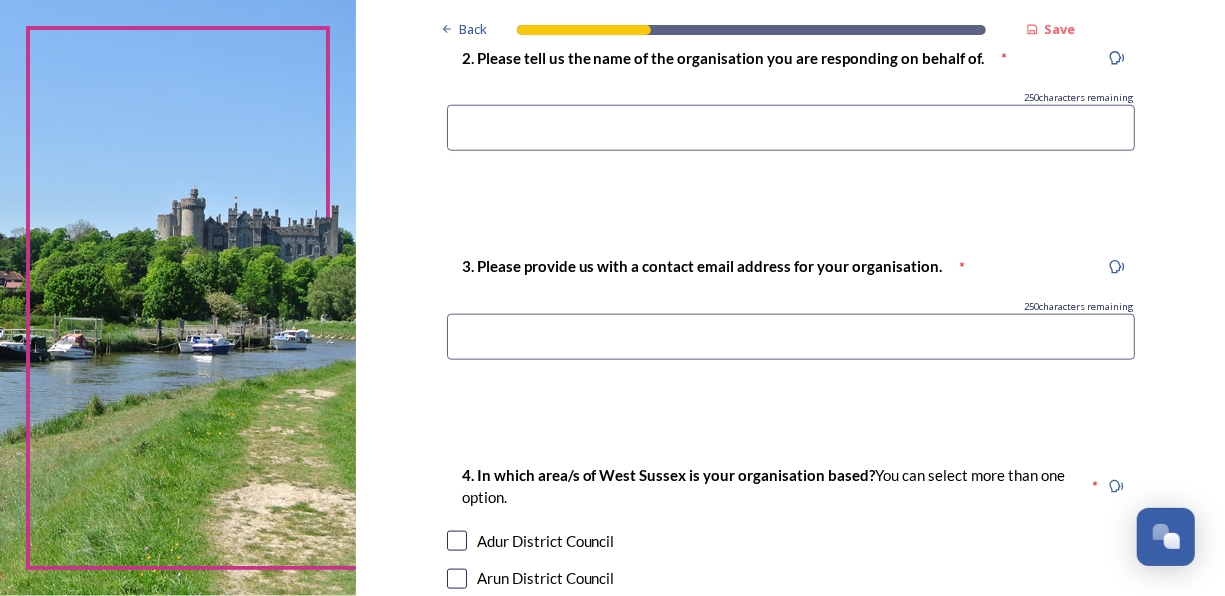 click at bounding box center [791, 128] 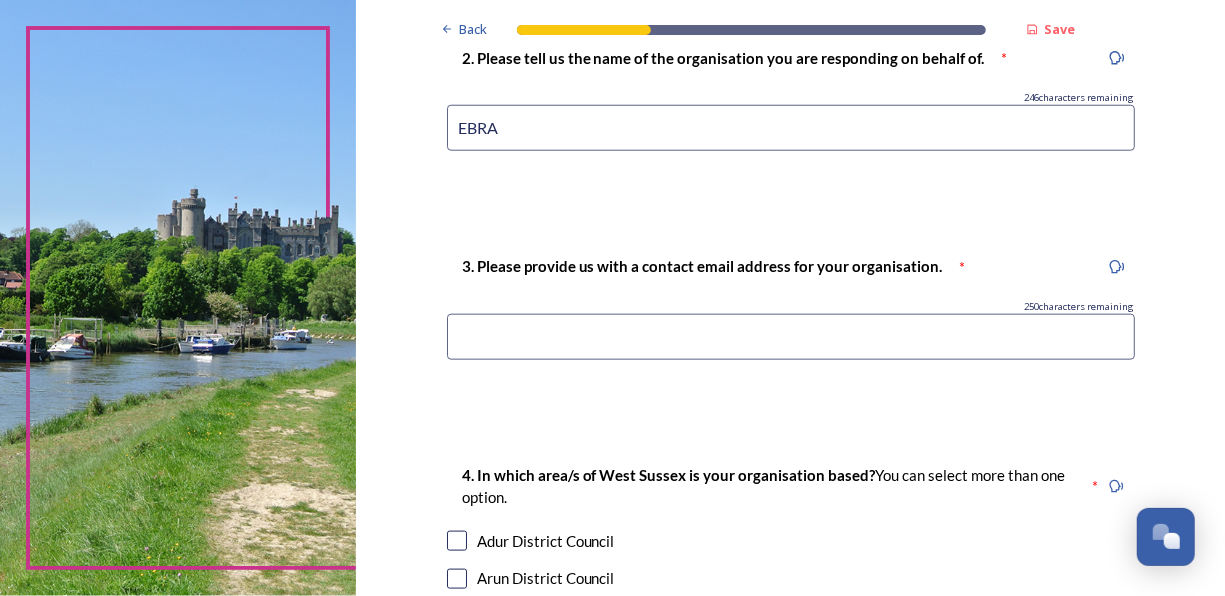 type on "EBRA" 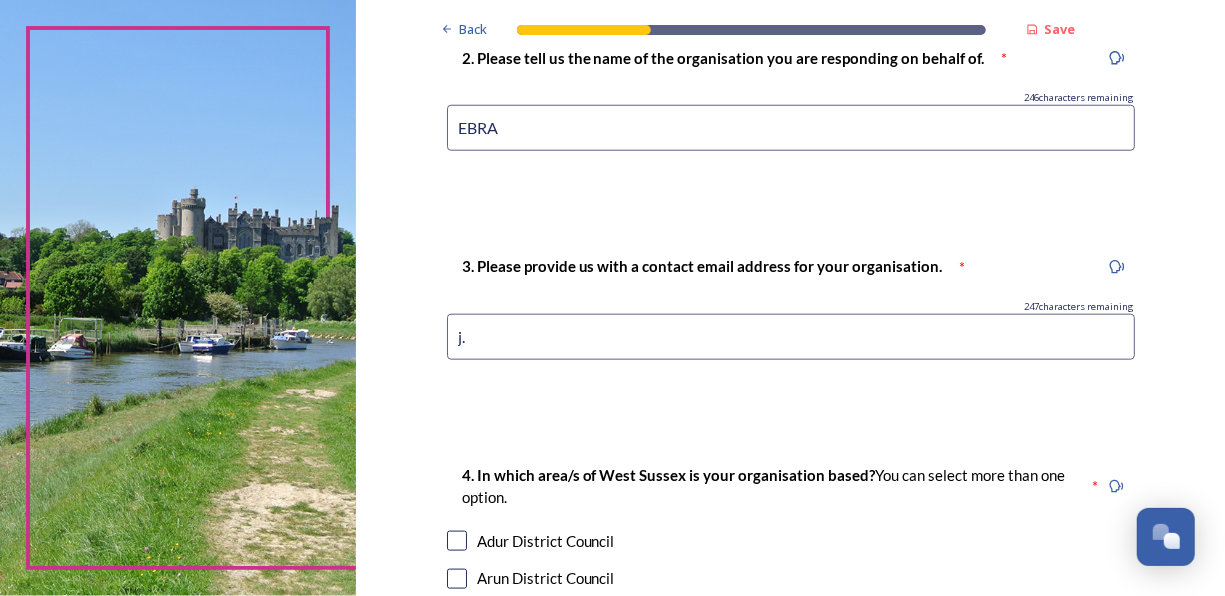 type on "j" 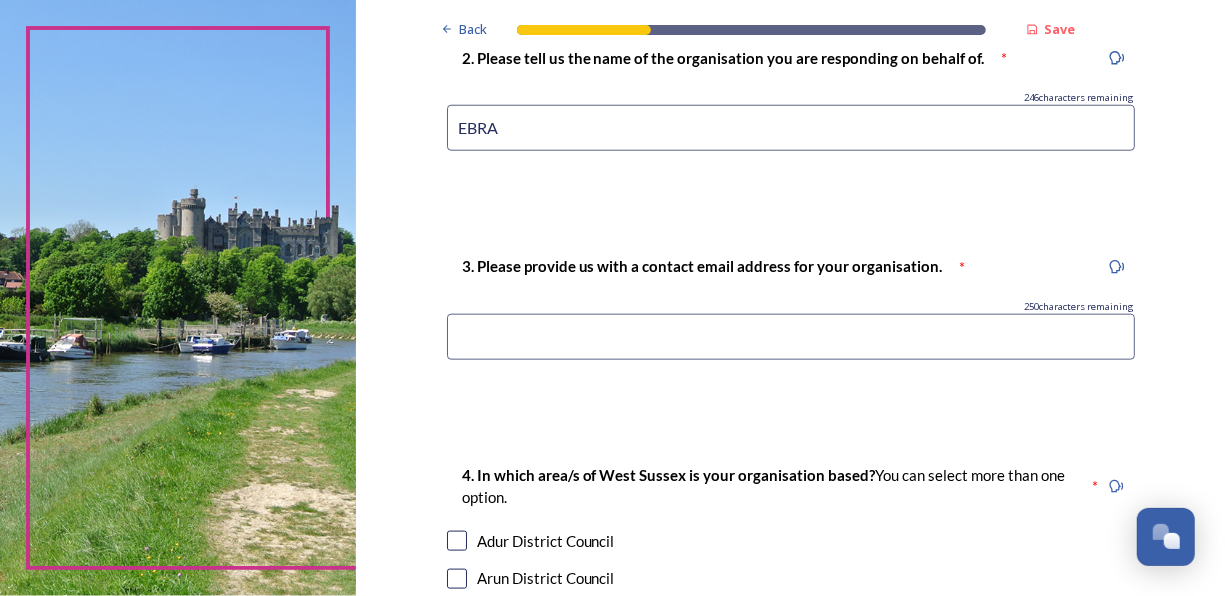 click at bounding box center (791, 337) 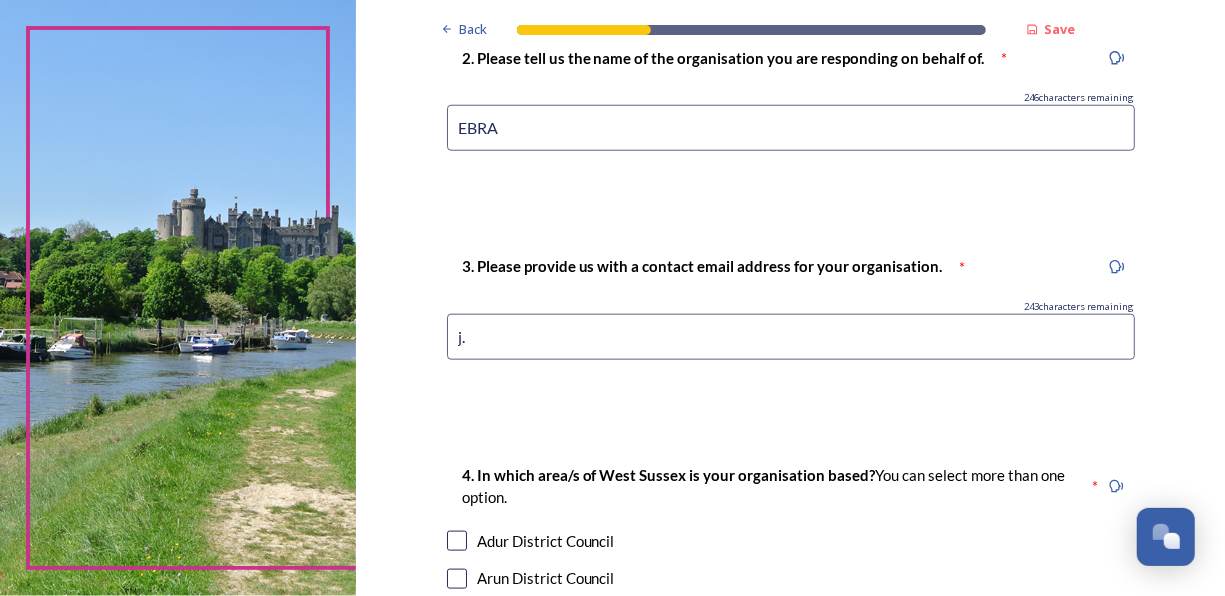 type on "j" 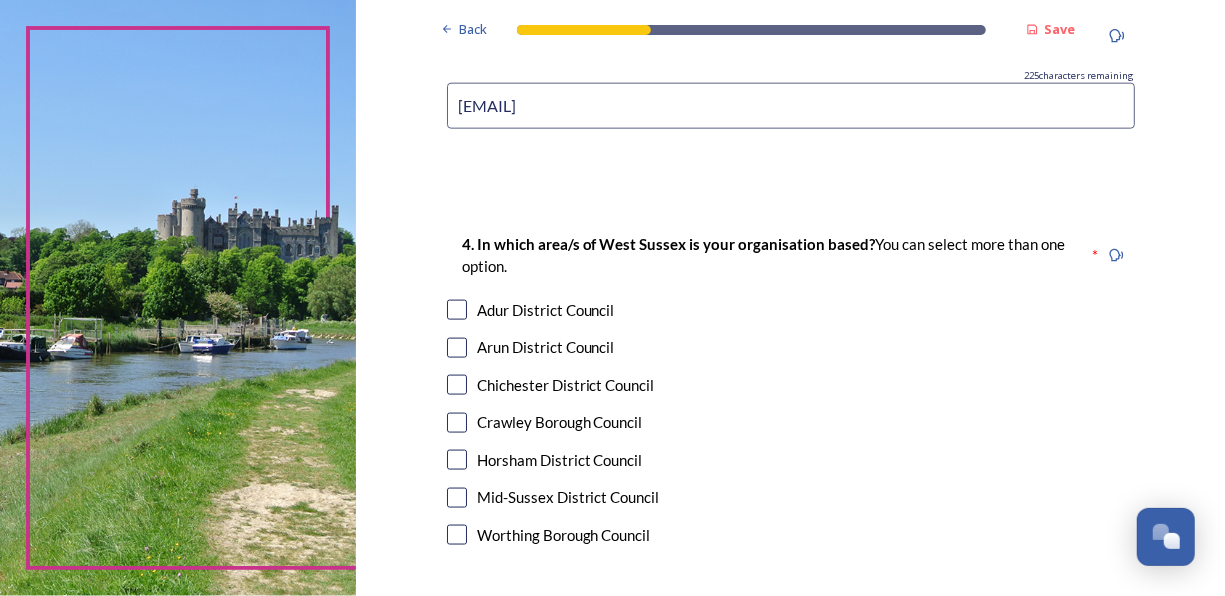 scroll, scrollTop: 1200, scrollLeft: 0, axis: vertical 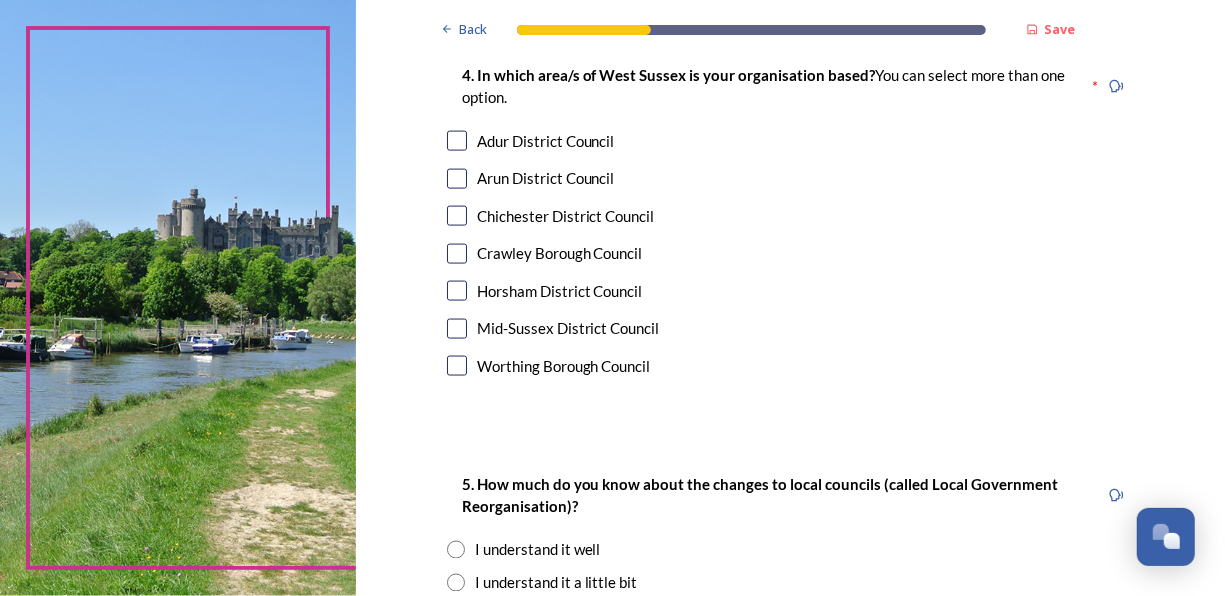 type on "Membership@eastbroyle.org" 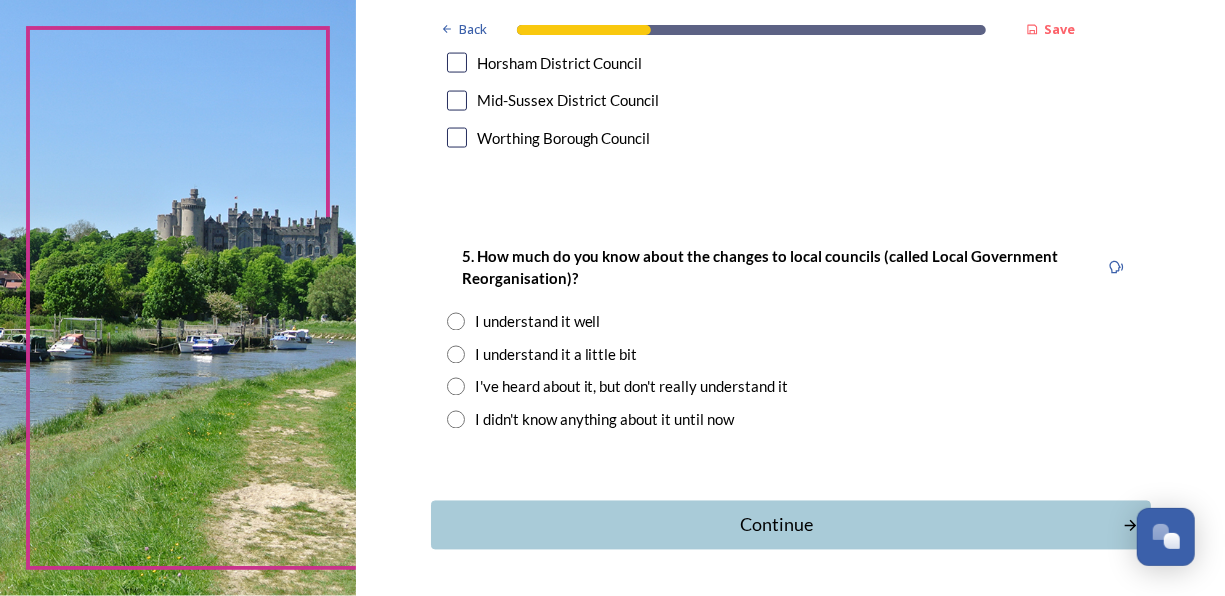 scroll, scrollTop: 1560, scrollLeft: 0, axis: vertical 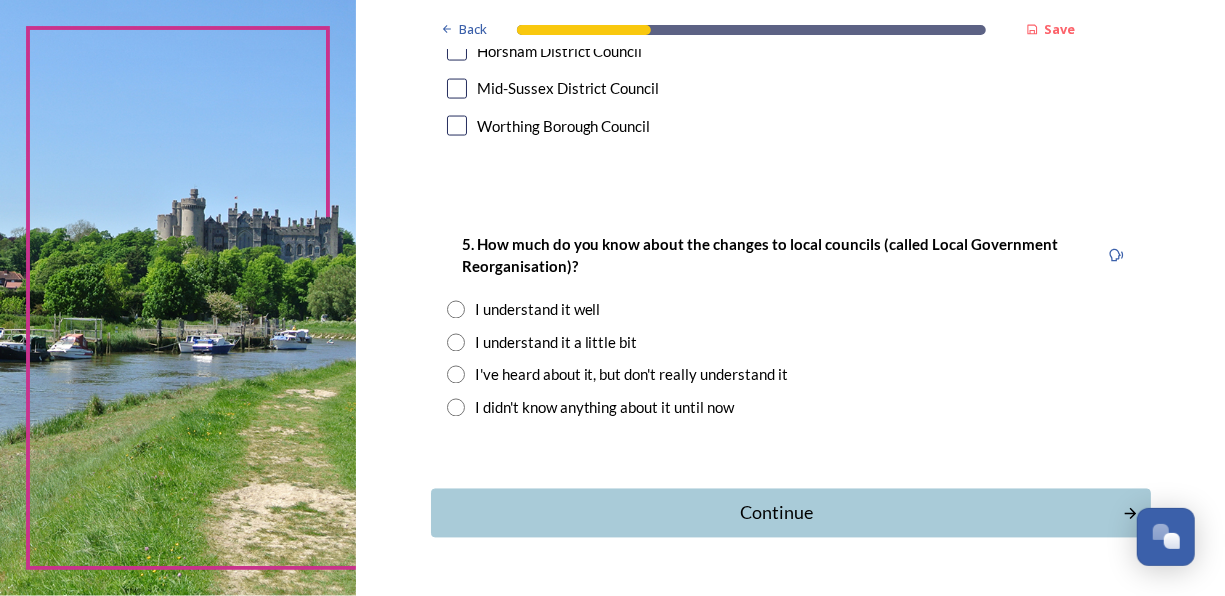 click at bounding box center (456, 310) 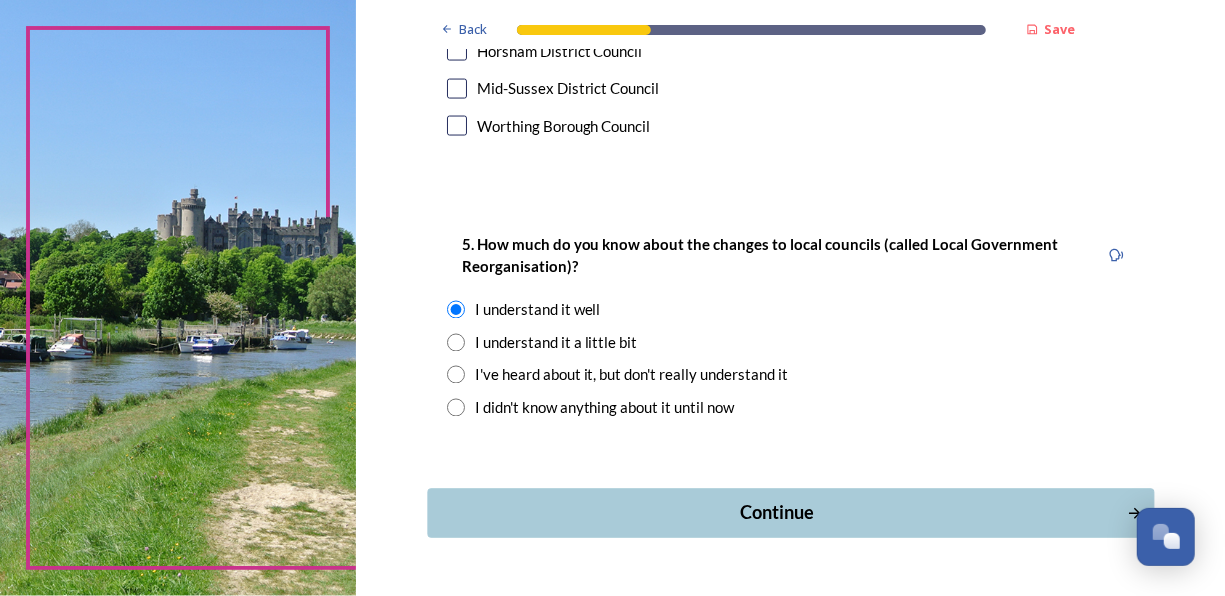 click on "Continue" at bounding box center [790, 513] 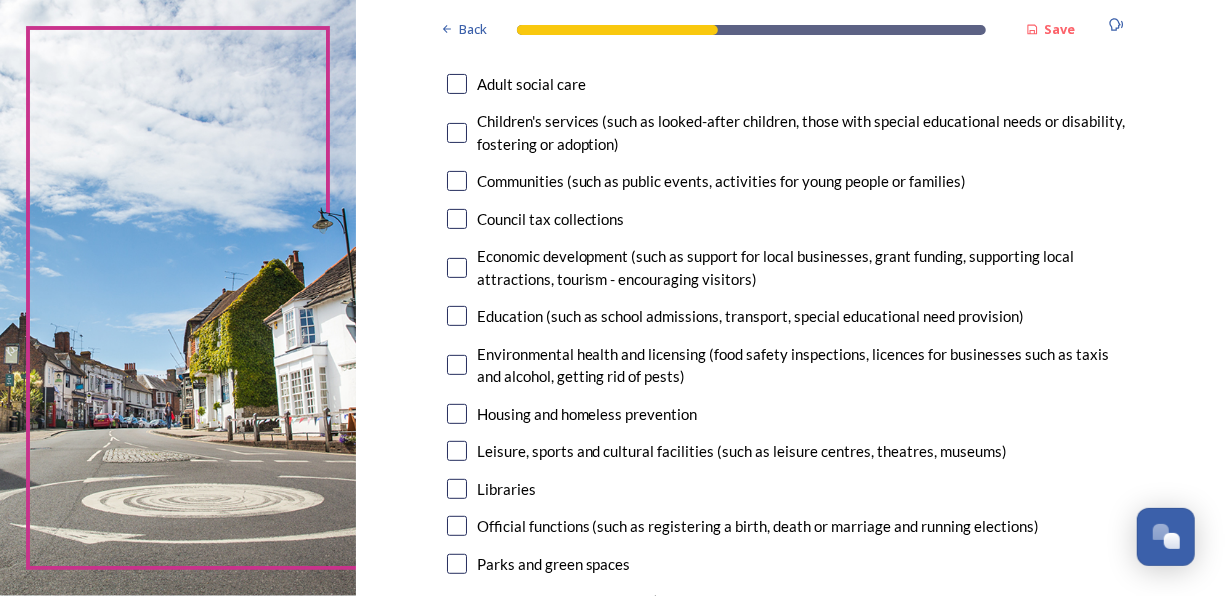 scroll, scrollTop: 200, scrollLeft: 0, axis: vertical 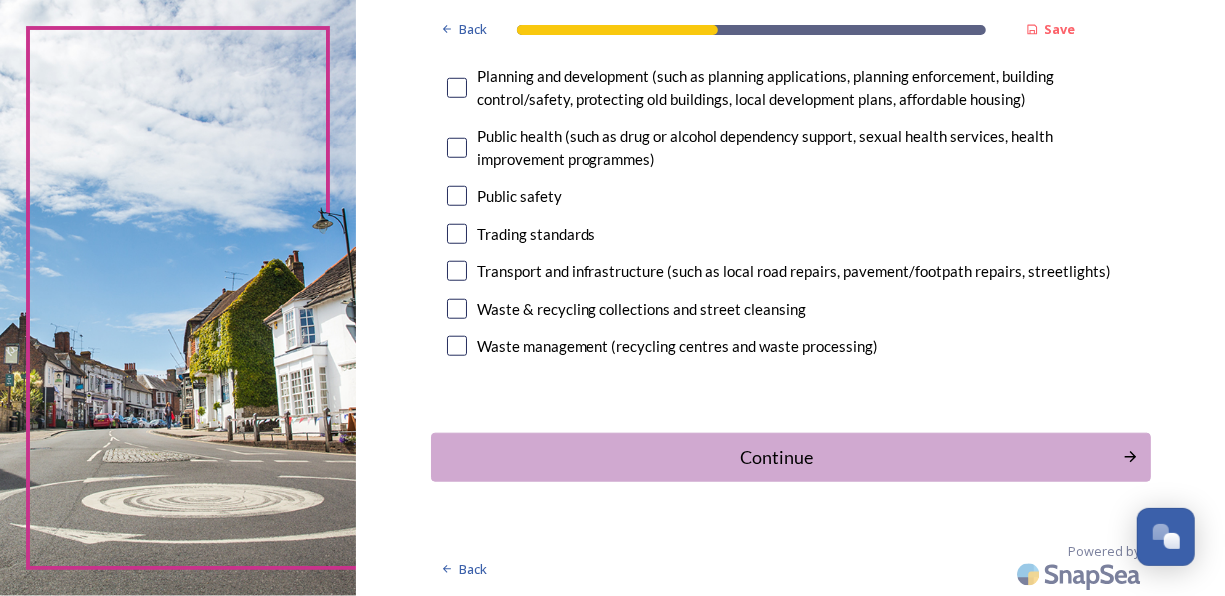 click at bounding box center (457, 148) 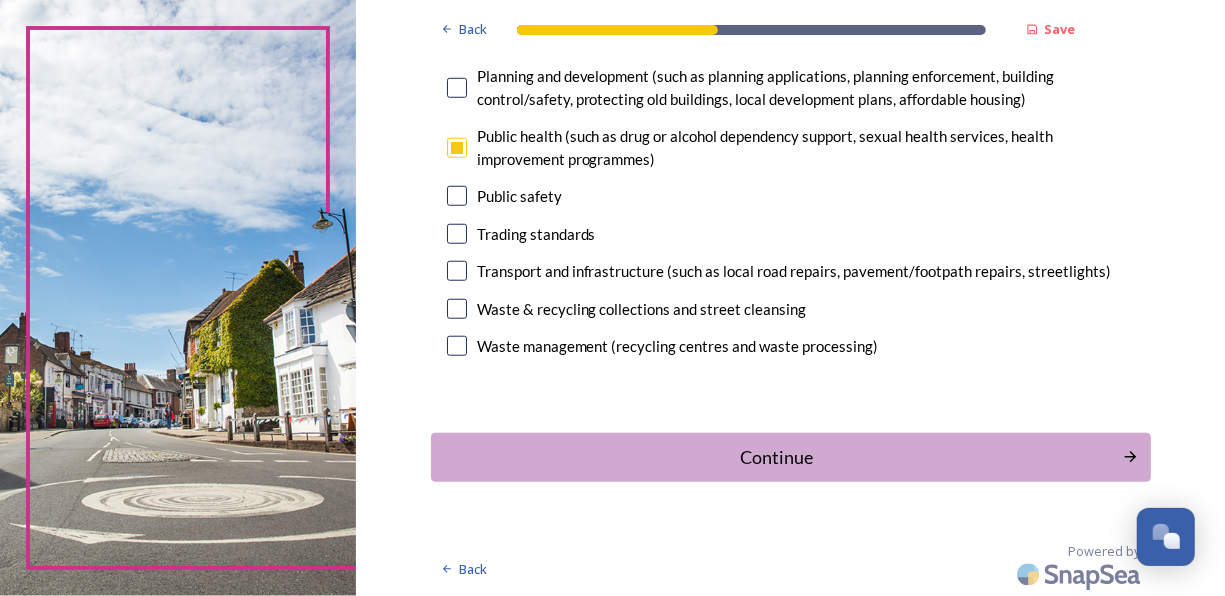 click at bounding box center [457, 196] 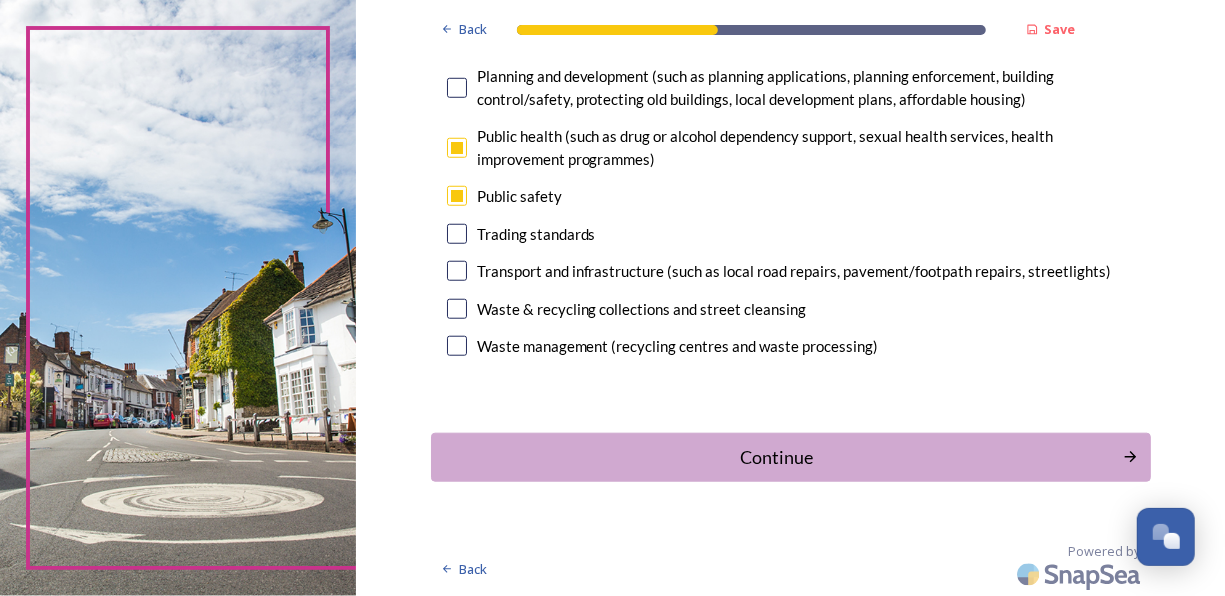 click at bounding box center (457, 234) 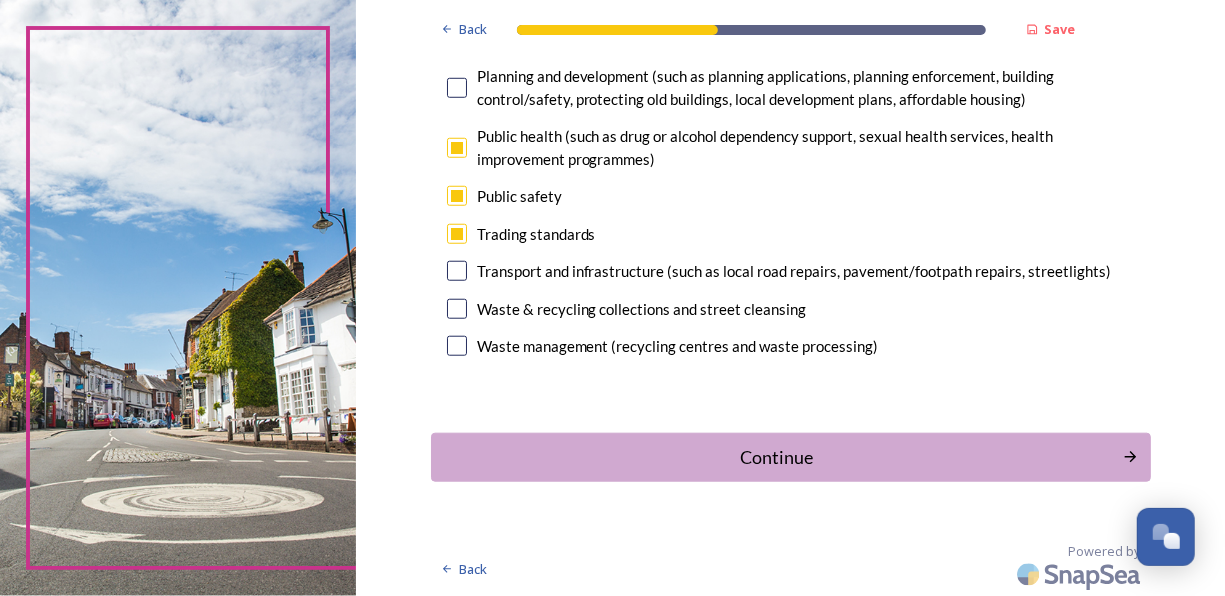 click at bounding box center [457, 271] 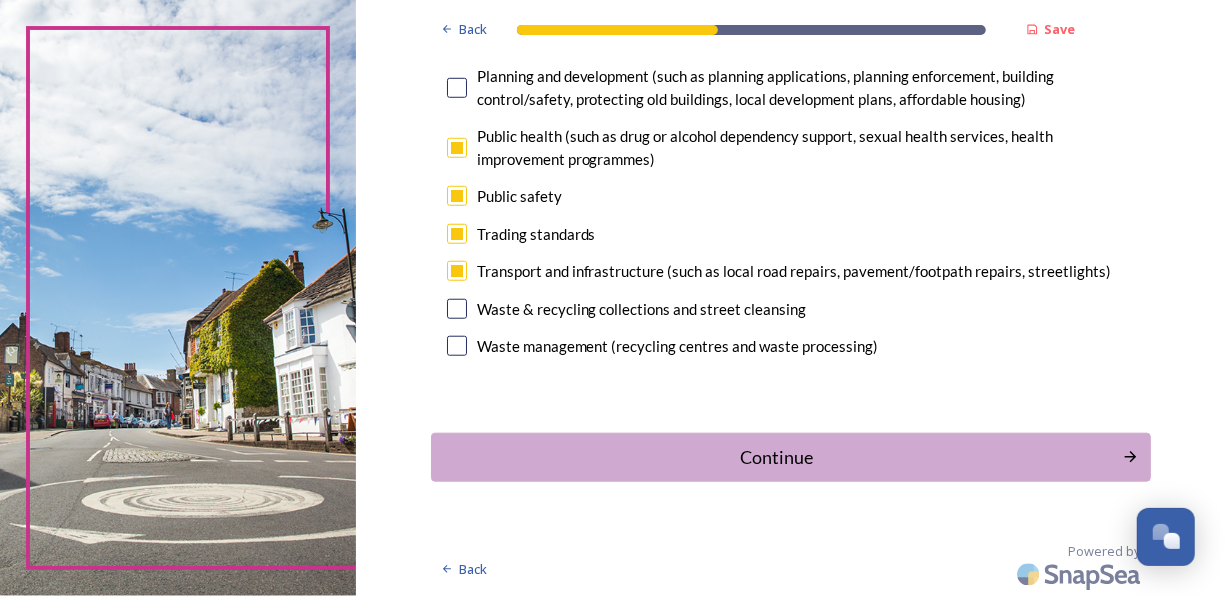 click at bounding box center [457, 309] 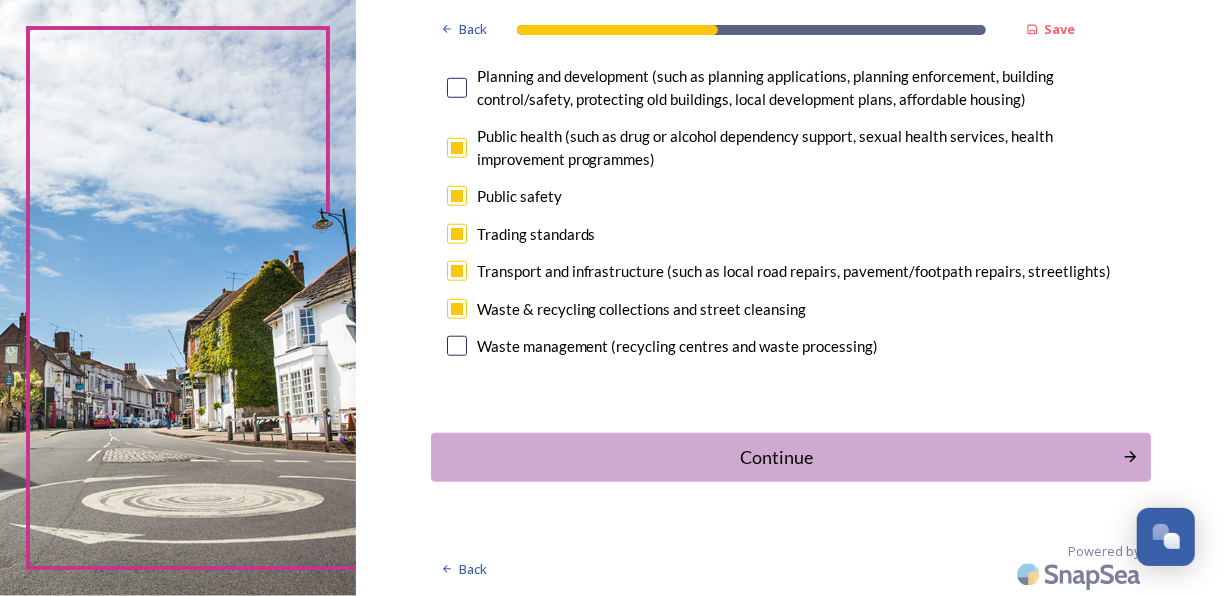 click at bounding box center [457, 88] 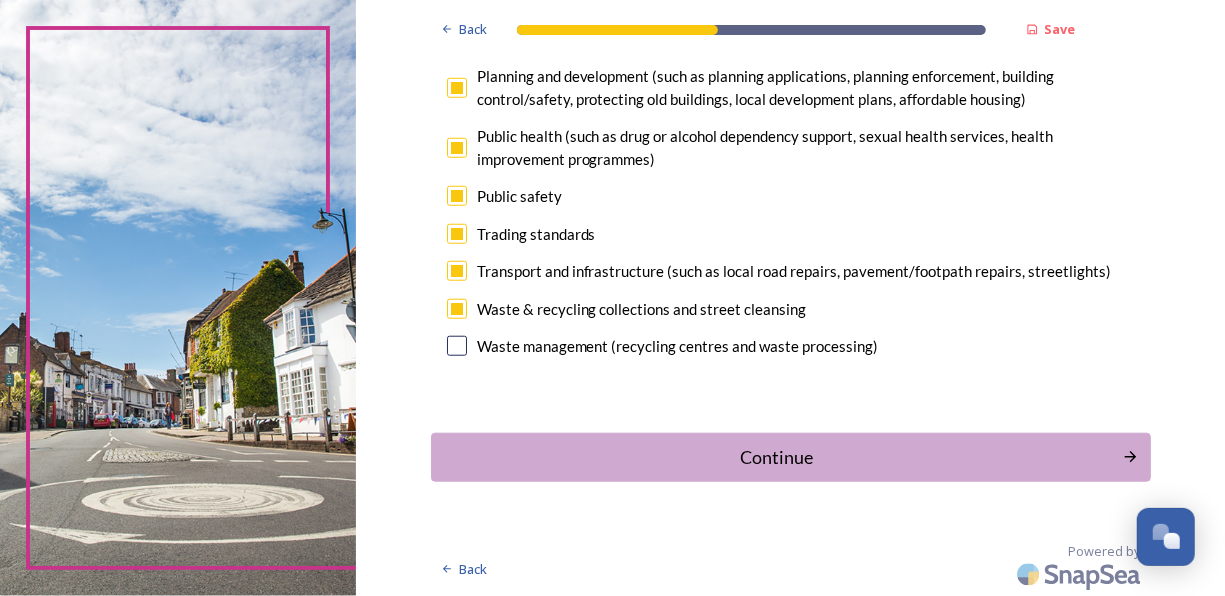 click at bounding box center [457, 346] 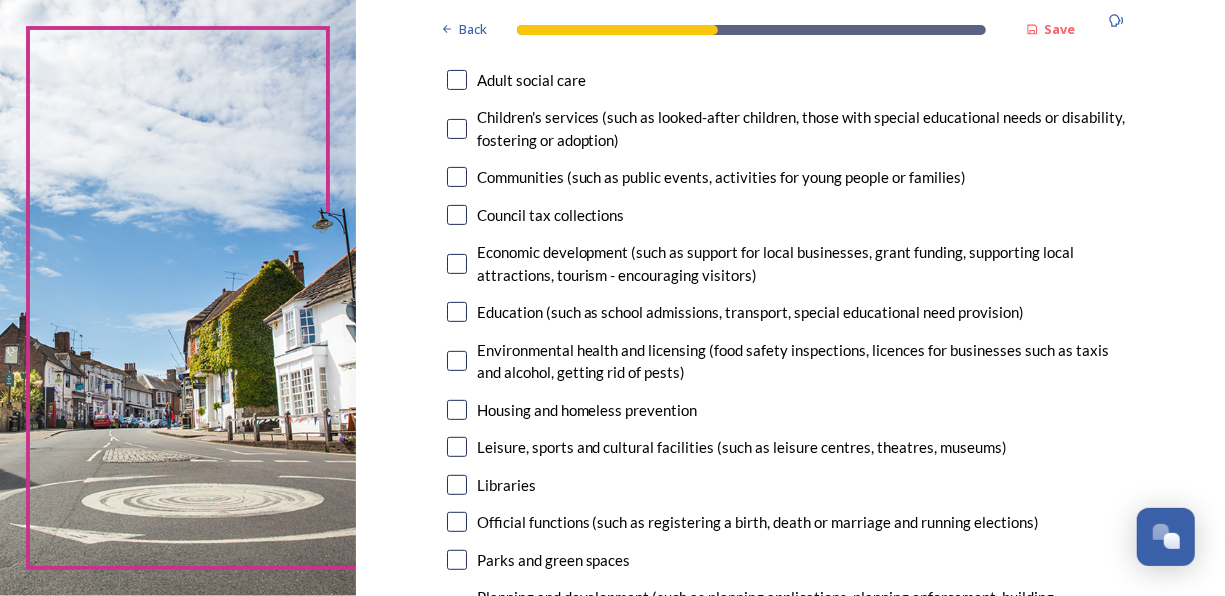 scroll, scrollTop: 29, scrollLeft: 0, axis: vertical 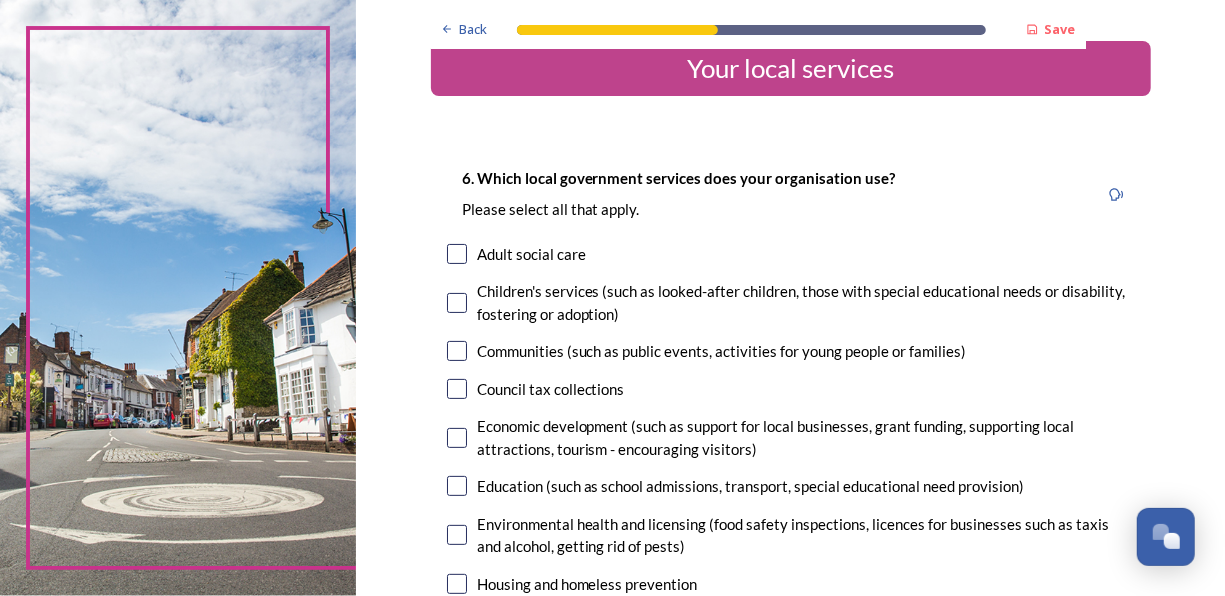 click at bounding box center (457, 254) 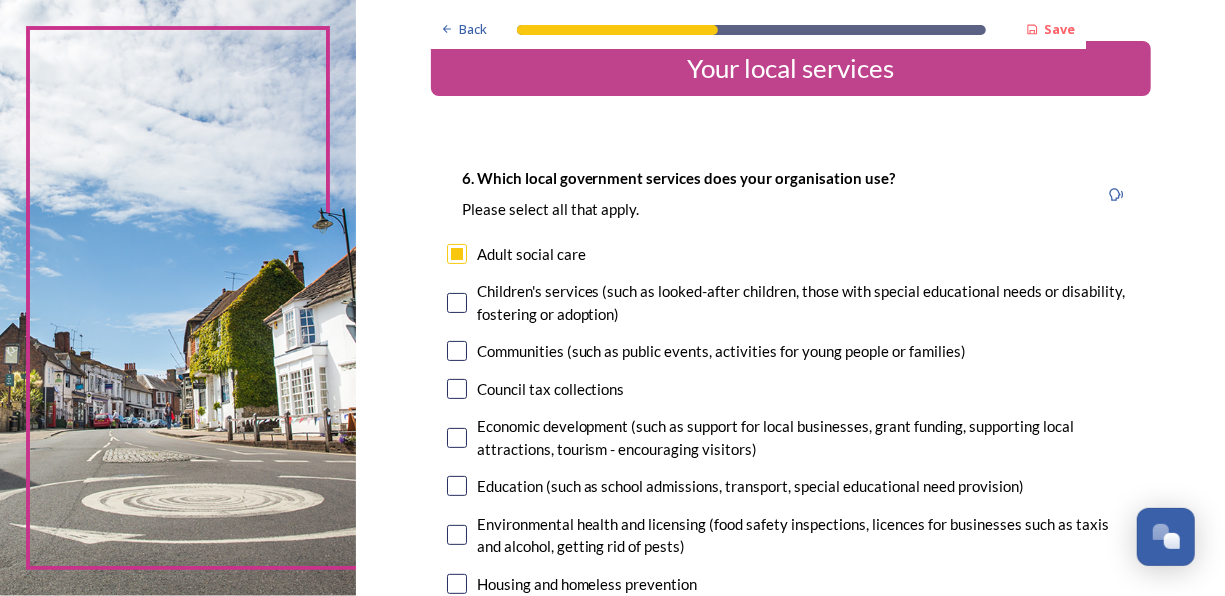 click at bounding box center [457, 303] 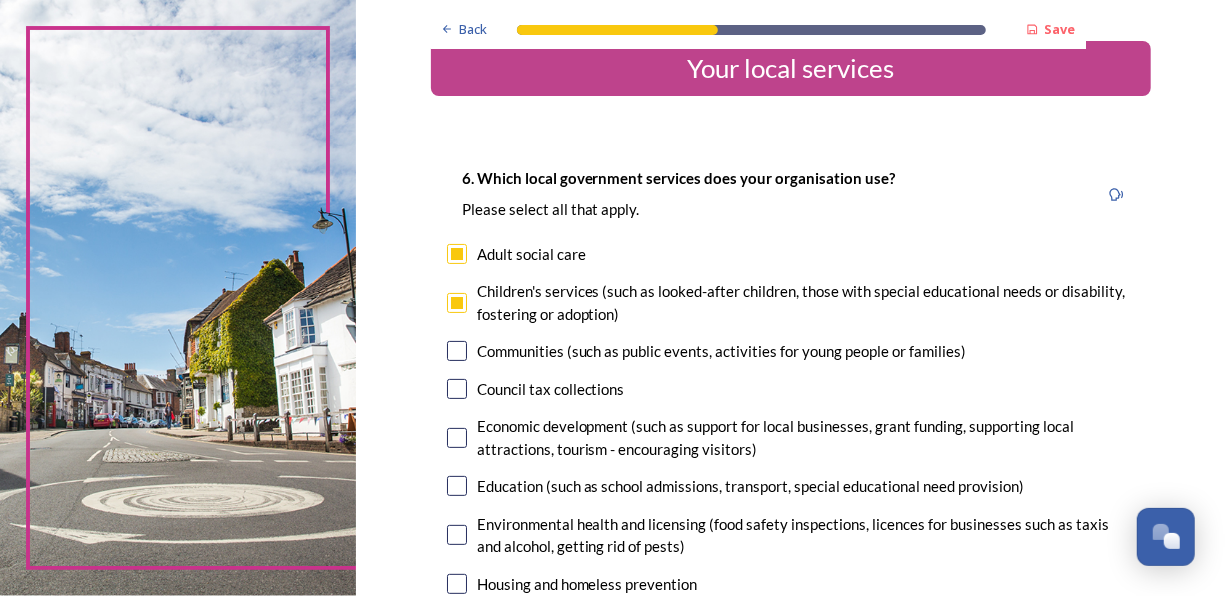 drag, startPoint x: 454, startPoint y: 344, endPoint x: 450, endPoint y: 358, distance: 14.56022 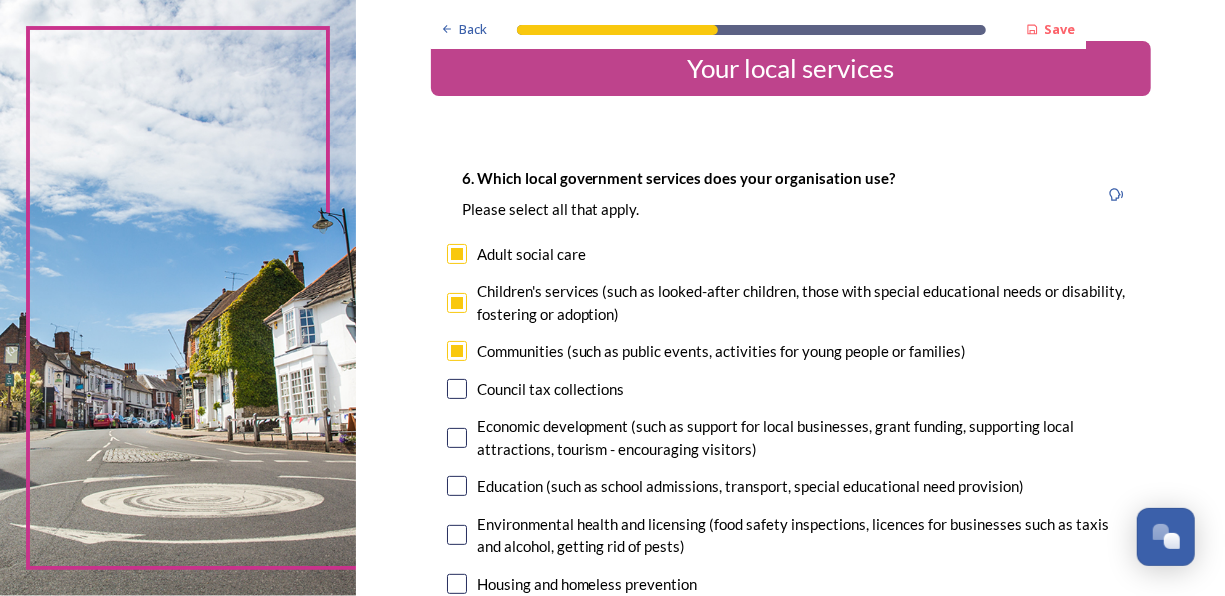 click at bounding box center (457, 389) 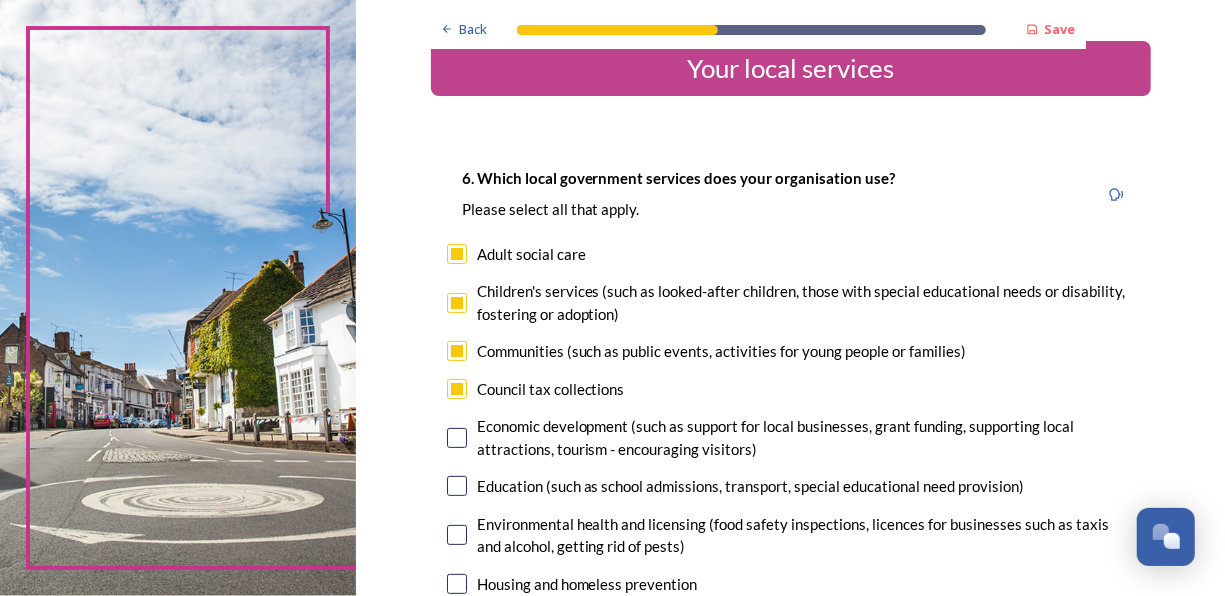 click on "Economic development (such as support for local businesses, grant funding, supporting local attractions, tourism - encouraging visitors)" at bounding box center (791, 437) 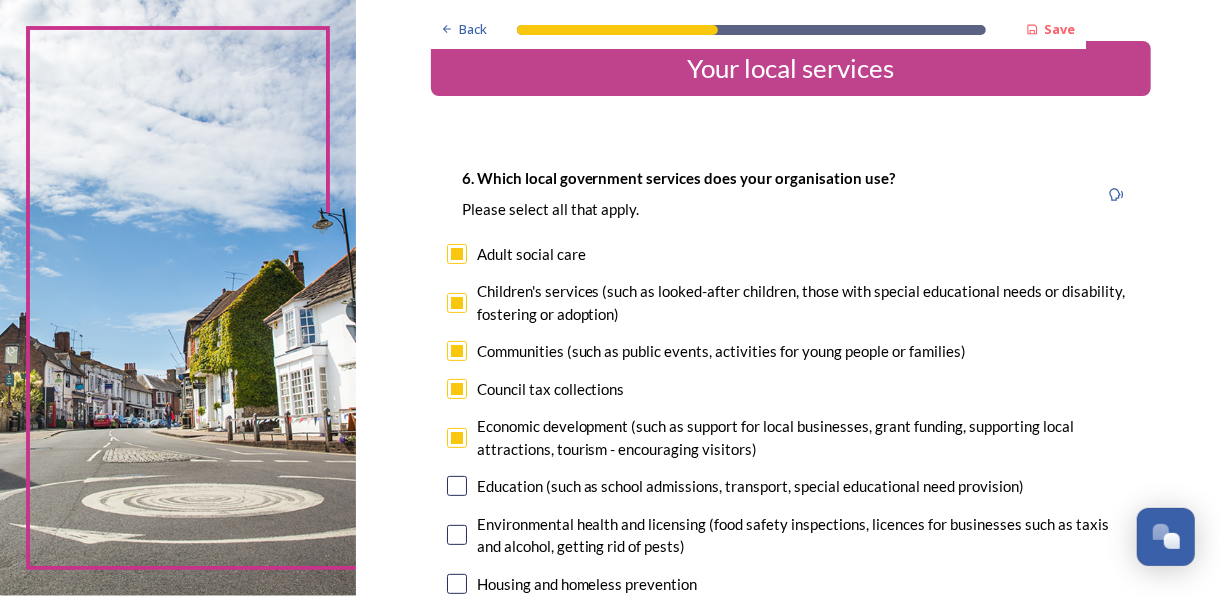checkbox on "true" 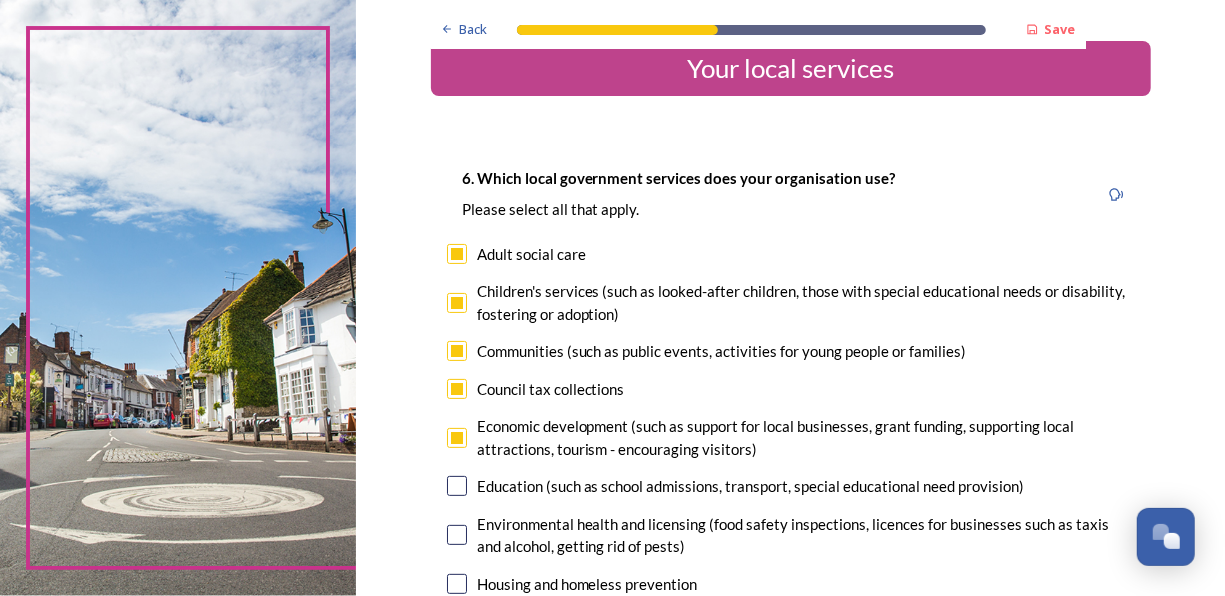 click on "6. Which local government services does your organisation use?  Please select all that apply. Adult social care   Children's services (such as looked-after children, those with special educational needs or disability, fostering or adoption) Communities (such as public events, activities for young people or families) Council tax collections Economic development (such as support for local businesses, grant funding, supporting local attractions, tourism - encouraging visitors)  Education (such as school admissions, transport, special educational need provision)  Environmental health and licensing (food safety inspections, licences for businesses such as taxis and alcohol, getting rid of pests) Housing and homeless prevention Leisure, sports and cultural facilities (such as leisure centres, theatres, museums) Libraries Official functions (such as registering a birth, death or marriage and running elections) Parks and green spaces Public safety Trading standards Waste & recycling collections and street cleansing" at bounding box center (791, 612) 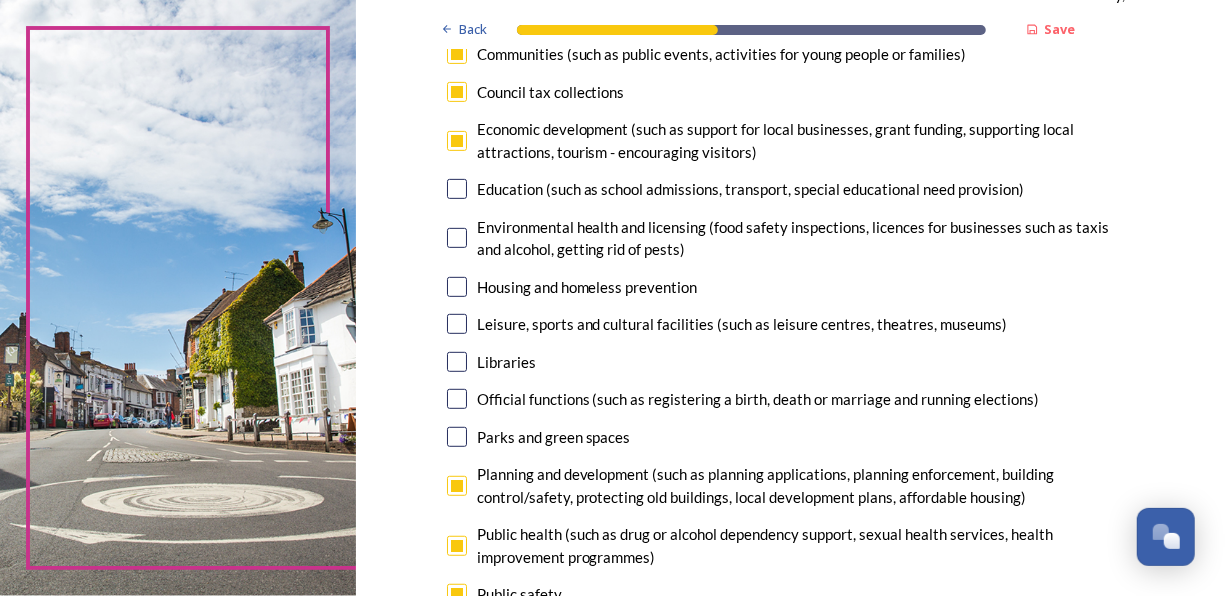 scroll, scrollTop: 349, scrollLeft: 0, axis: vertical 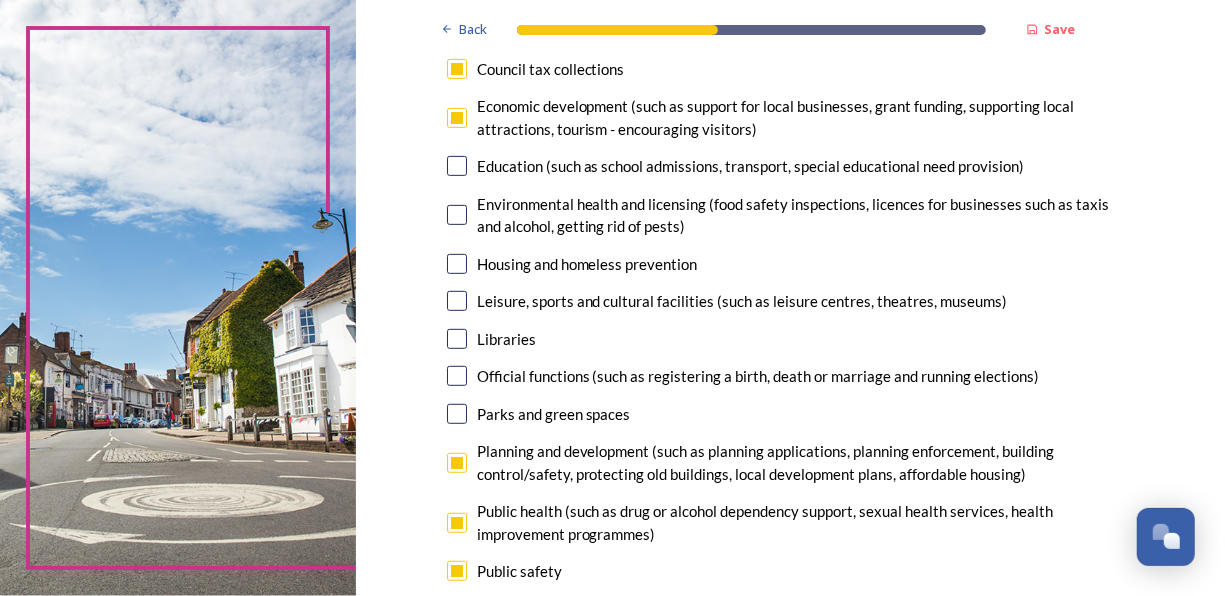 click at bounding box center [457, 166] 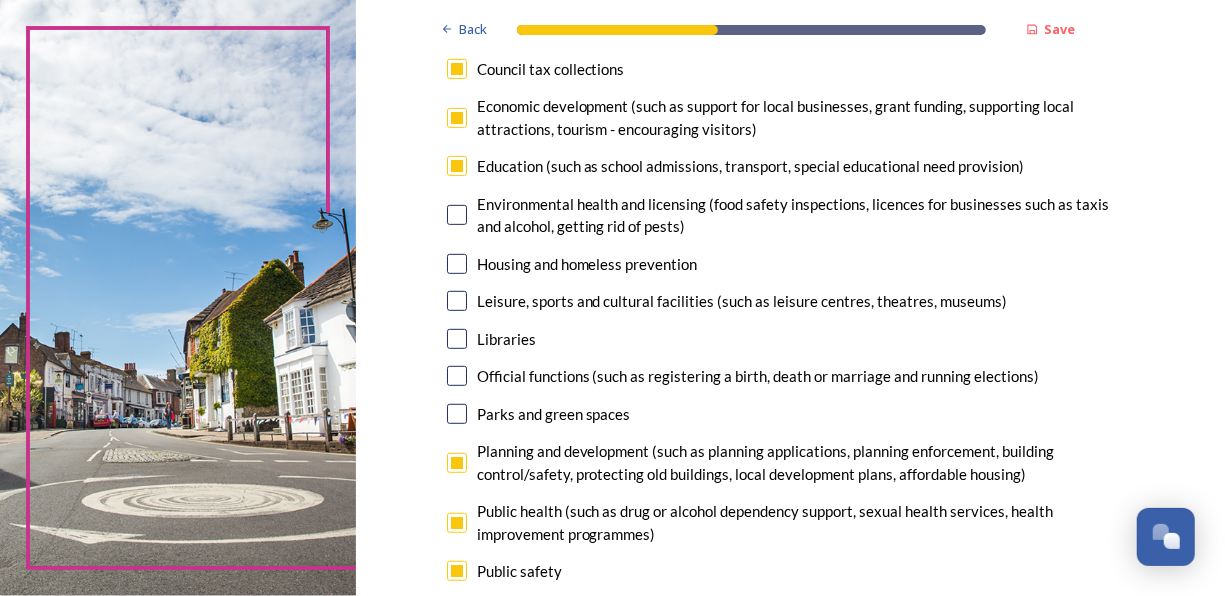 click at bounding box center (457, 215) 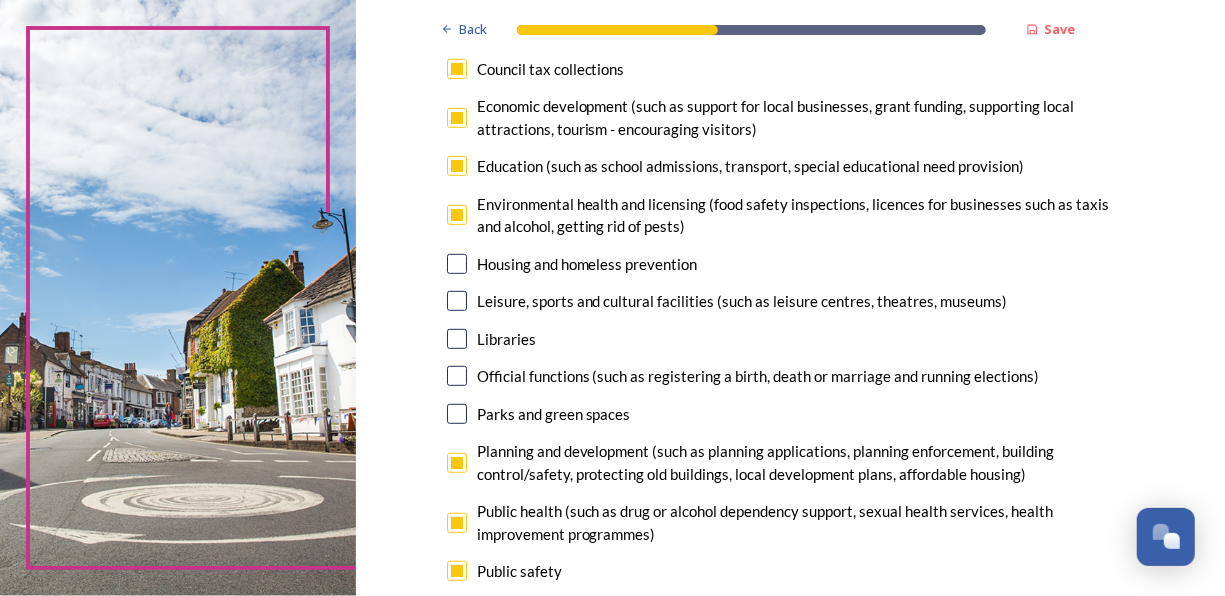 click at bounding box center [457, 264] 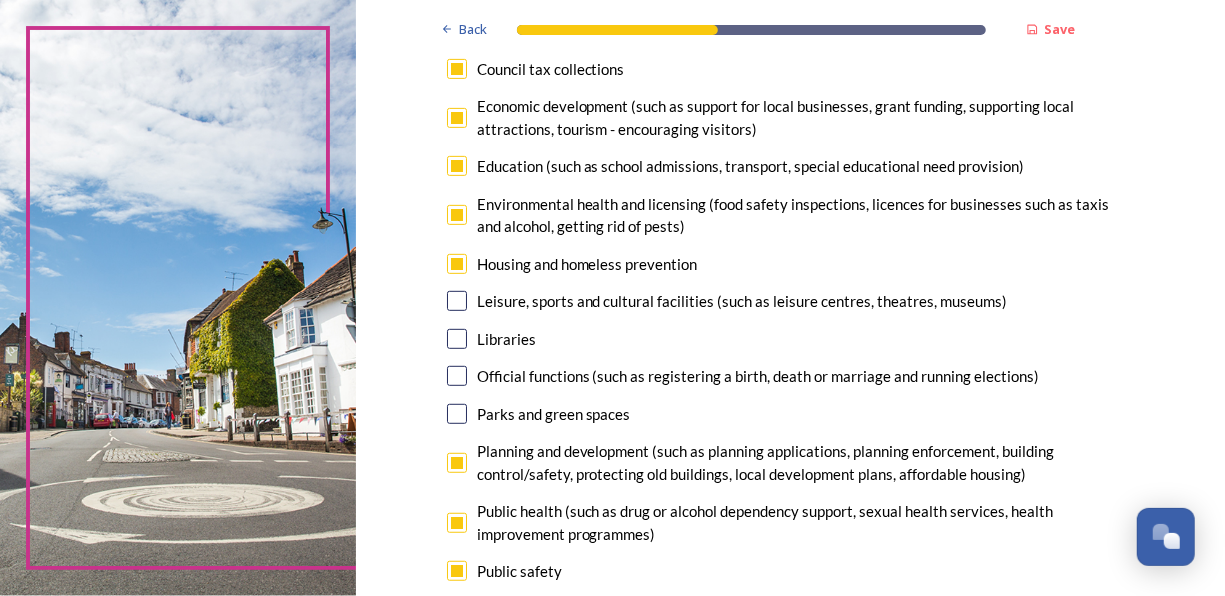 drag, startPoint x: 451, startPoint y: 300, endPoint x: 445, endPoint y: 314, distance: 15.231546 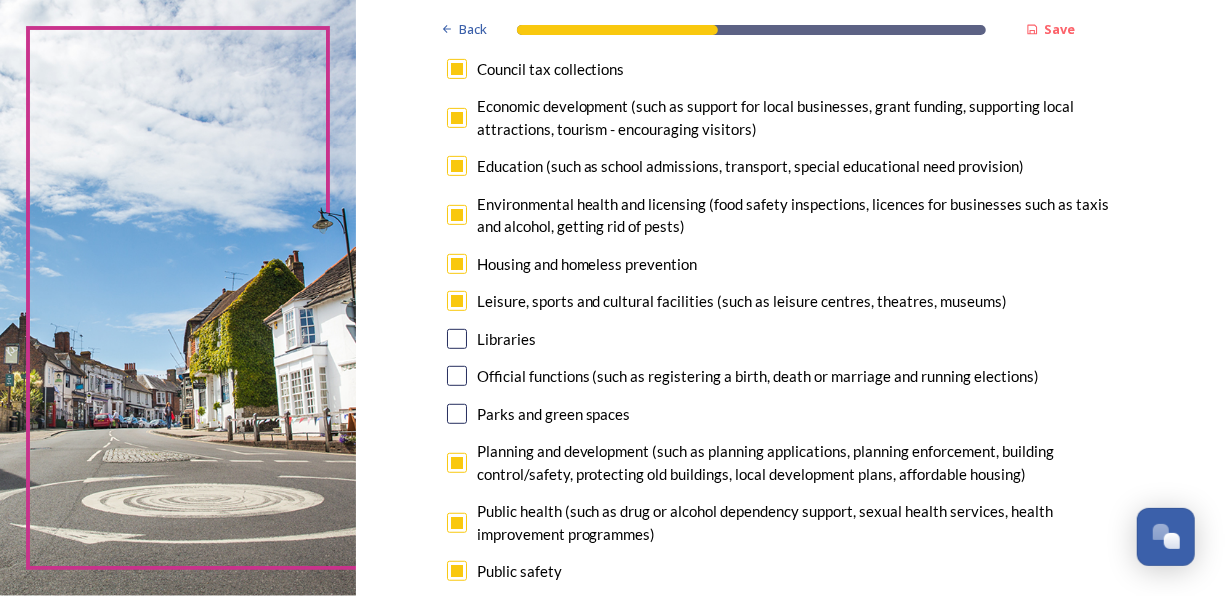 drag, startPoint x: 450, startPoint y: 337, endPoint x: 451, endPoint y: 350, distance: 13.038404 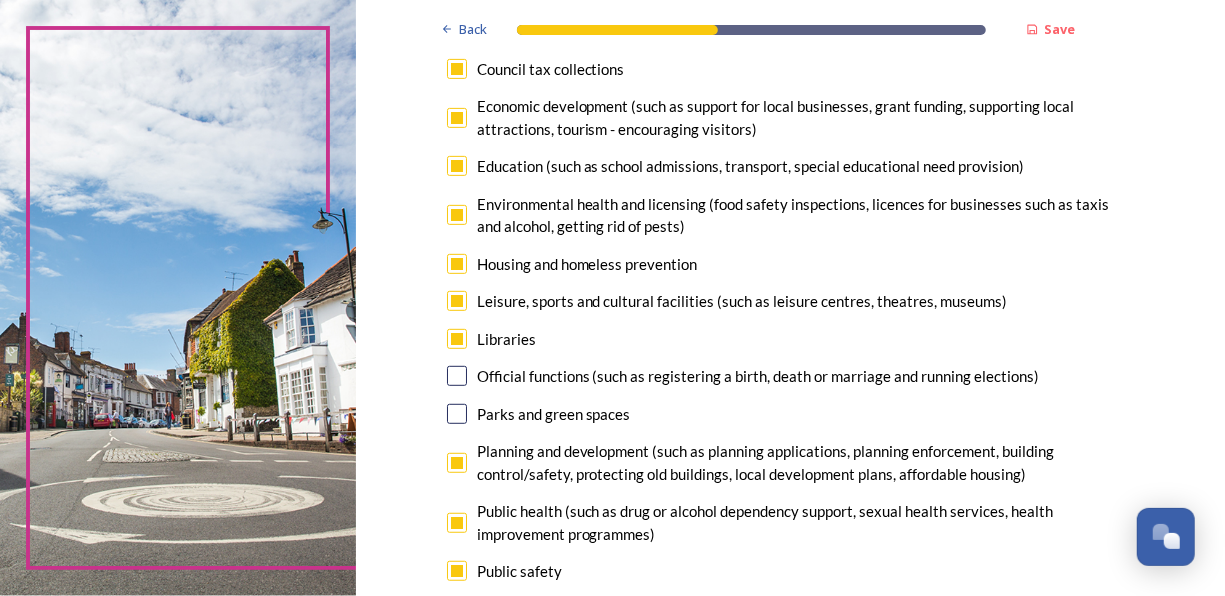 click at bounding box center (457, 376) 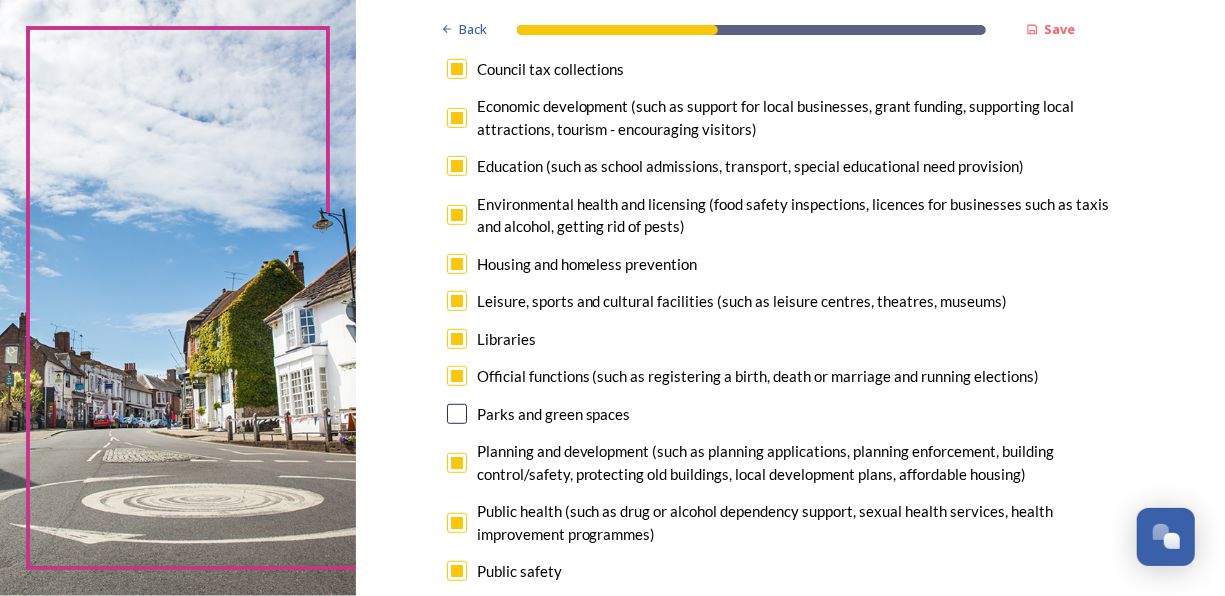 click at bounding box center (457, 414) 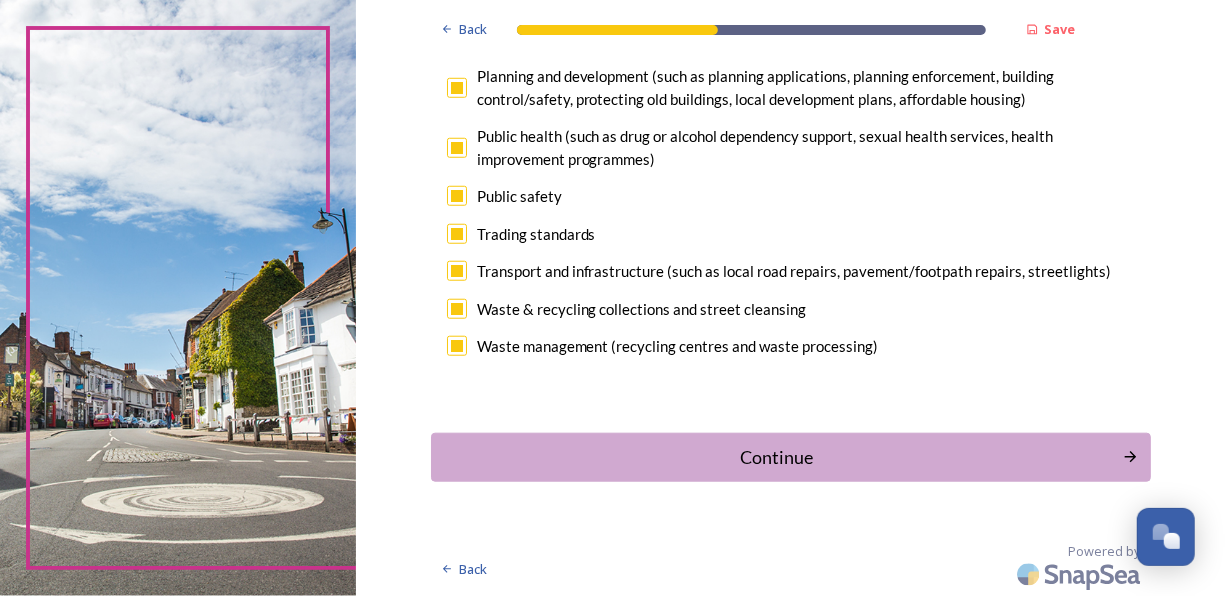 scroll, scrollTop: 724, scrollLeft: 0, axis: vertical 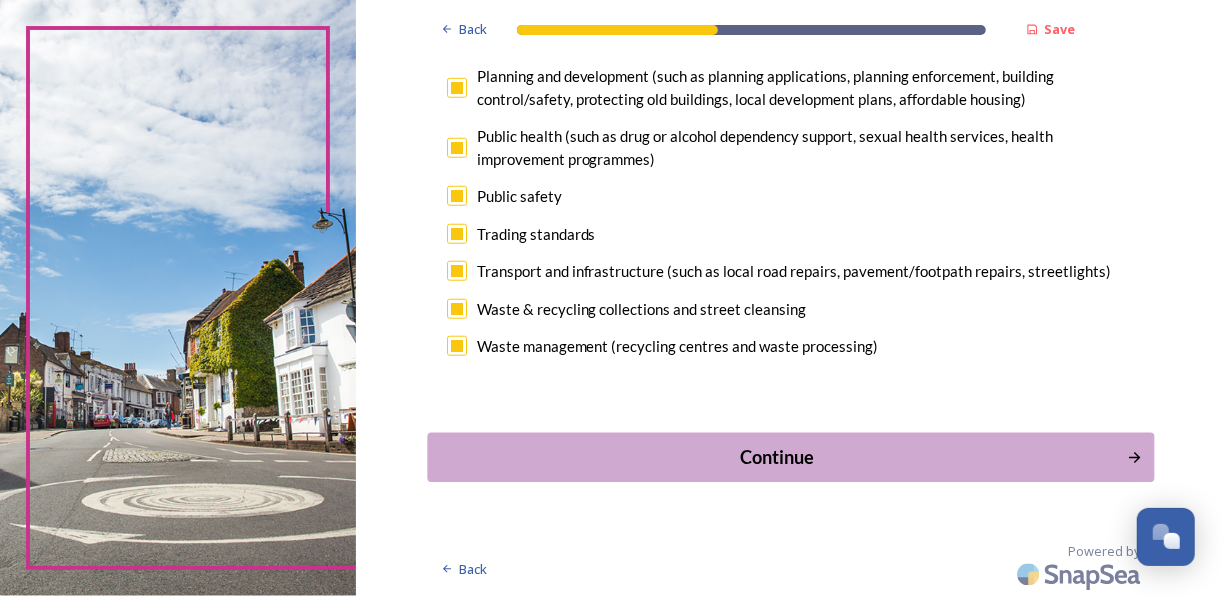 click on "Continue" at bounding box center (776, 456) 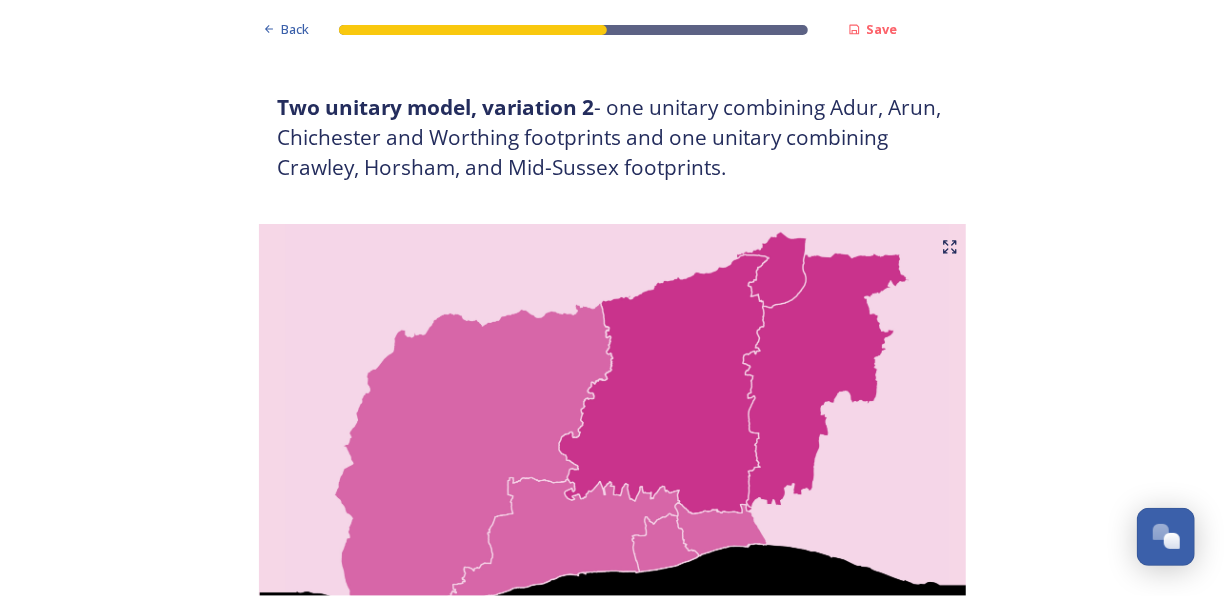 scroll, scrollTop: 1880, scrollLeft: 0, axis: vertical 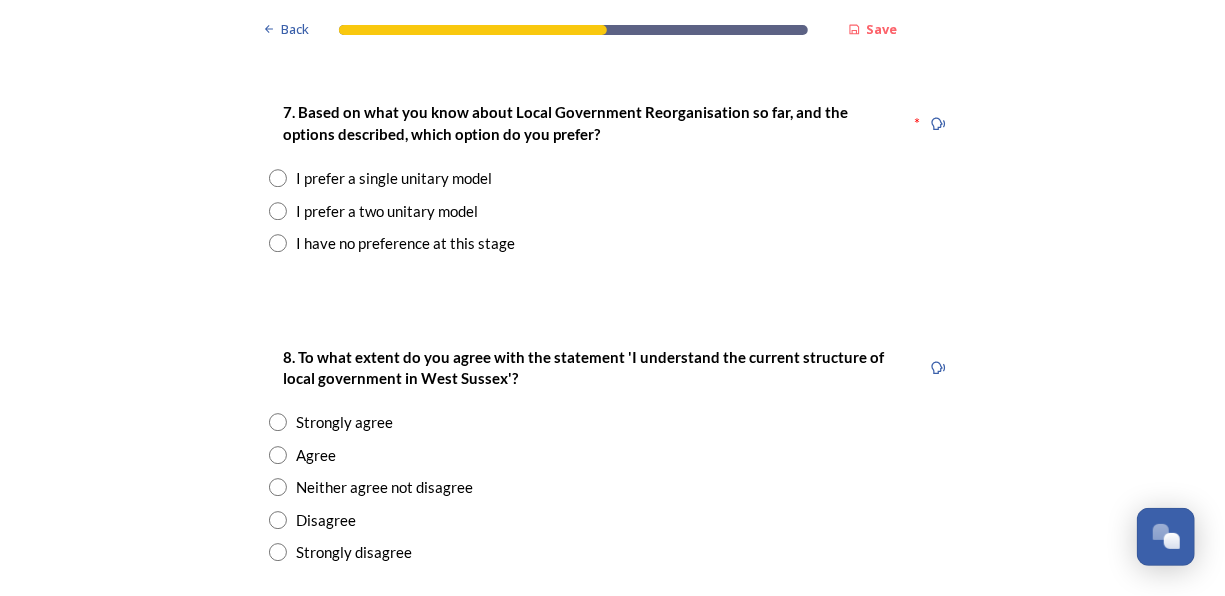 click at bounding box center (278, 211) 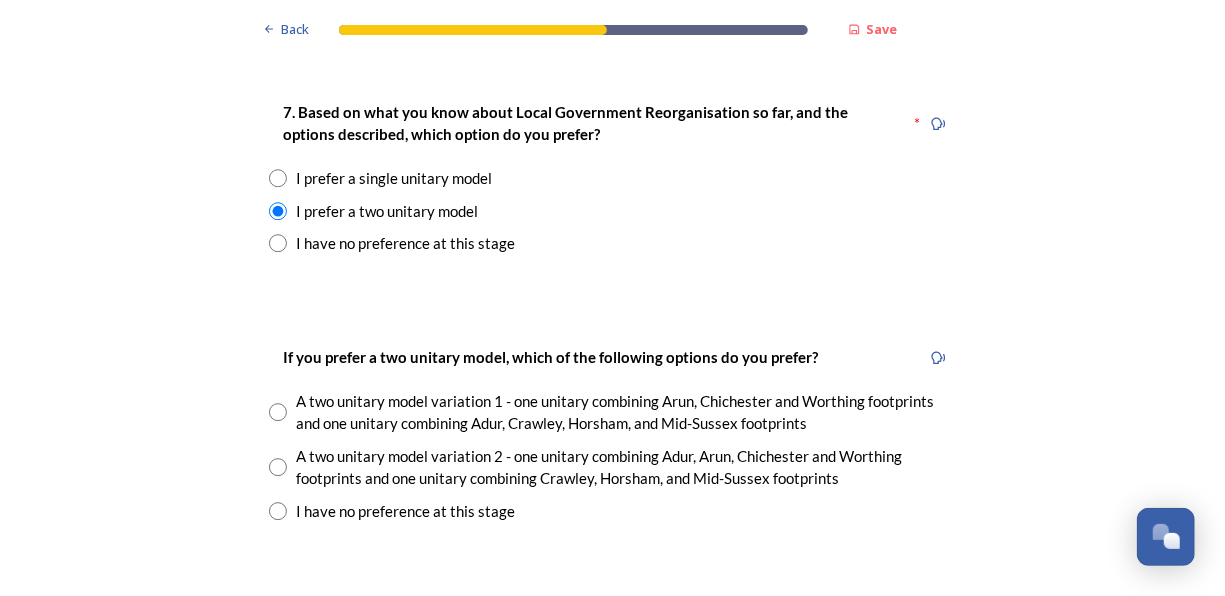 click at bounding box center (278, 412) 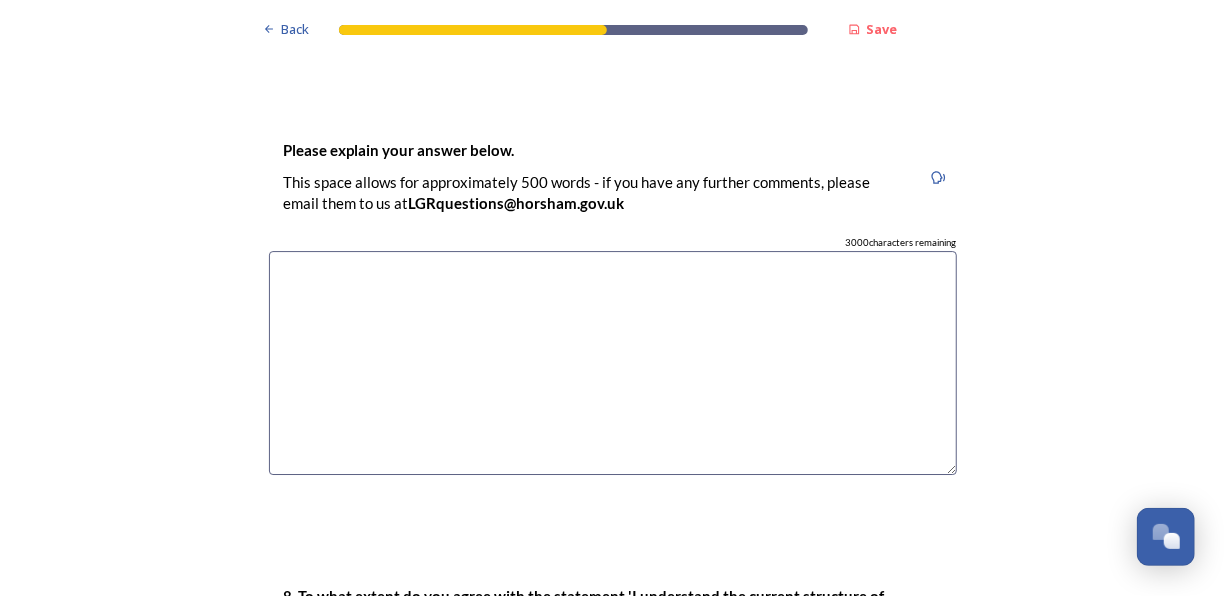 scroll, scrollTop: 3198, scrollLeft: 0, axis: vertical 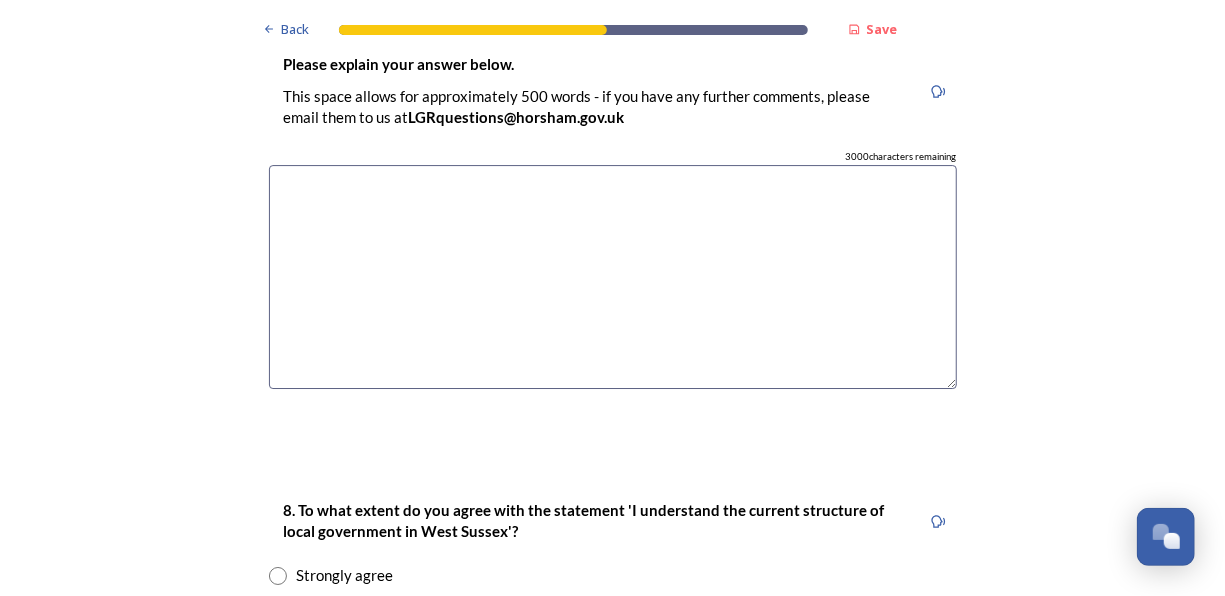click at bounding box center [613, 277] 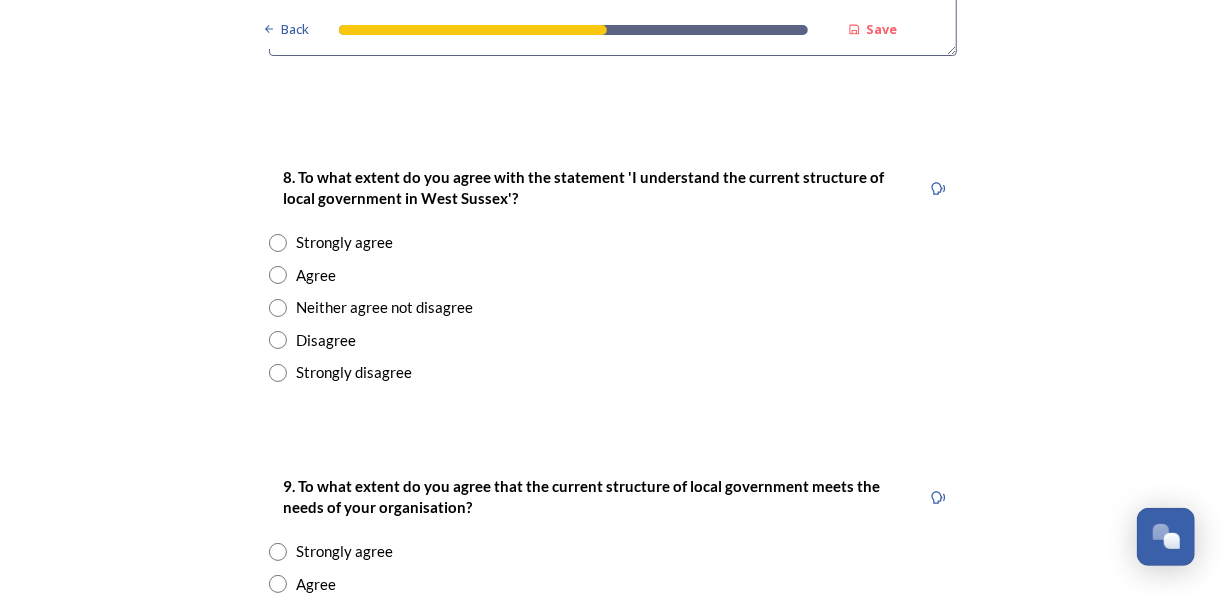 scroll, scrollTop: 3558, scrollLeft: 0, axis: vertical 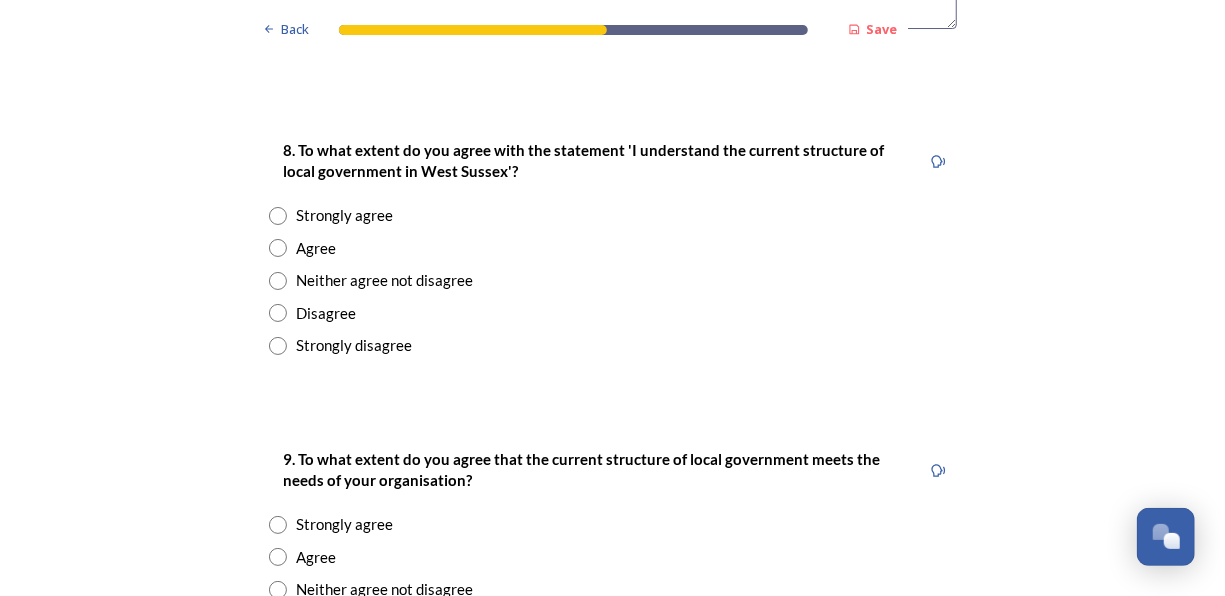 type on "Geographically better" 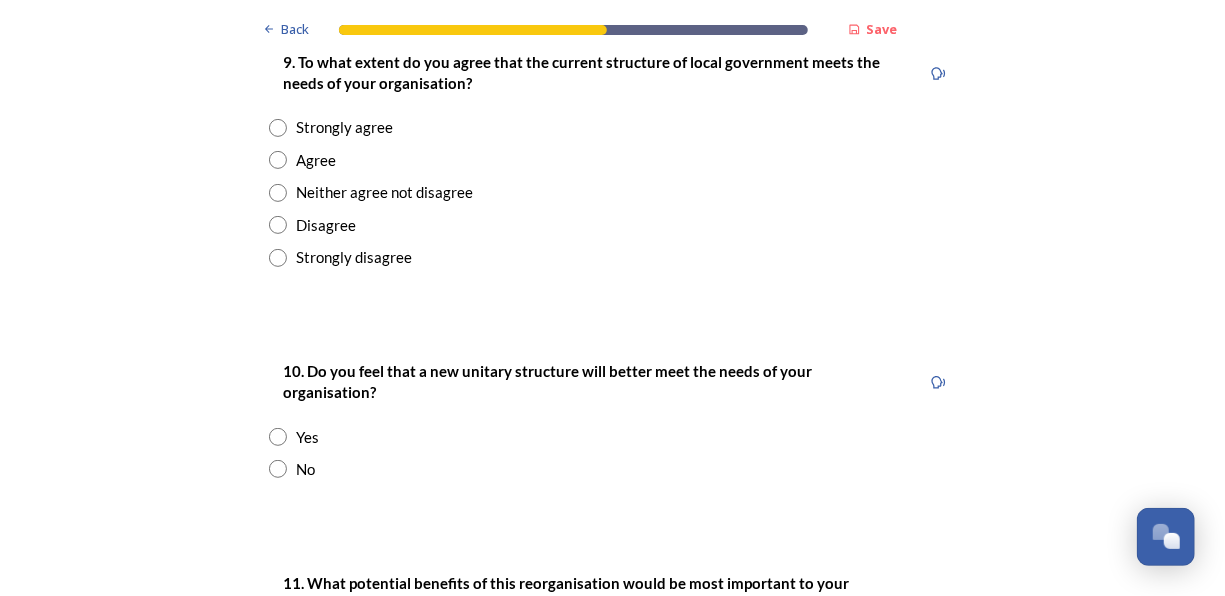 scroll, scrollTop: 3958, scrollLeft: 0, axis: vertical 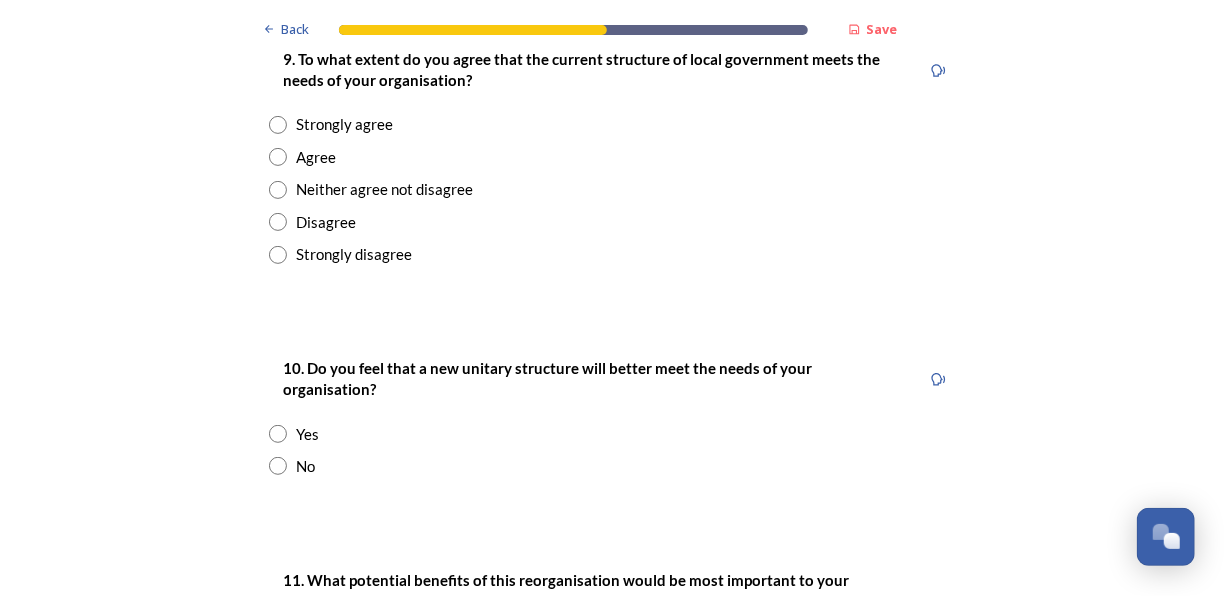 click at bounding box center (278, 190) 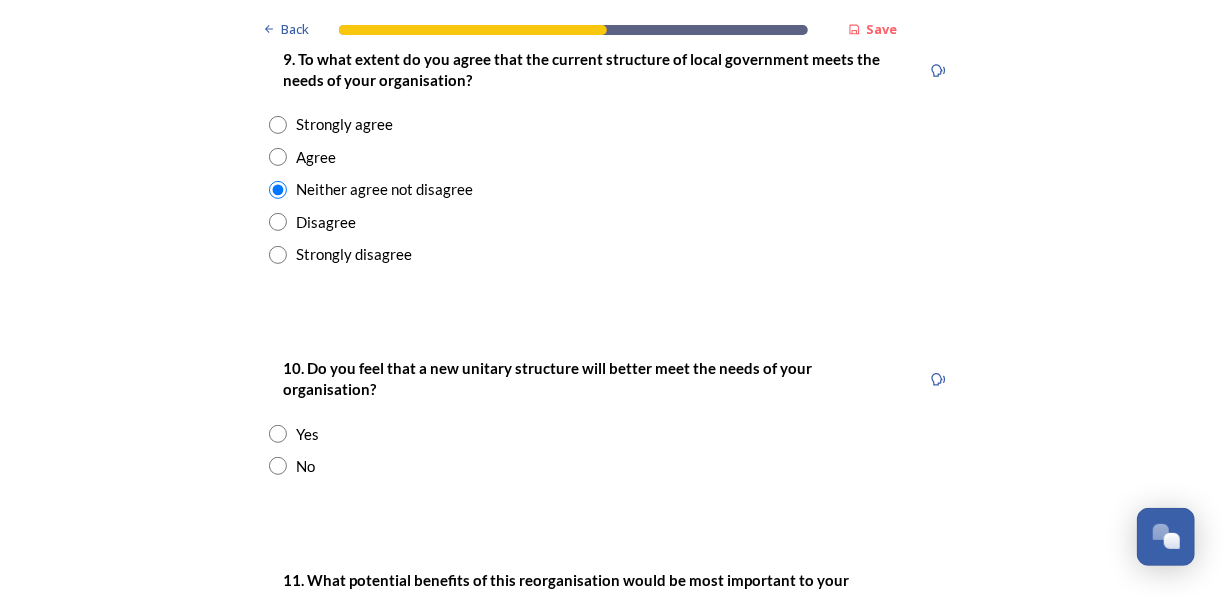 click at bounding box center [278, 434] 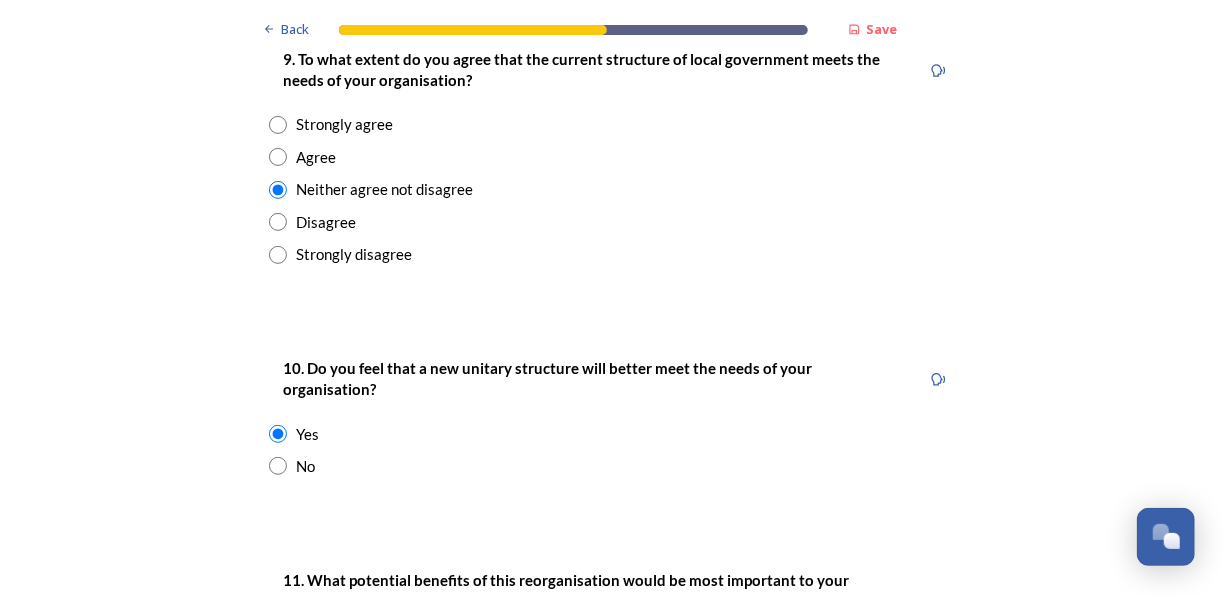 scroll, scrollTop: 4480, scrollLeft: 0, axis: vertical 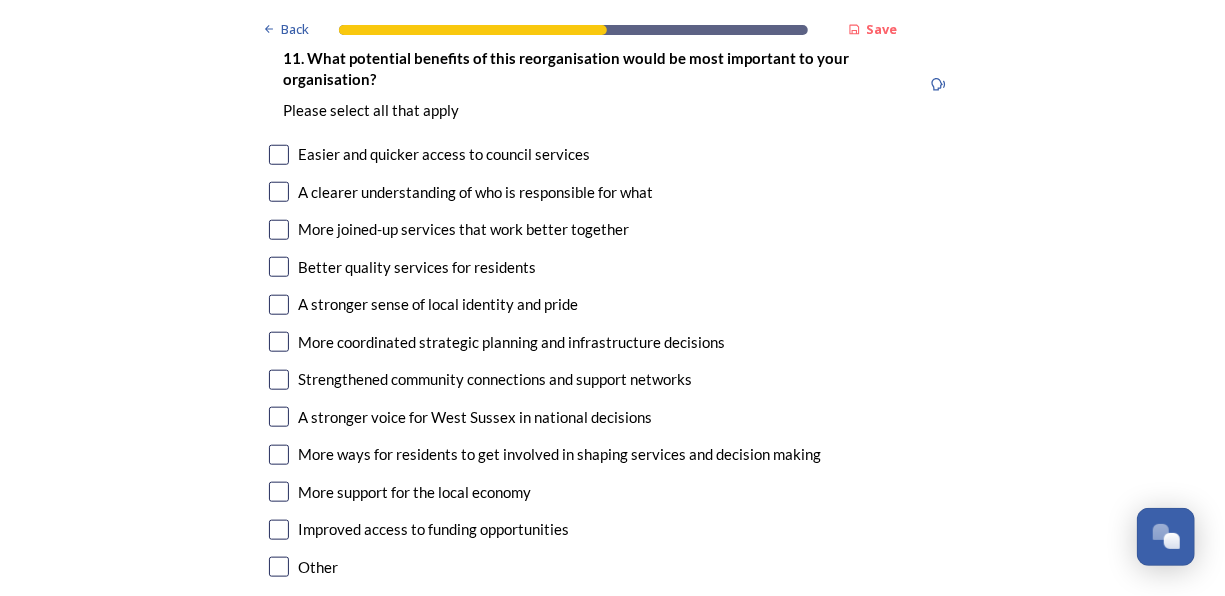 click at bounding box center [279, 155] 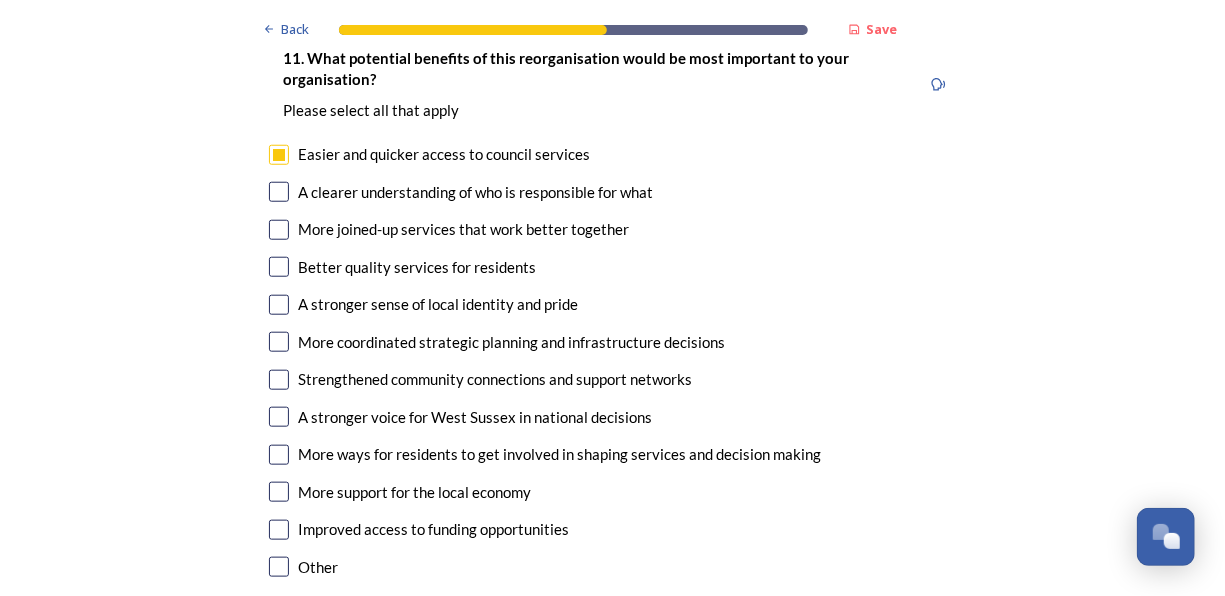 click at bounding box center [279, 192] 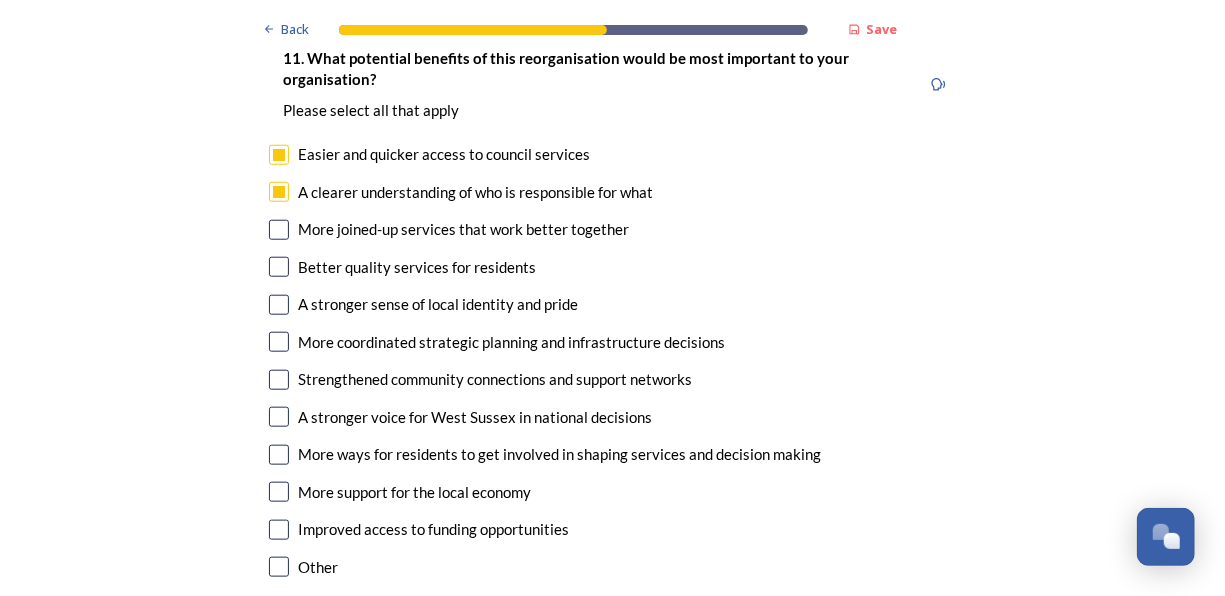 click at bounding box center (279, 230) 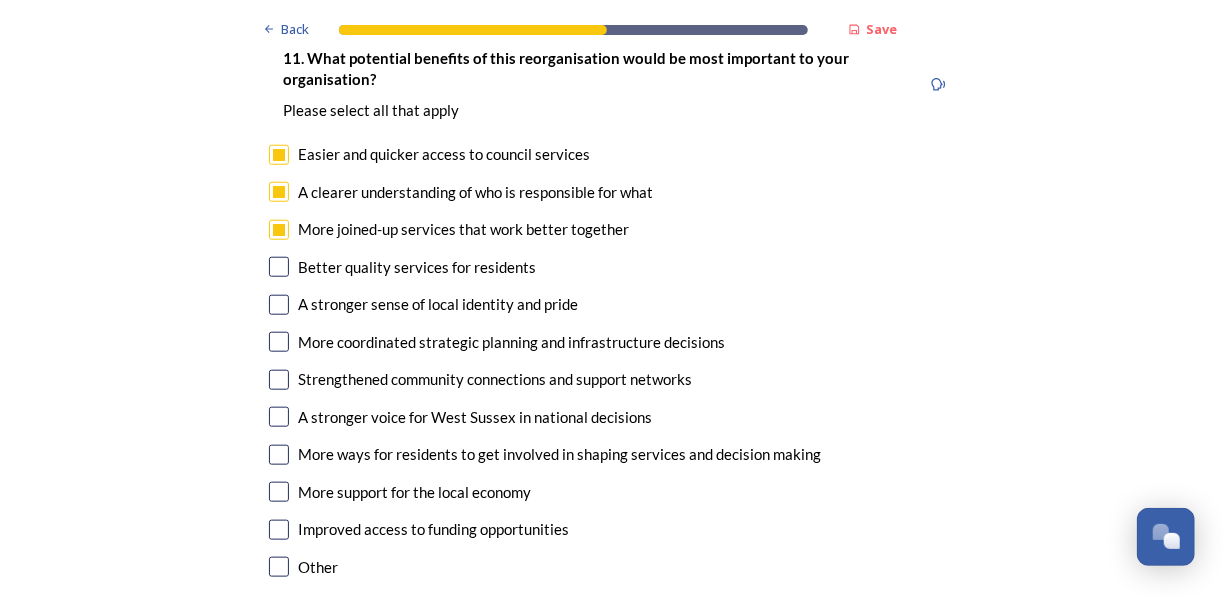 click at bounding box center (279, 267) 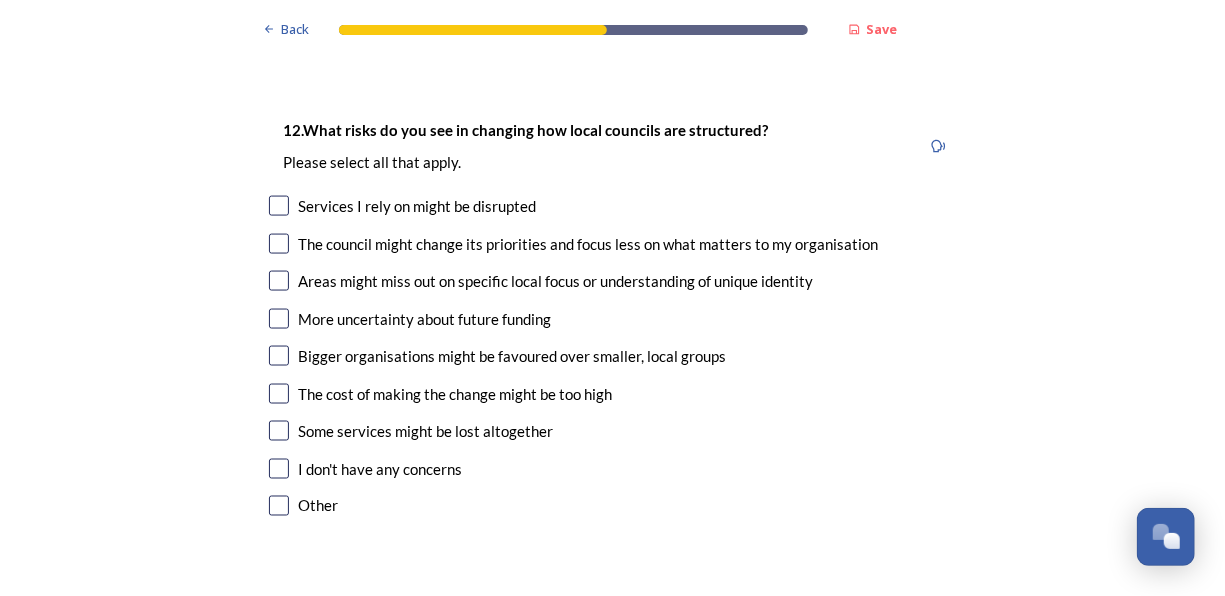 scroll, scrollTop: 5080, scrollLeft: 0, axis: vertical 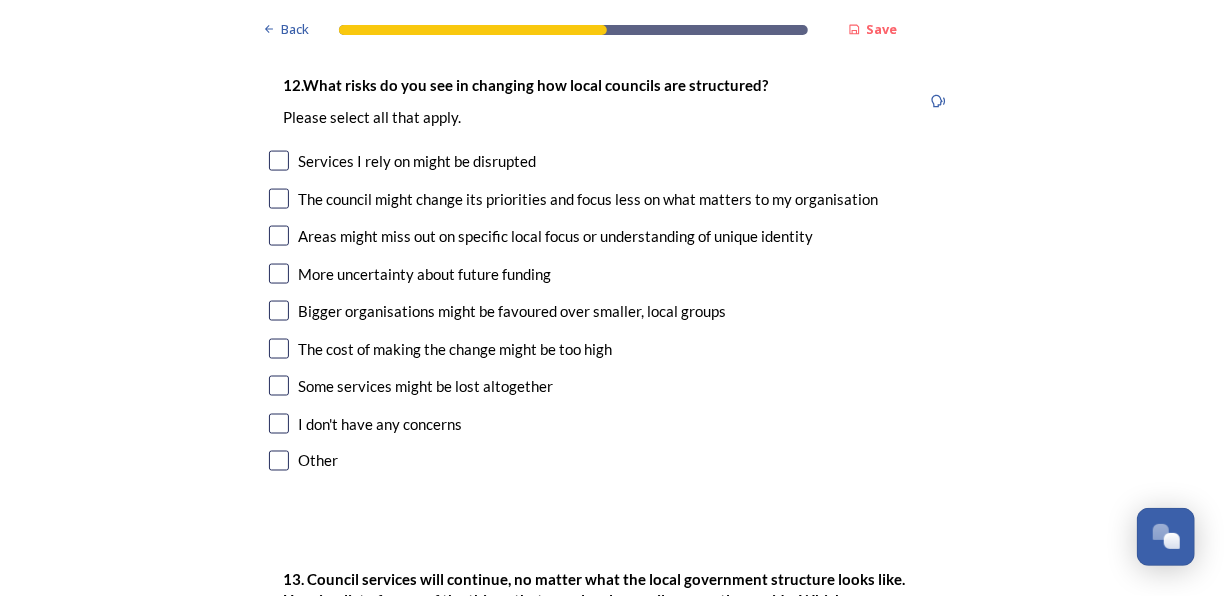 click at bounding box center (279, 199) 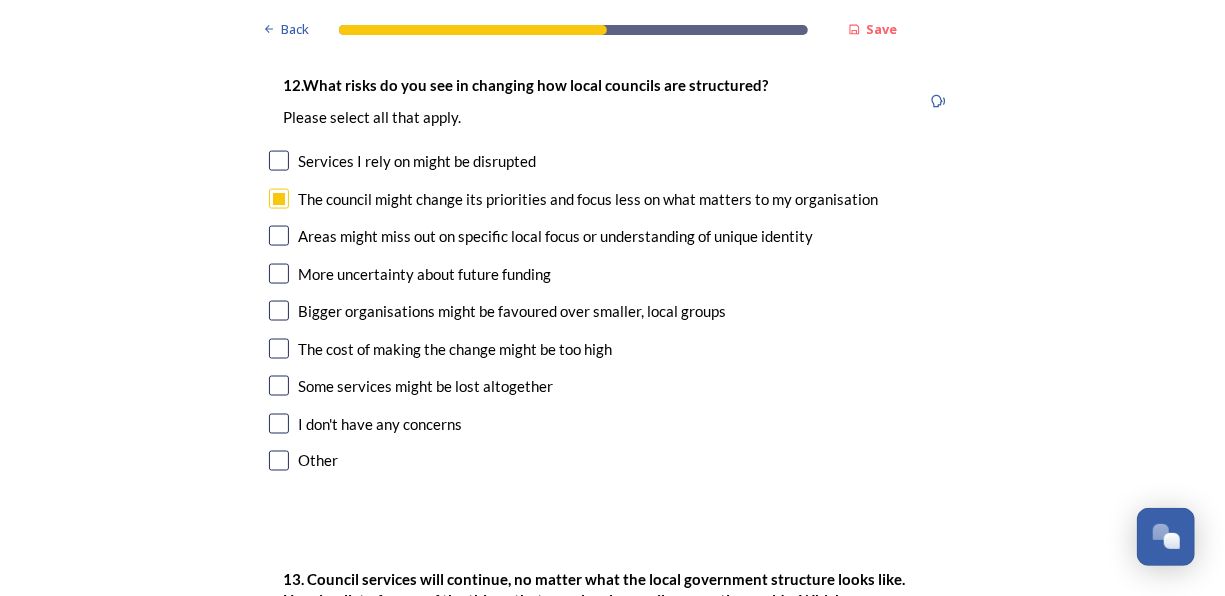 click at bounding box center [279, 311] 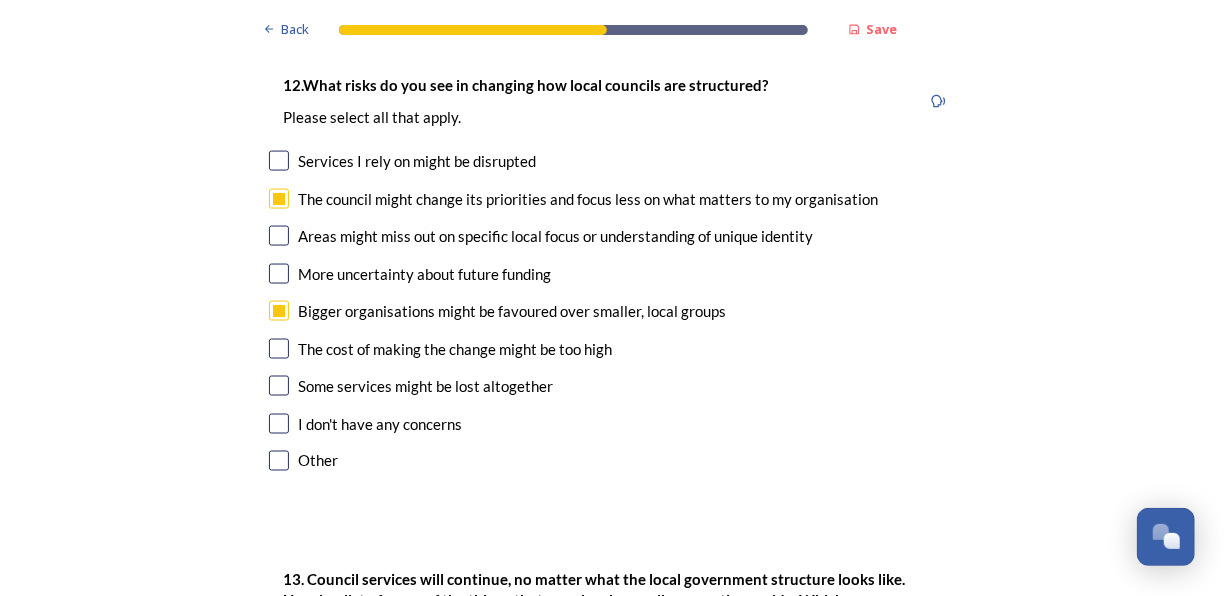 scroll, scrollTop: 5601, scrollLeft: 0, axis: vertical 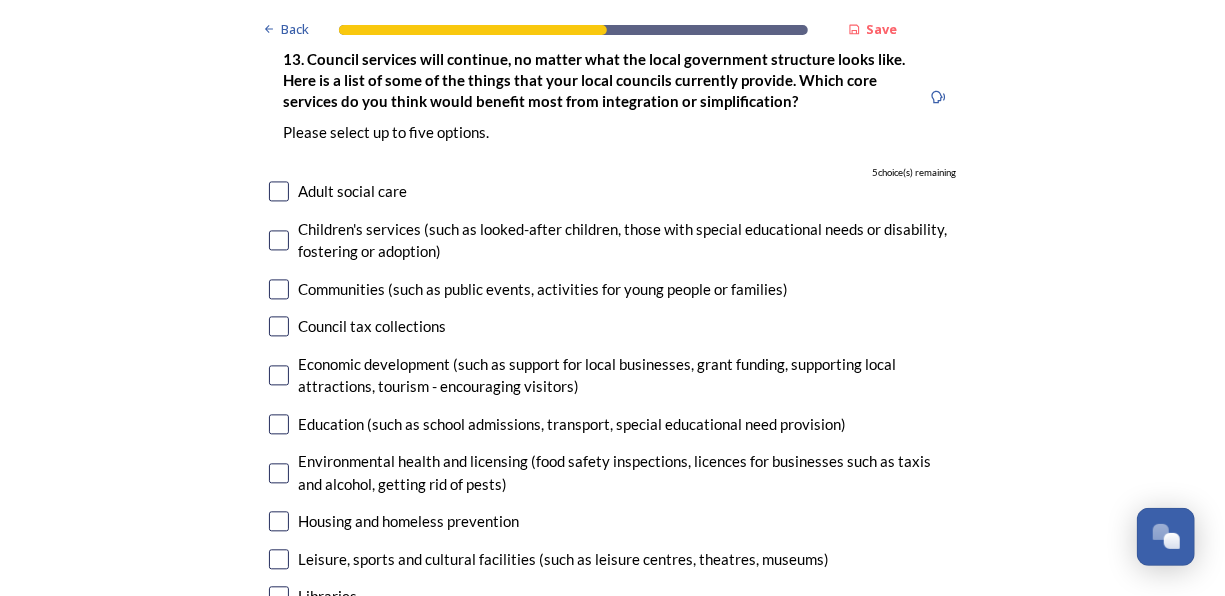 click at bounding box center [279, 191] 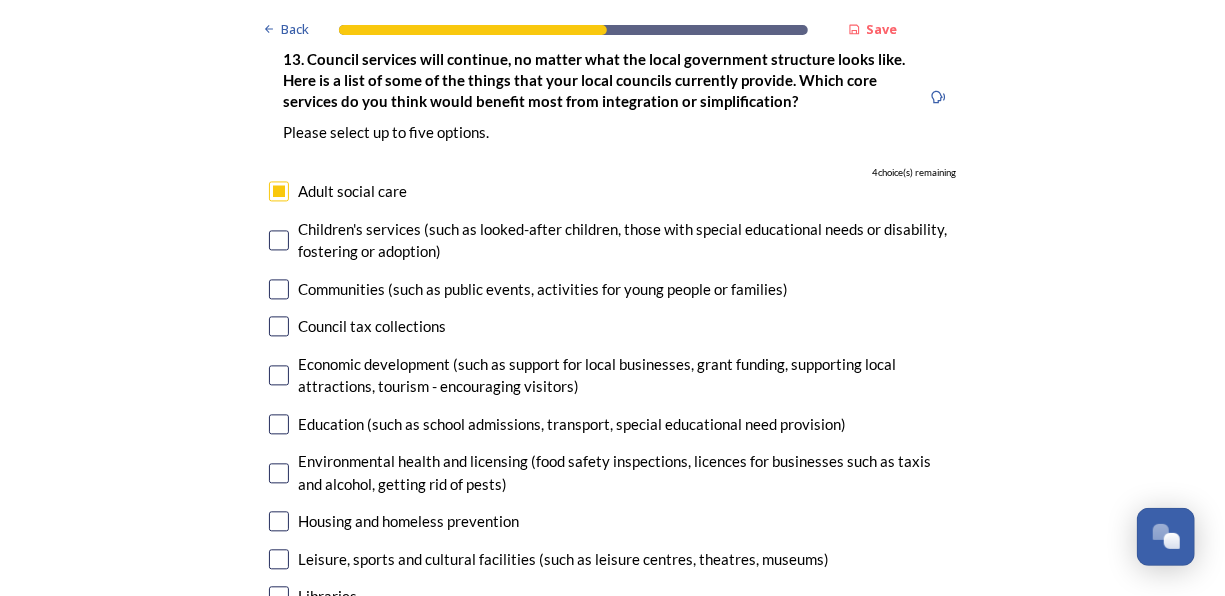 click at bounding box center [279, 240] 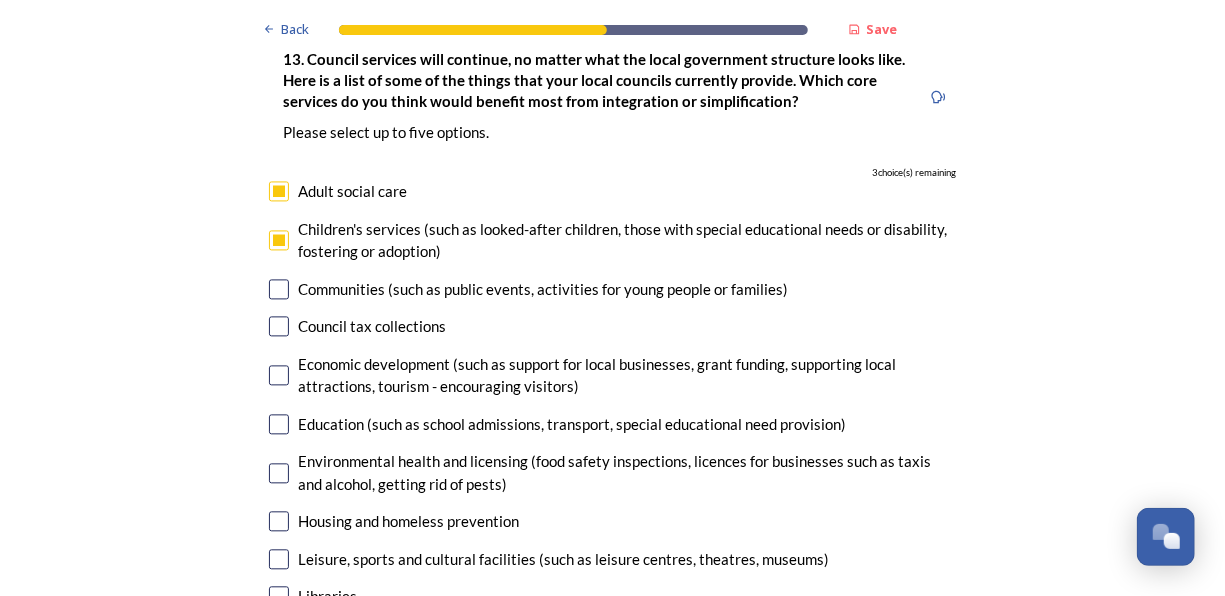click at bounding box center [279, 289] 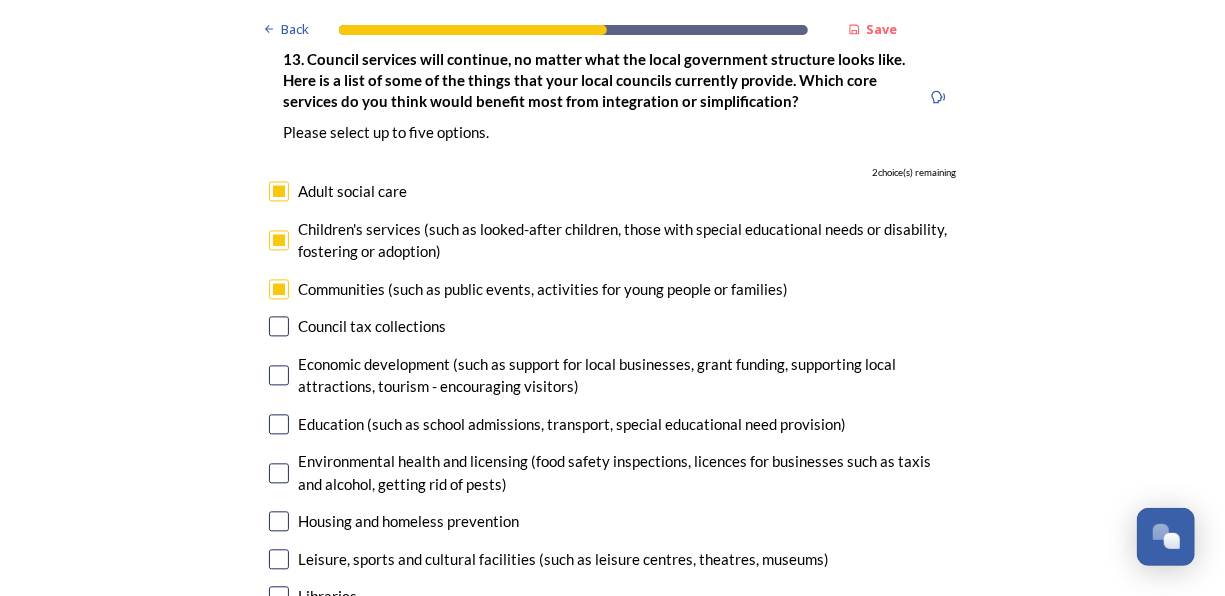 click at bounding box center [279, 326] 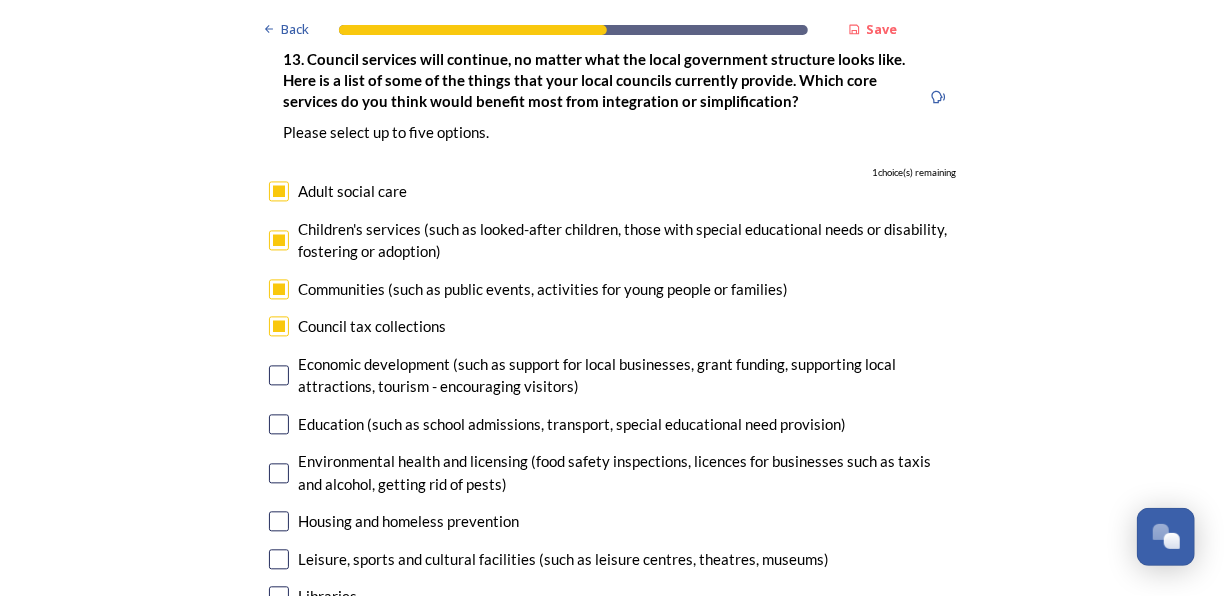 click at bounding box center [279, 375] 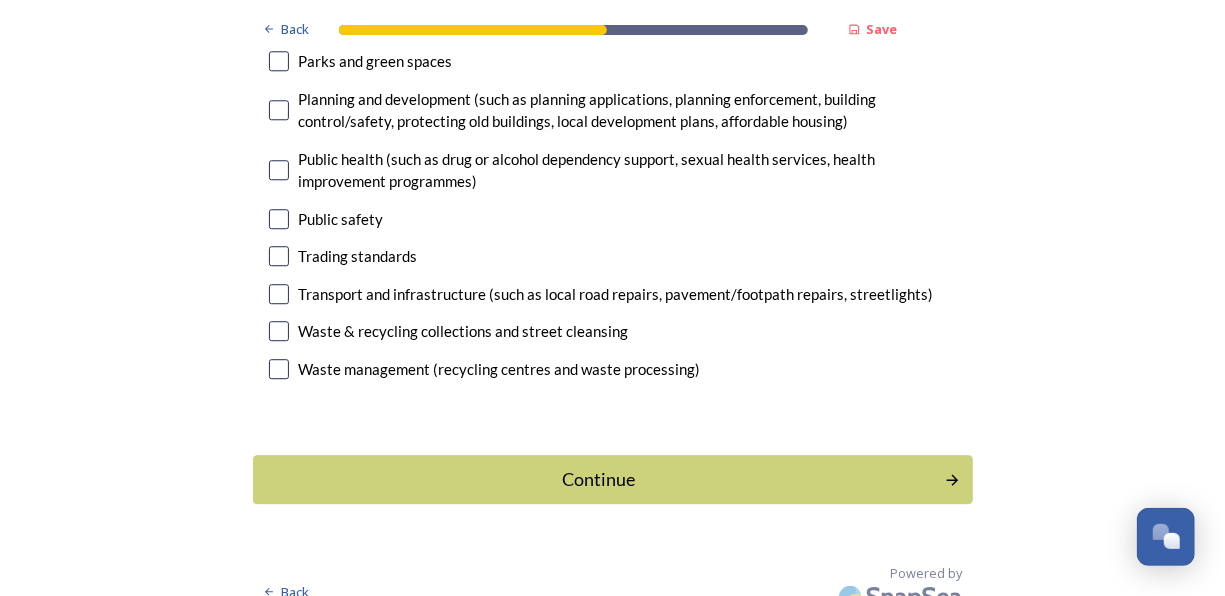 scroll, scrollTop: 6212, scrollLeft: 0, axis: vertical 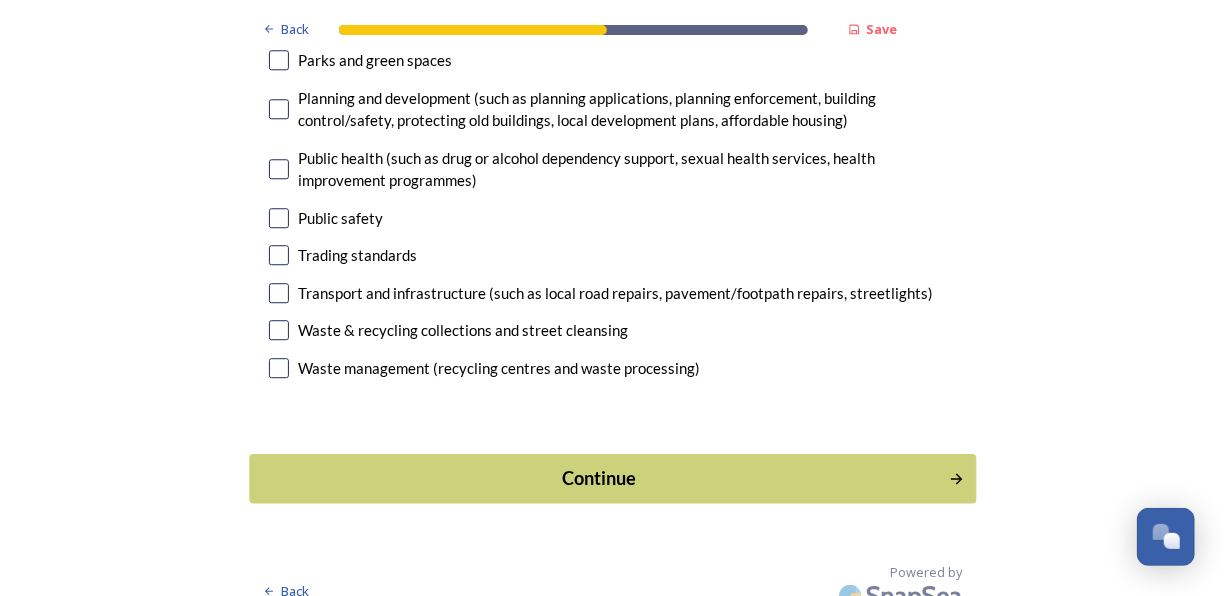 click on "Continue" at bounding box center (598, 478) 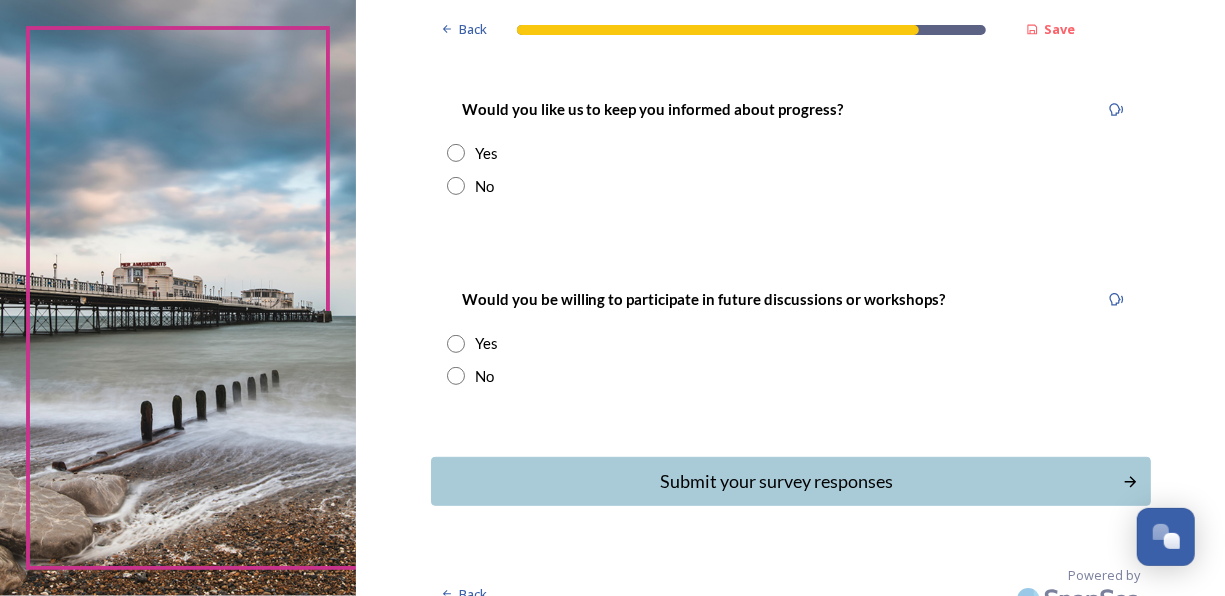scroll, scrollTop: 288, scrollLeft: 0, axis: vertical 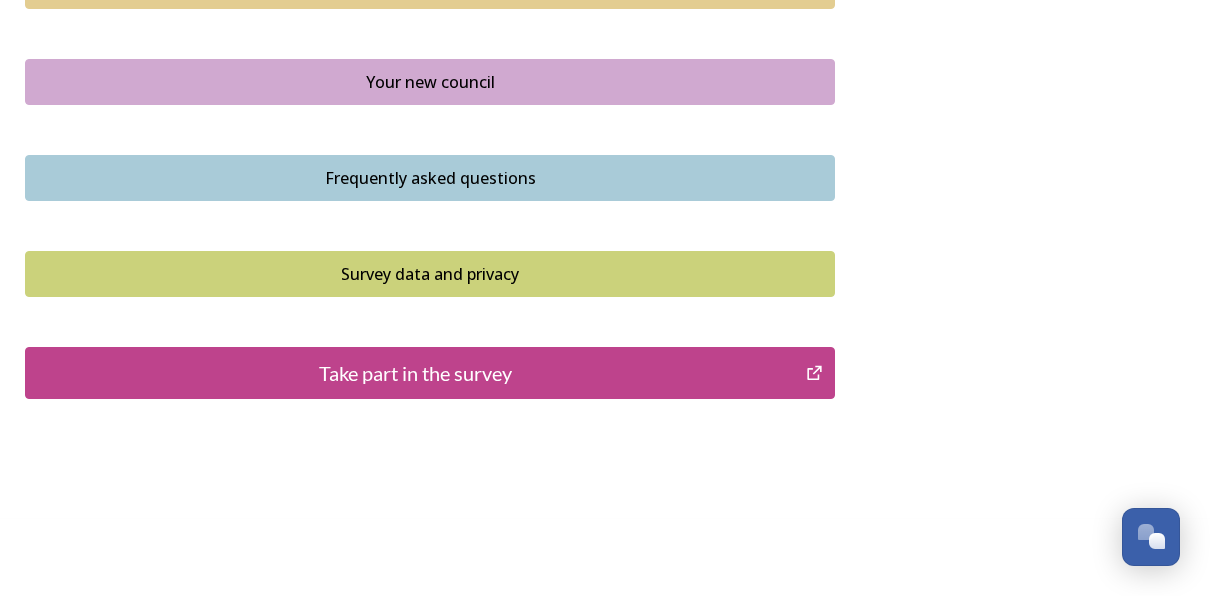 click on "Take part in the survey" at bounding box center [415, 373] 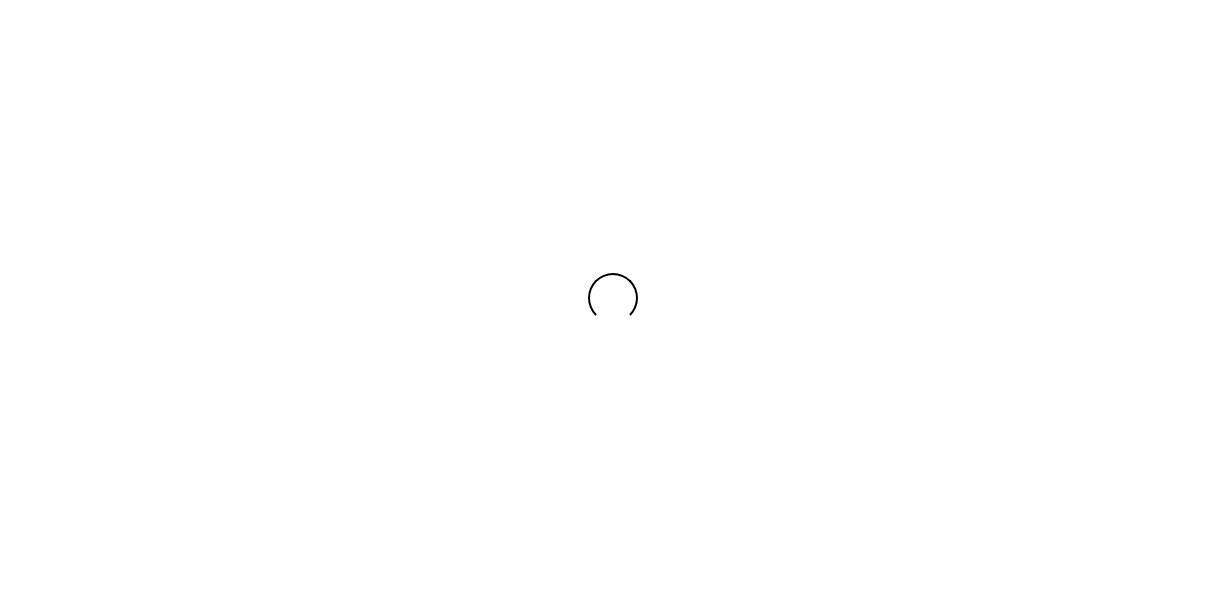 scroll, scrollTop: 0, scrollLeft: 0, axis: both 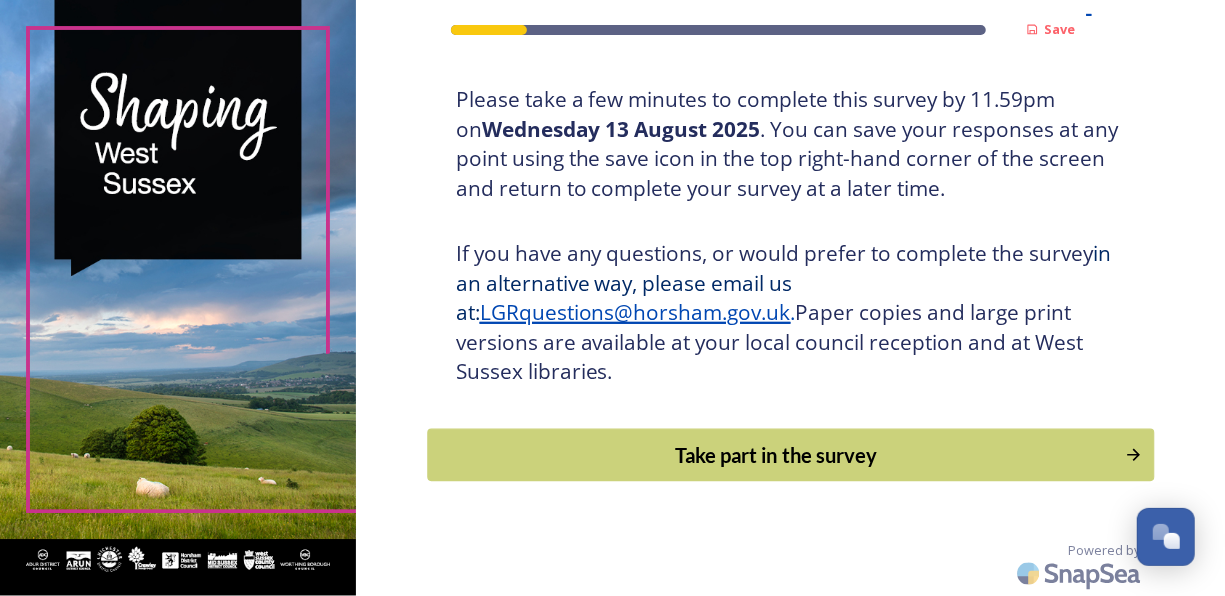 click on "Take part in the survey" at bounding box center [776, 455] 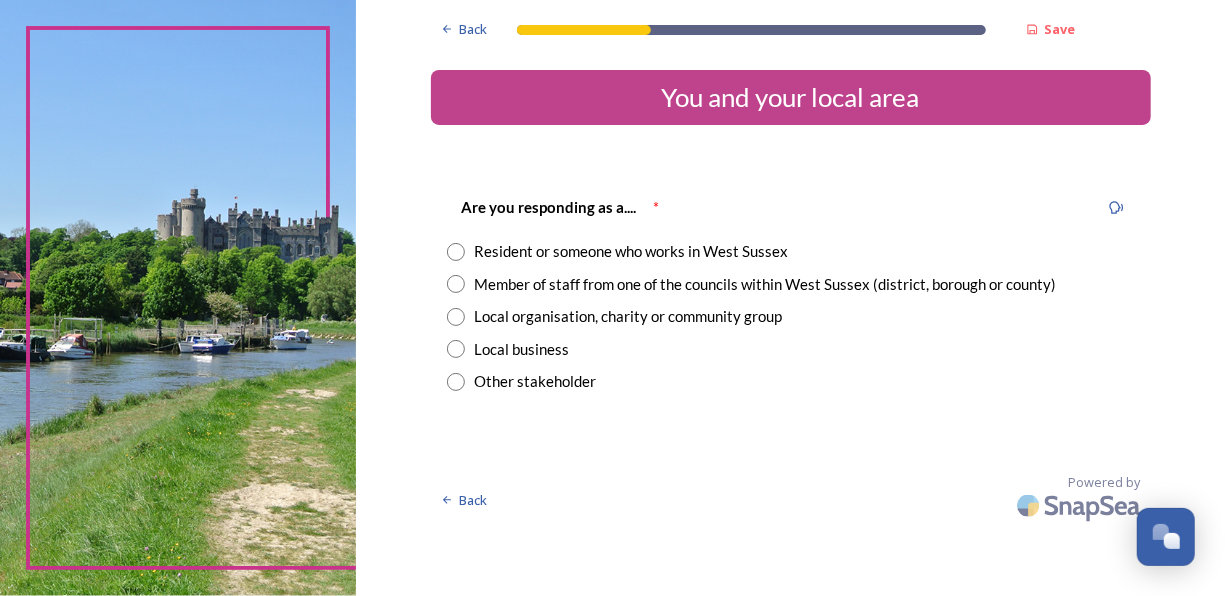 click at bounding box center [456, 252] 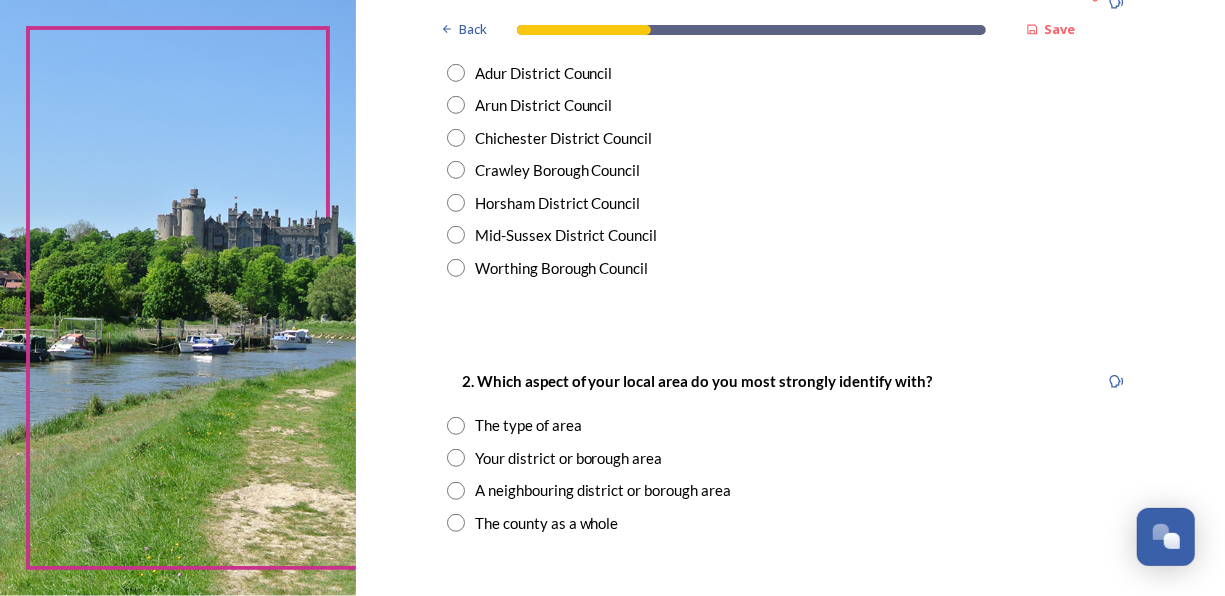 scroll, scrollTop: 520, scrollLeft: 0, axis: vertical 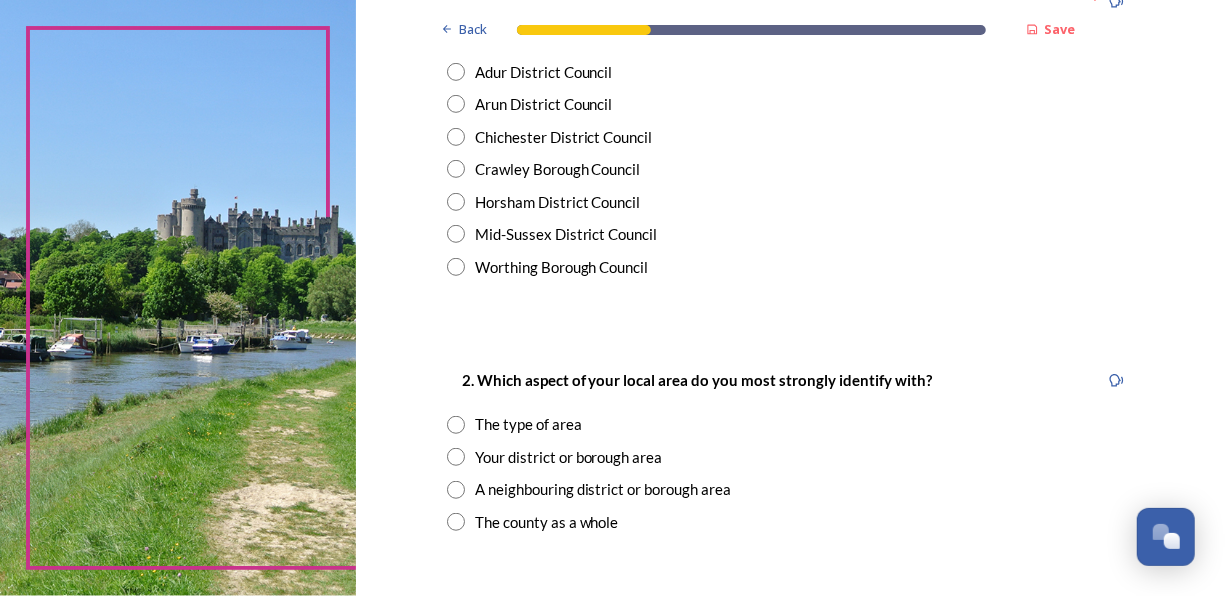 click at bounding box center [456, 137] 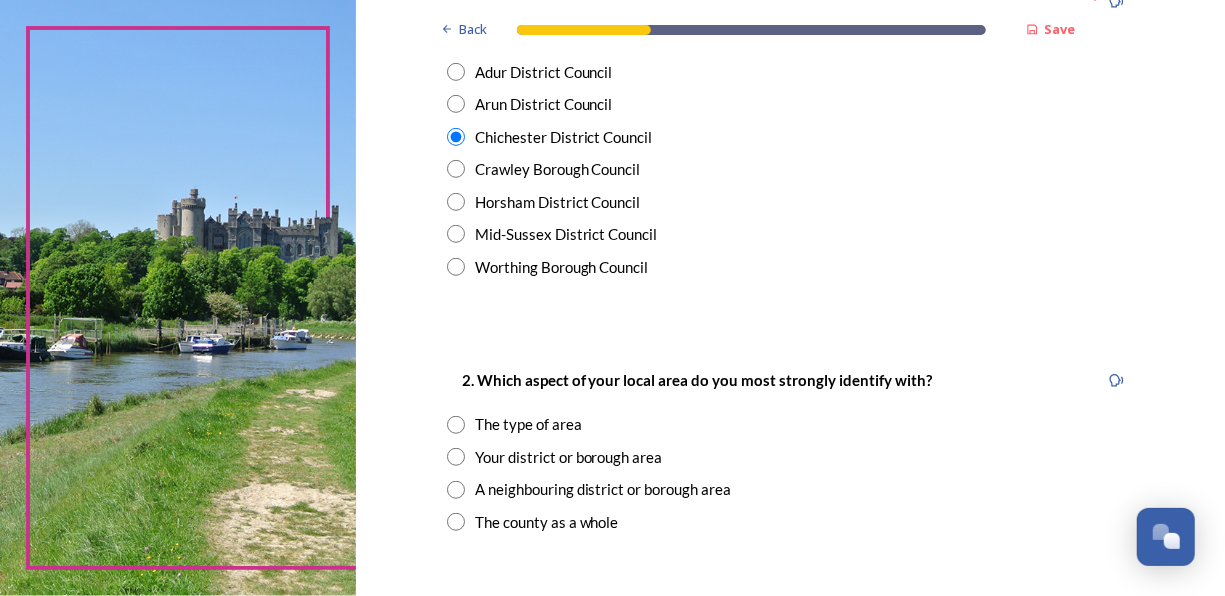 click at bounding box center (456, 457) 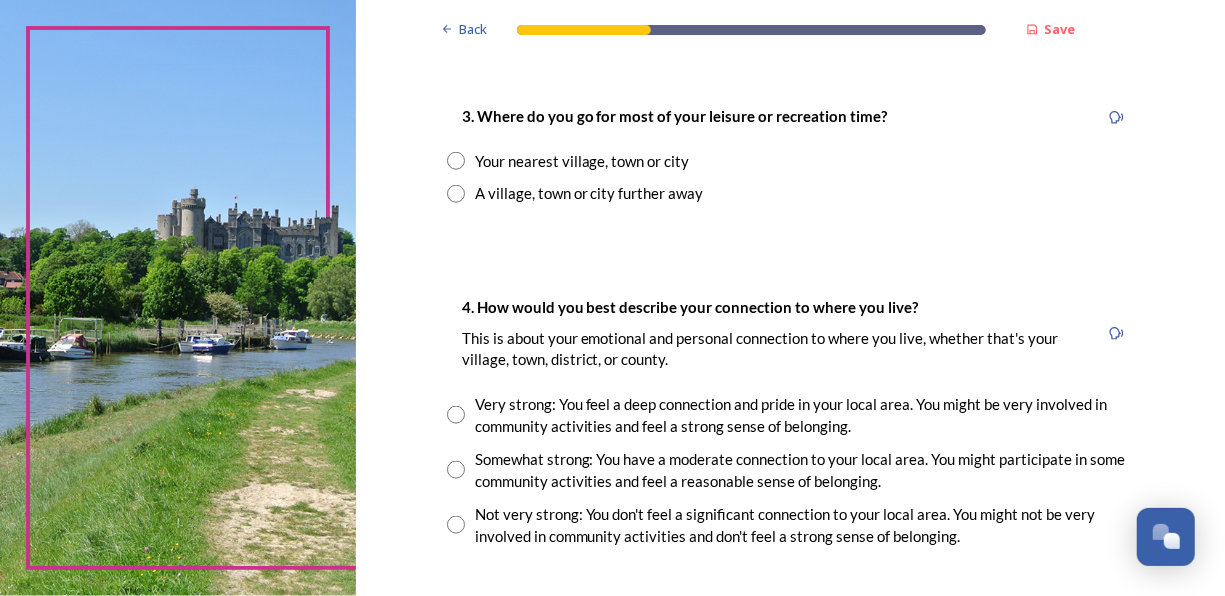 scroll, scrollTop: 1040, scrollLeft: 0, axis: vertical 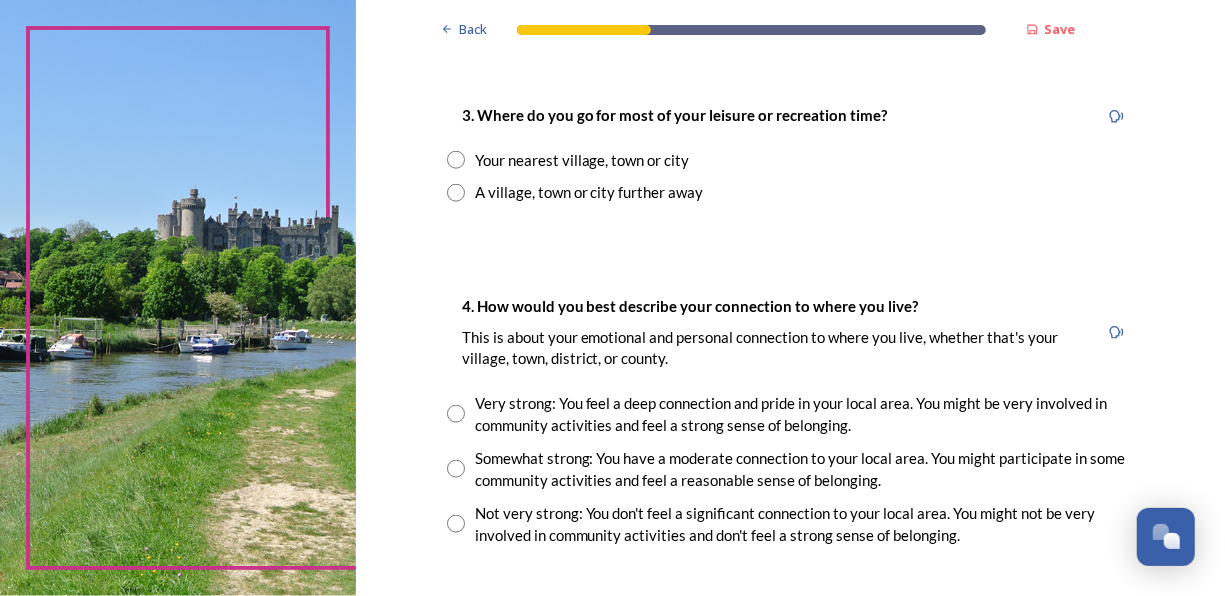 click at bounding box center [456, 160] 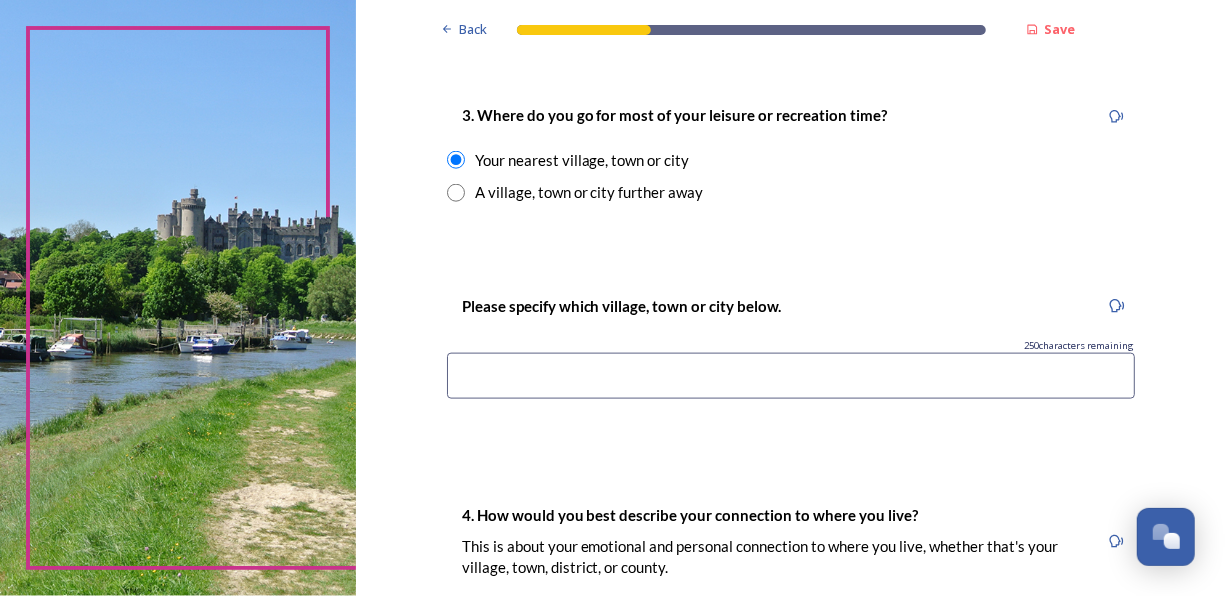 click at bounding box center (791, 376) 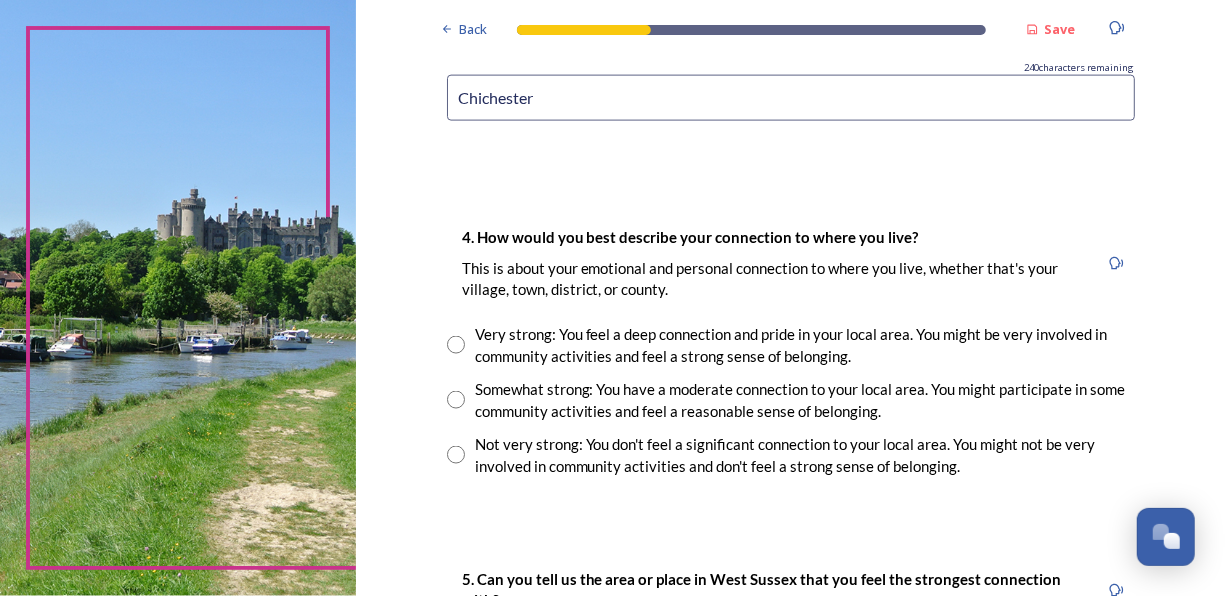 scroll, scrollTop: 1320, scrollLeft: 0, axis: vertical 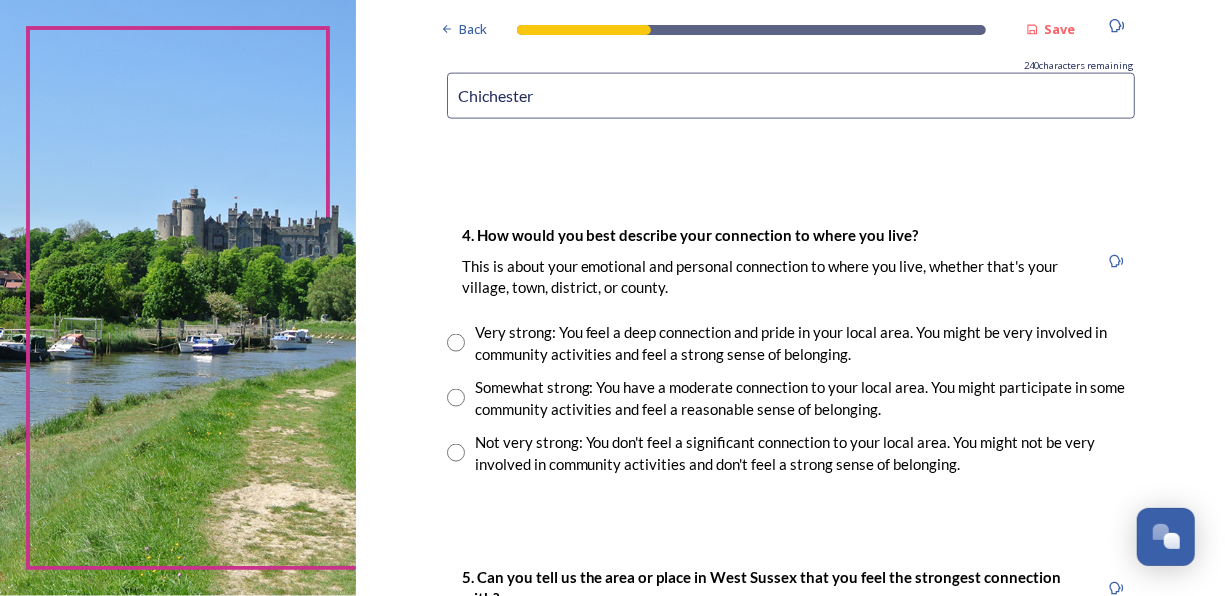 click at bounding box center [456, 343] 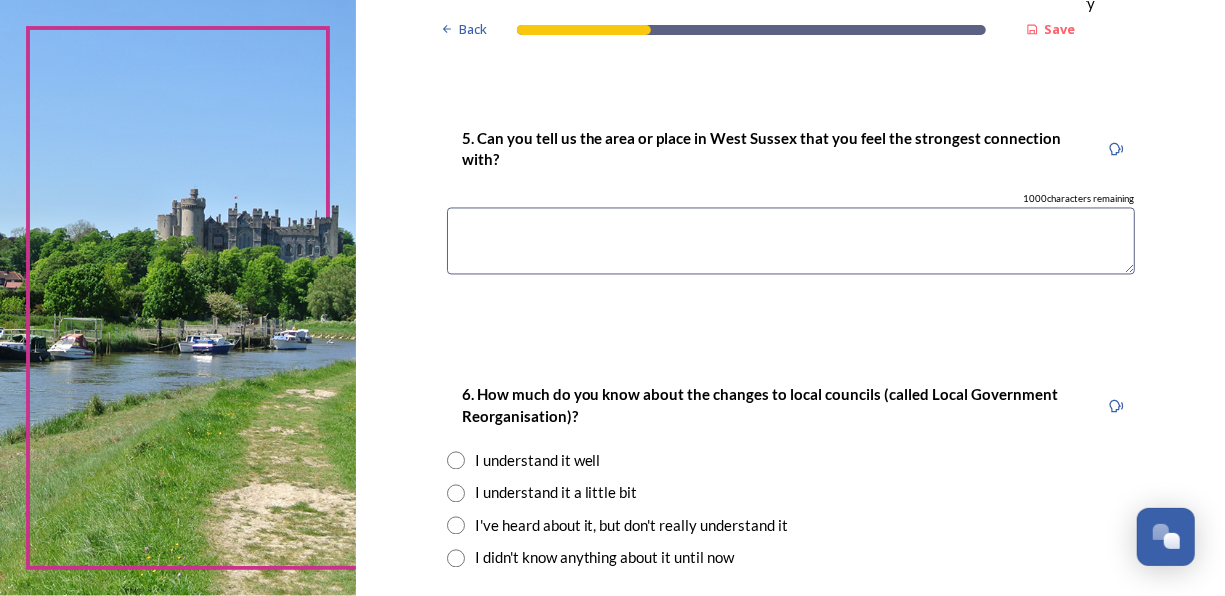 scroll, scrollTop: 1760, scrollLeft: 0, axis: vertical 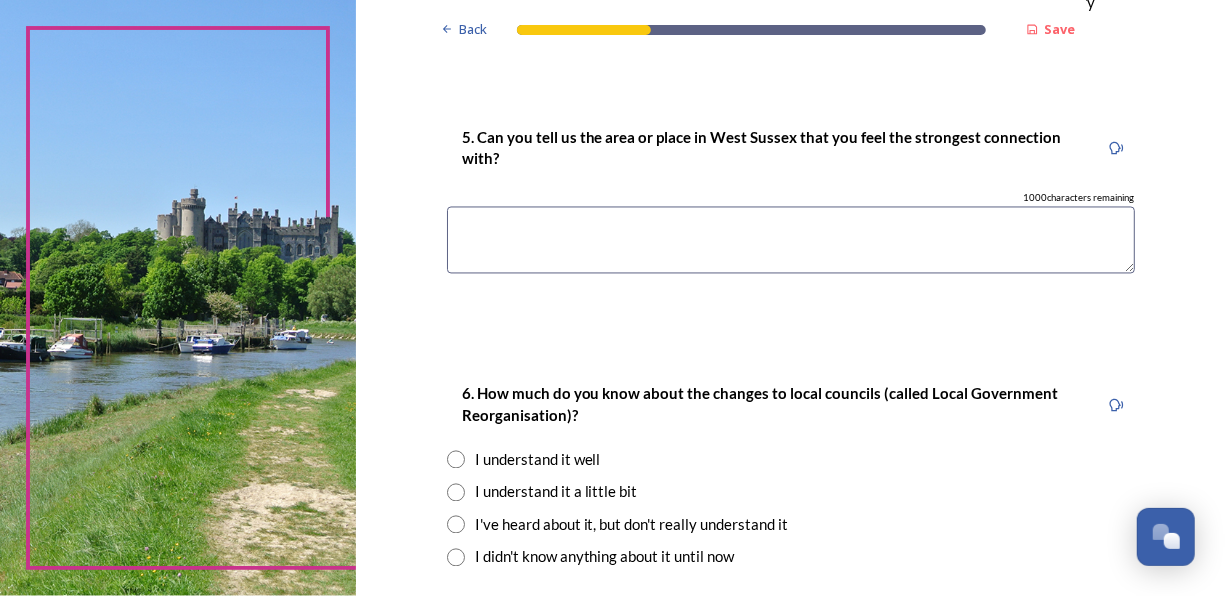 click at bounding box center (791, 240) 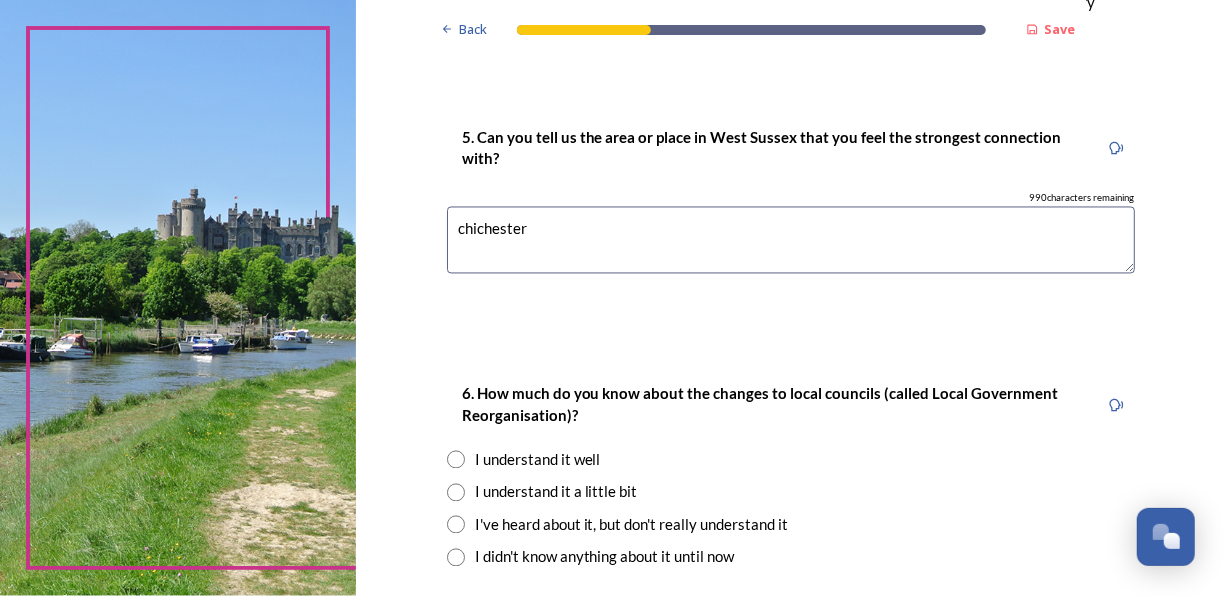 click on "chichester" at bounding box center (791, 240) 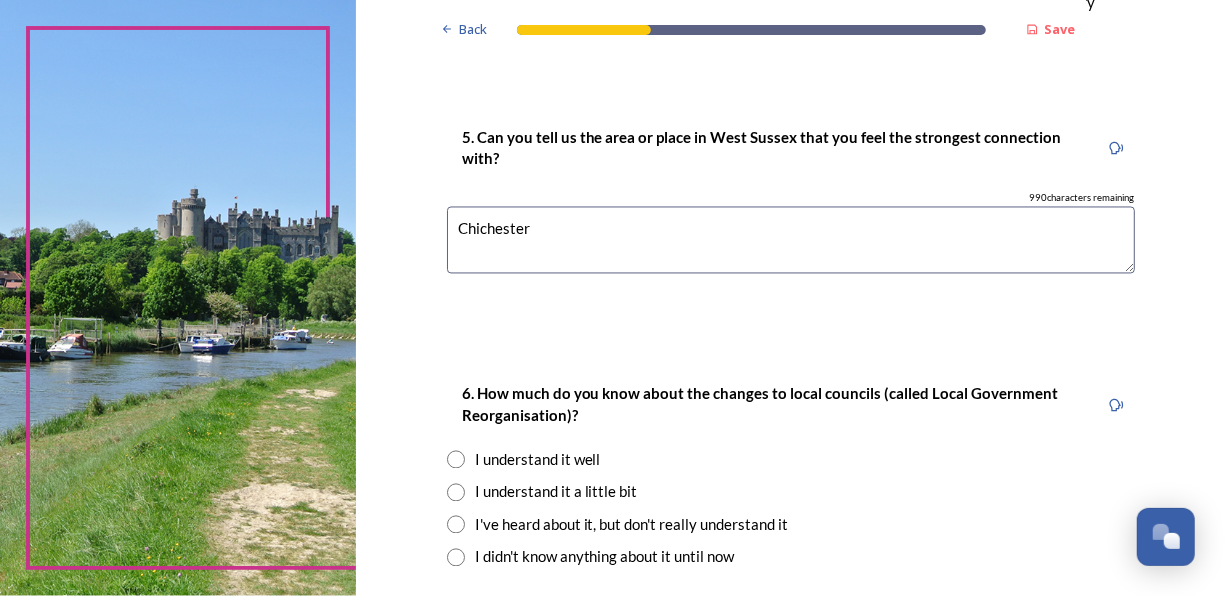type on "Chichester" 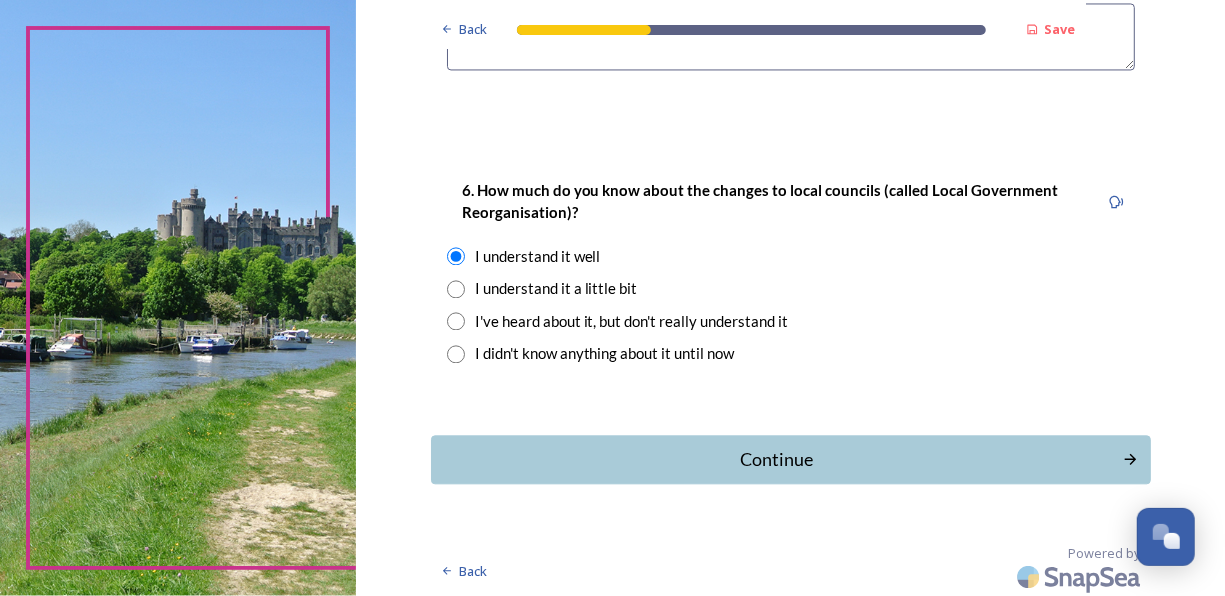 scroll, scrollTop: 1966, scrollLeft: 0, axis: vertical 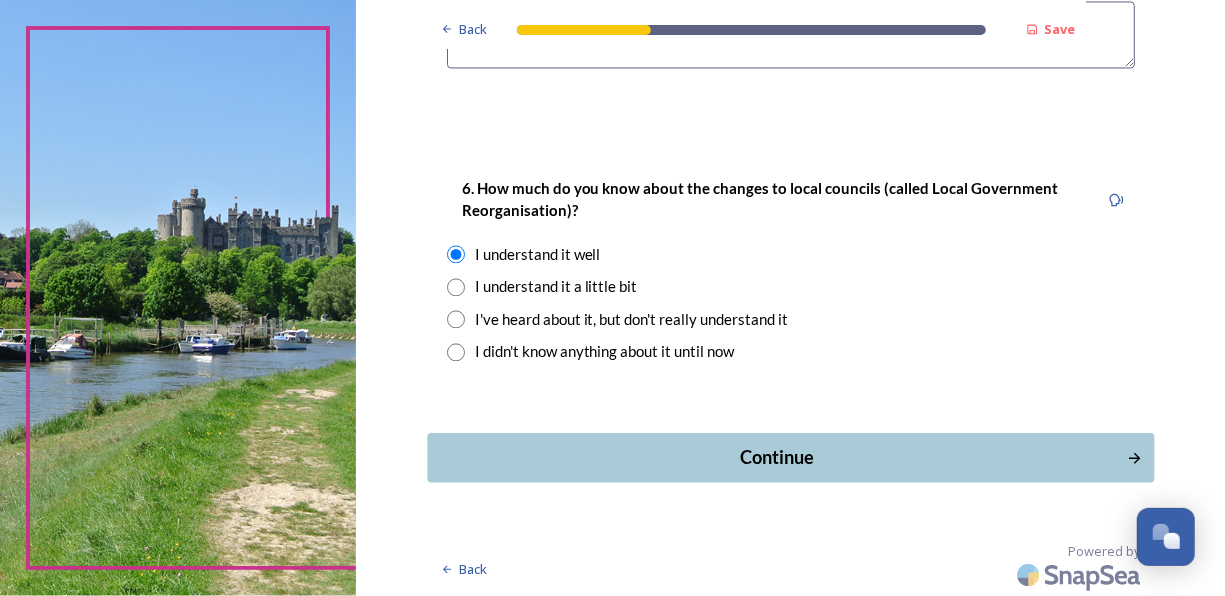 click on "Continue" at bounding box center (776, 457) 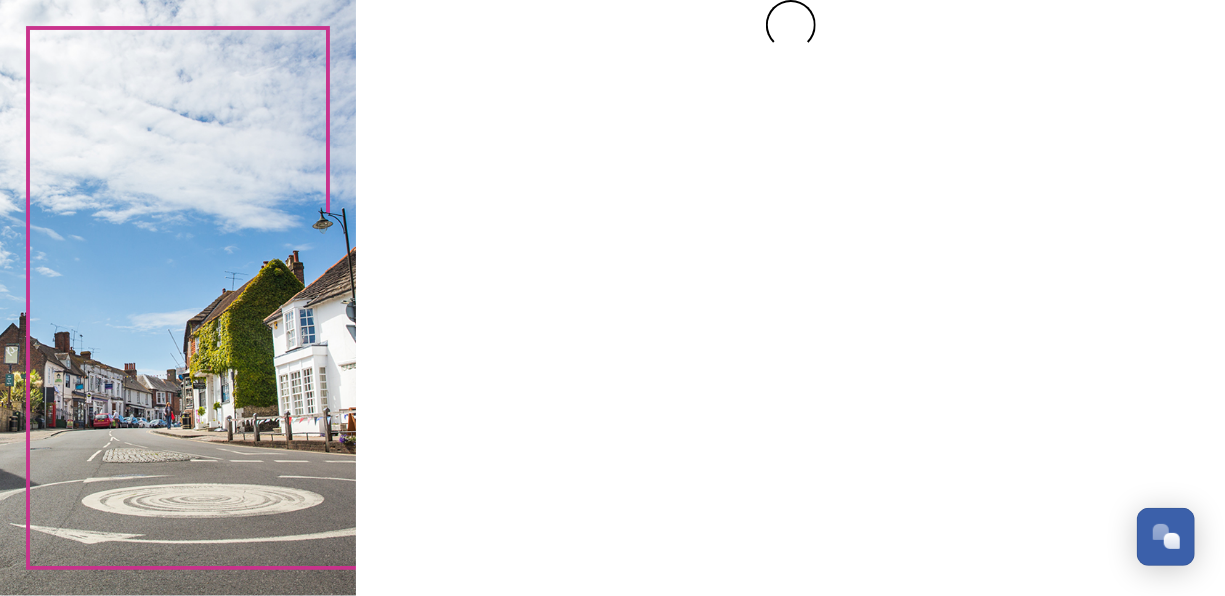 scroll, scrollTop: 0, scrollLeft: 0, axis: both 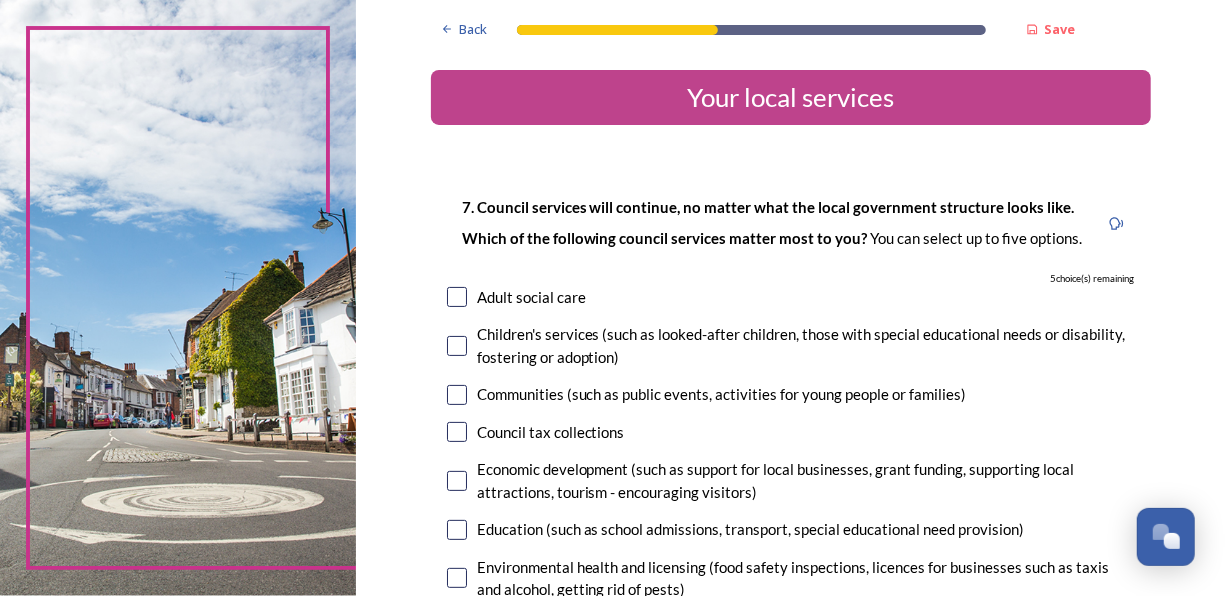click at bounding box center [457, 395] 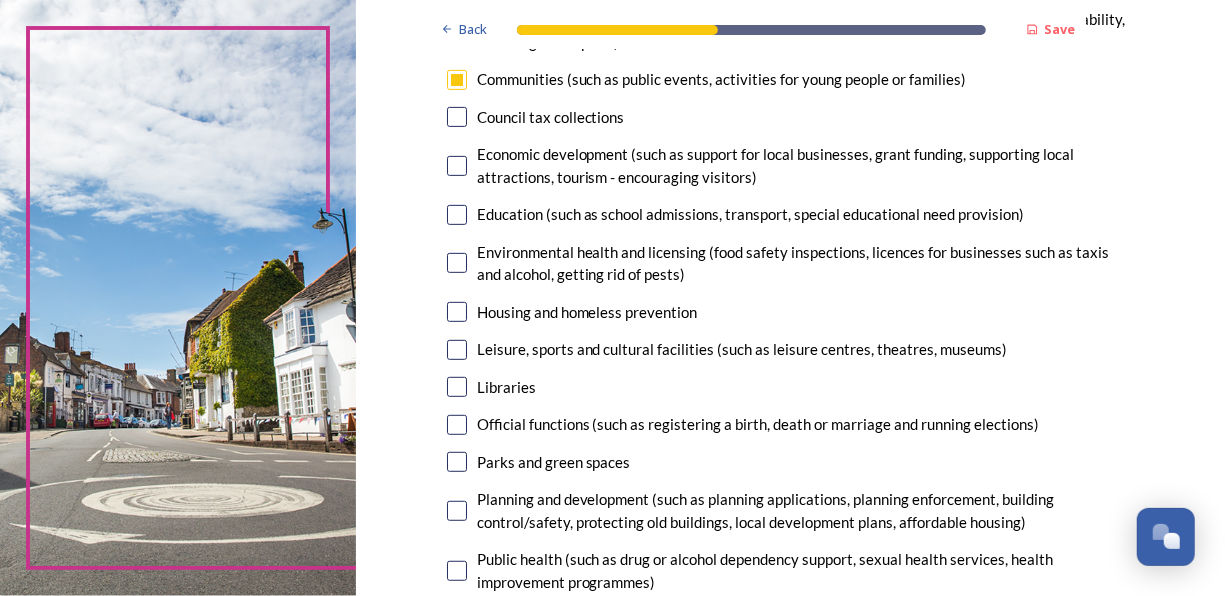scroll, scrollTop: 320, scrollLeft: 0, axis: vertical 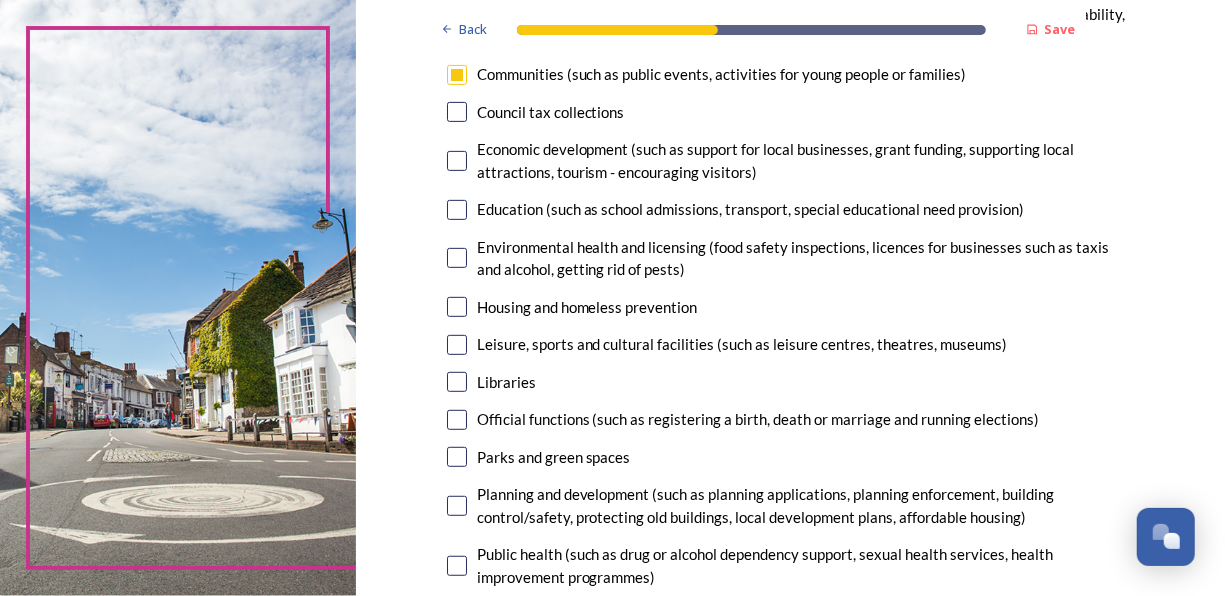 click at bounding box center (457, 258) 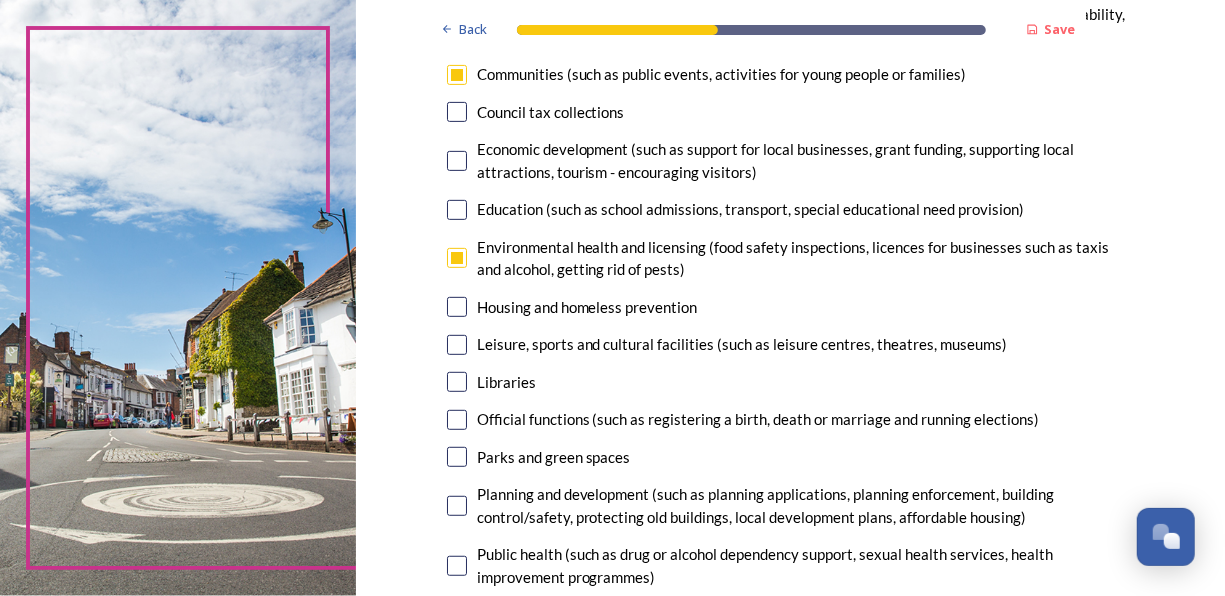 click at bounding box center [457, 345] 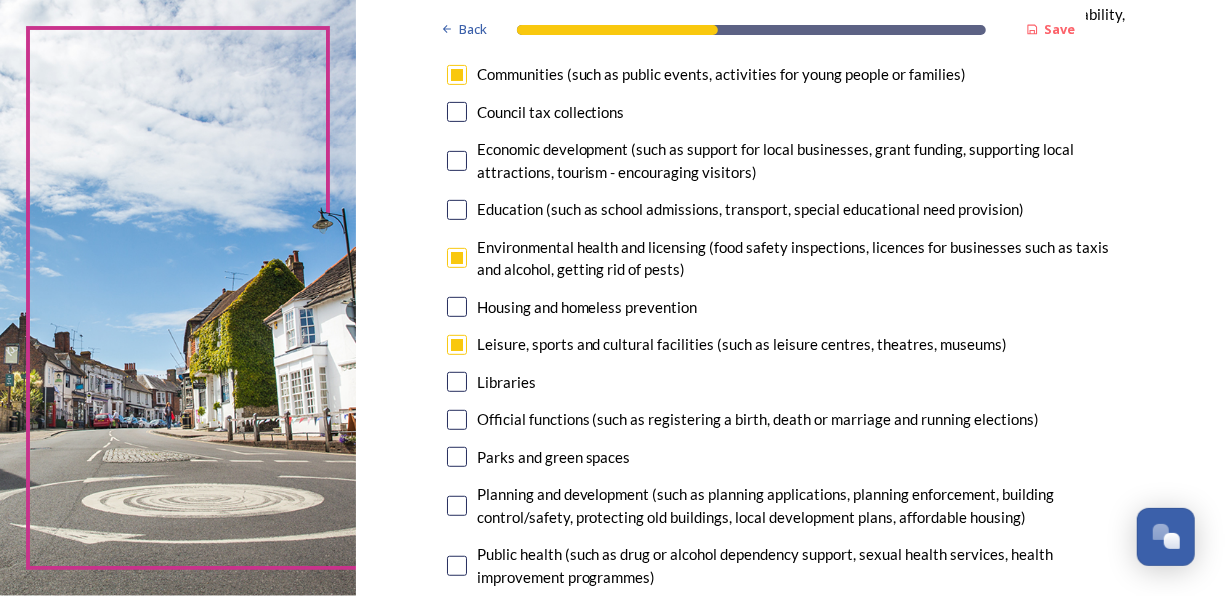 click at bounding box center (457, 382) 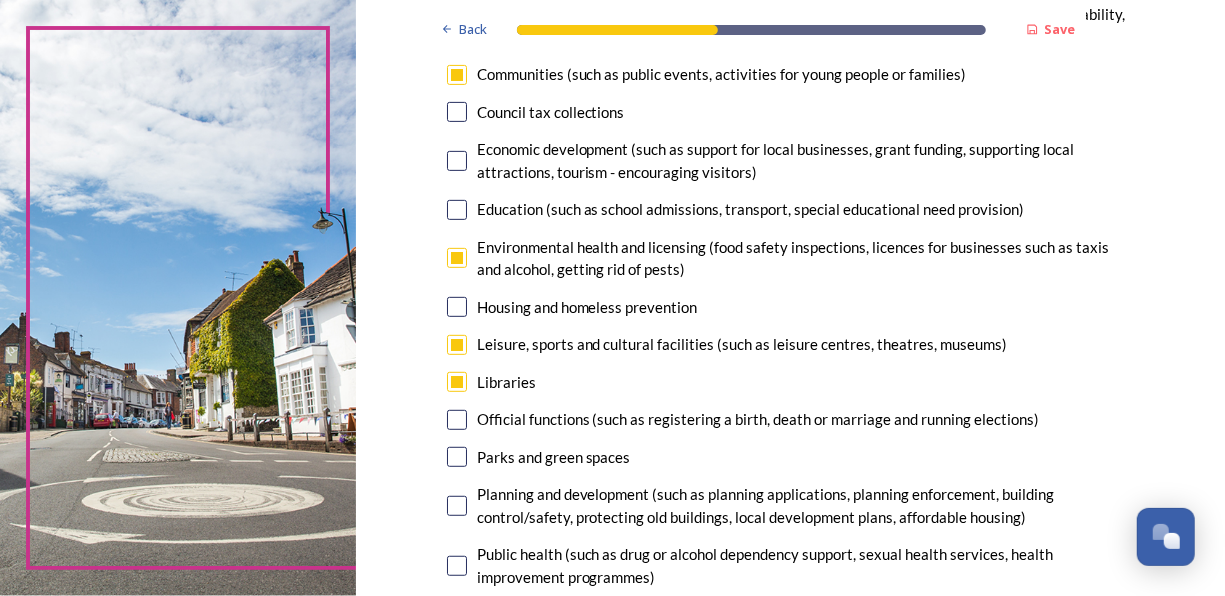 click at bounding box center [457, 506] 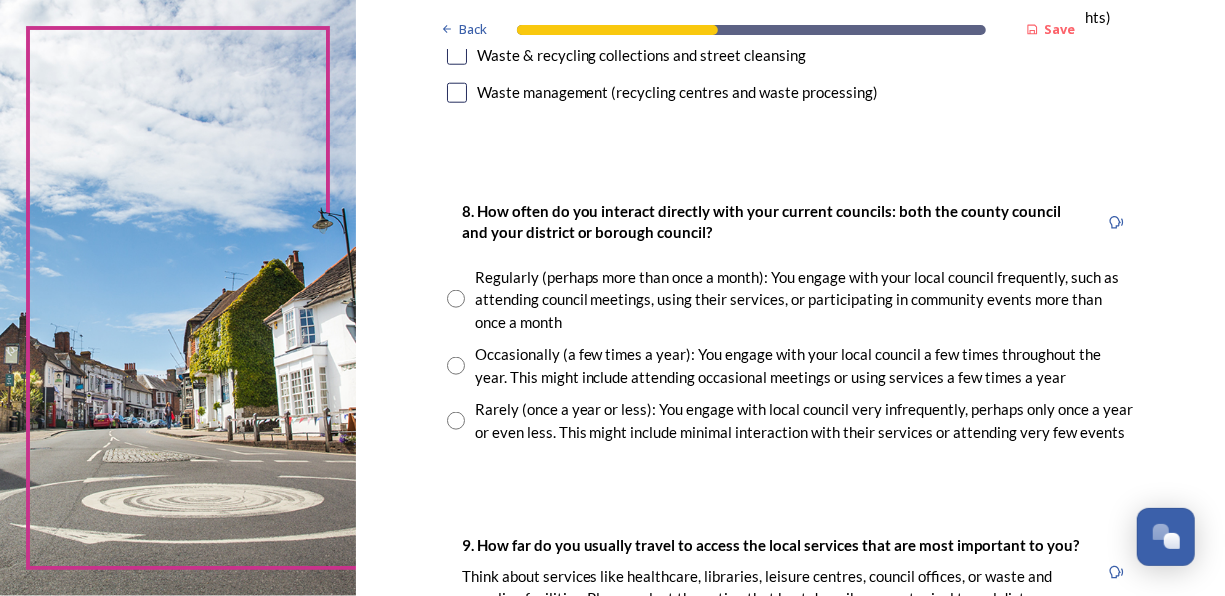 scroll, scrollTop: 1000, scrollLeft: 0, axis: vertical 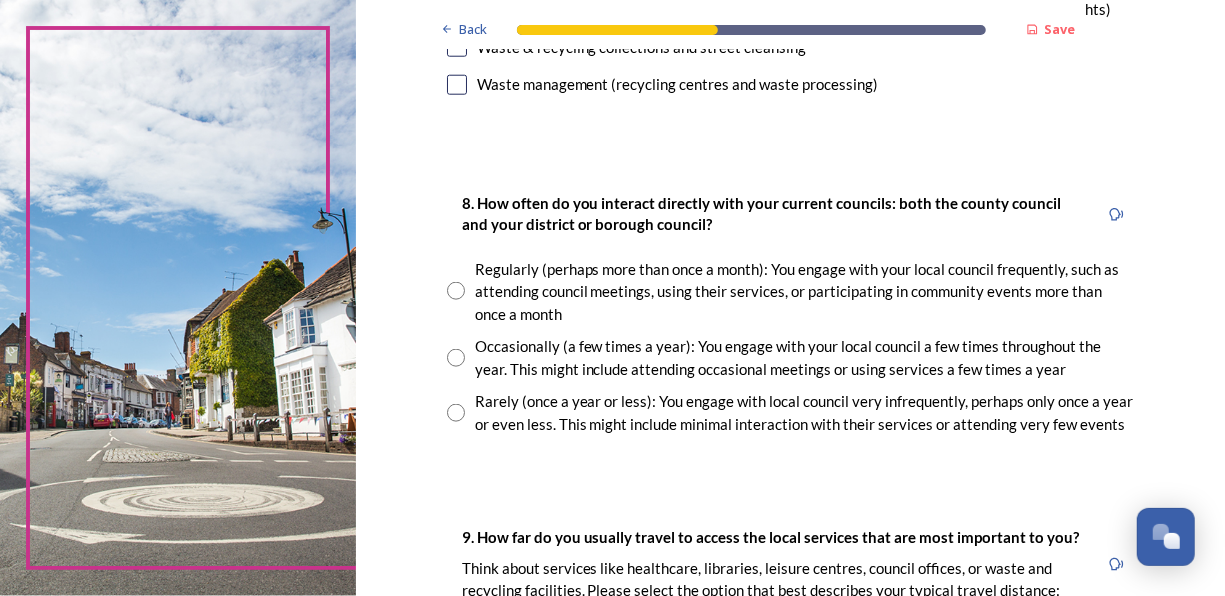 click at bounding box center [456, 358] 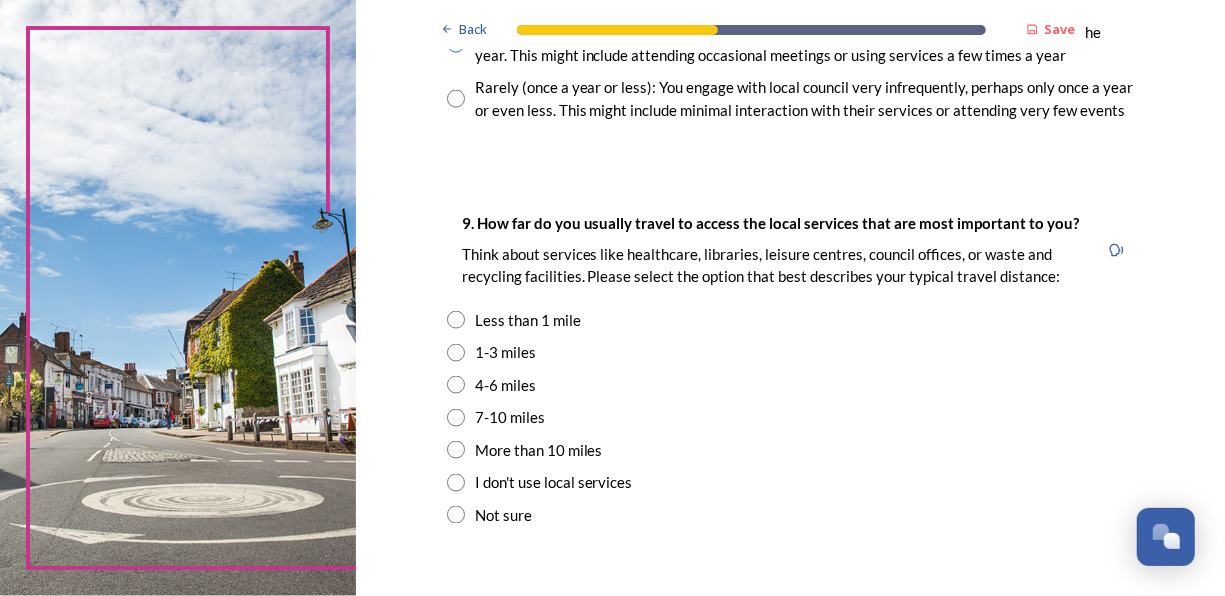 scroll, scrollTop: 1320, scrollLeft: 0, axis: vertical 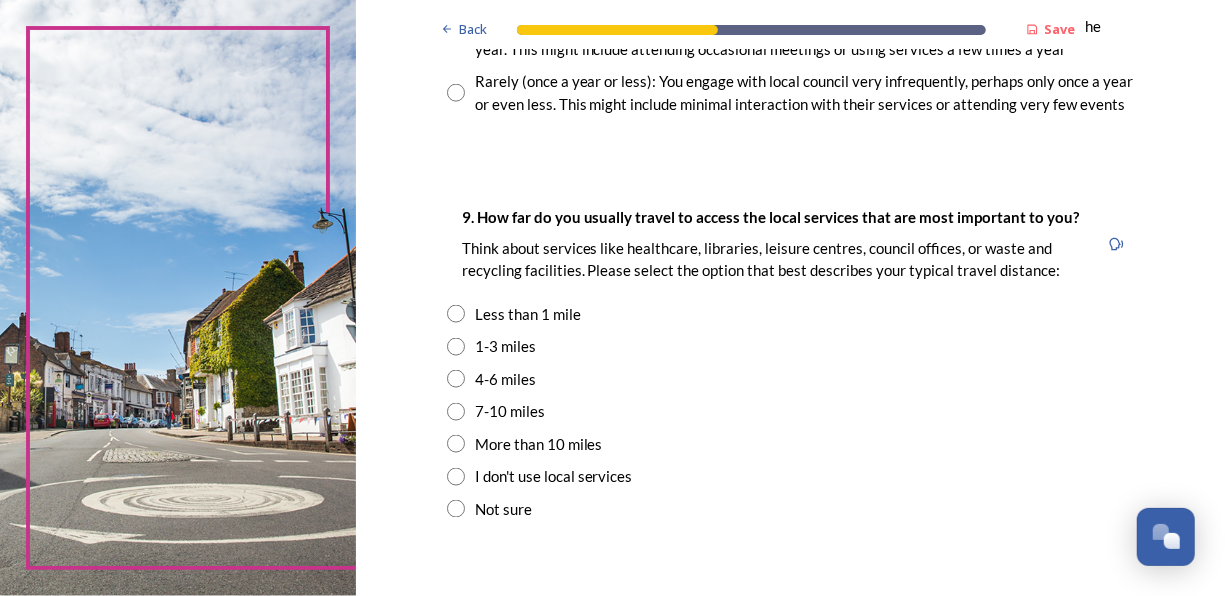 click at bounding box center [456, 347] 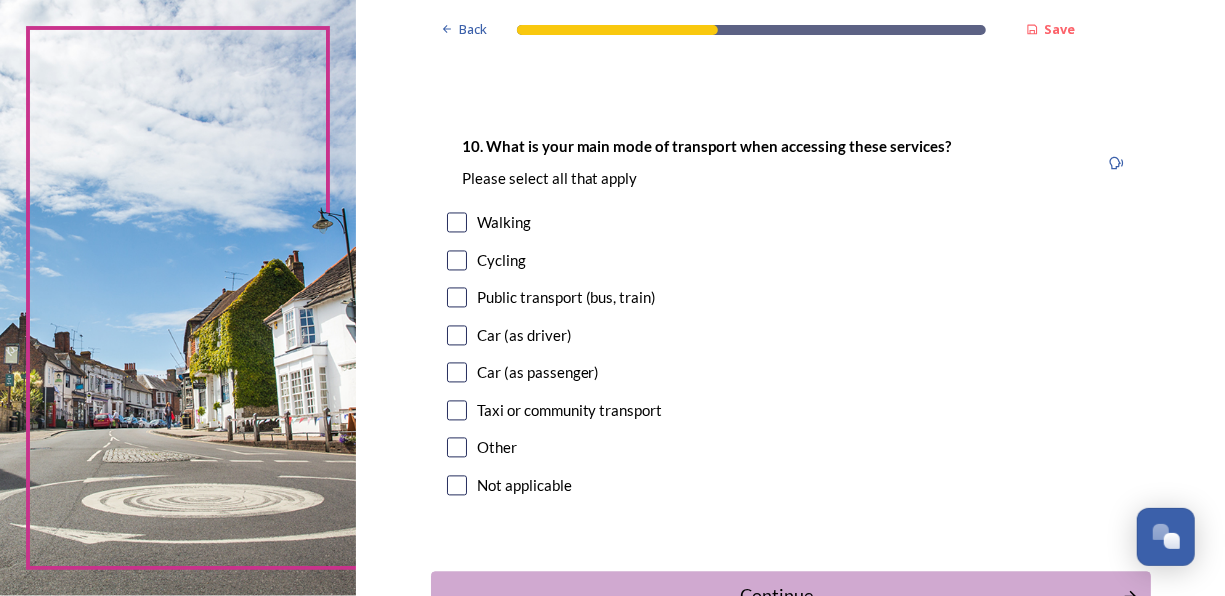 scroll, scrollTop: 1840, scrollLeft: 0, axis: vertical 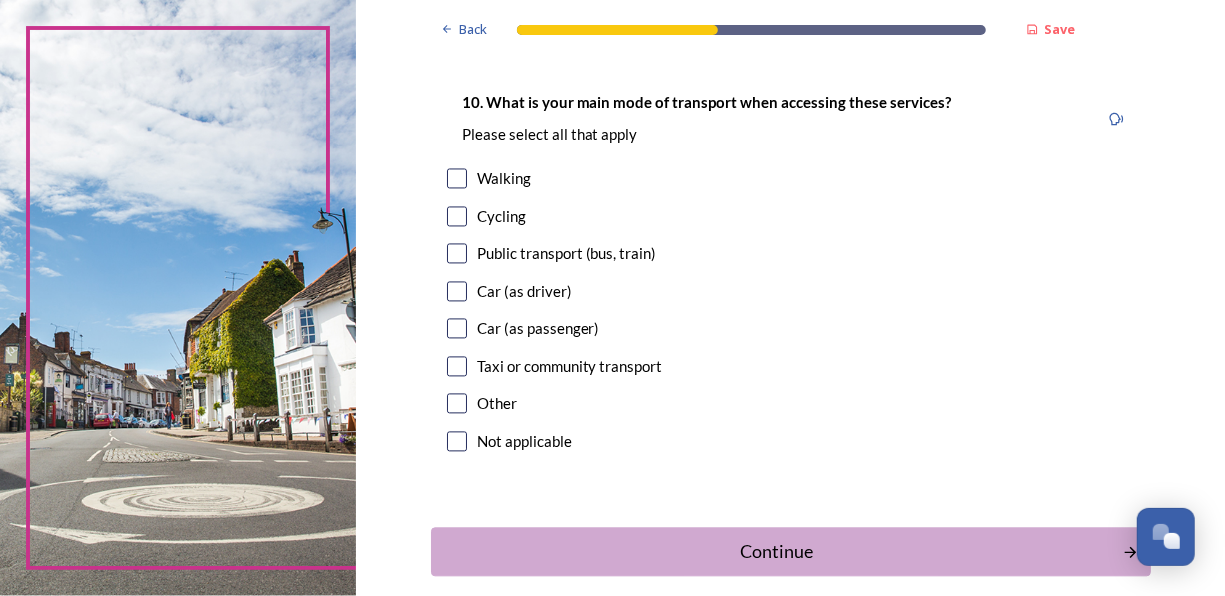 click at bounding box center (457, 178) 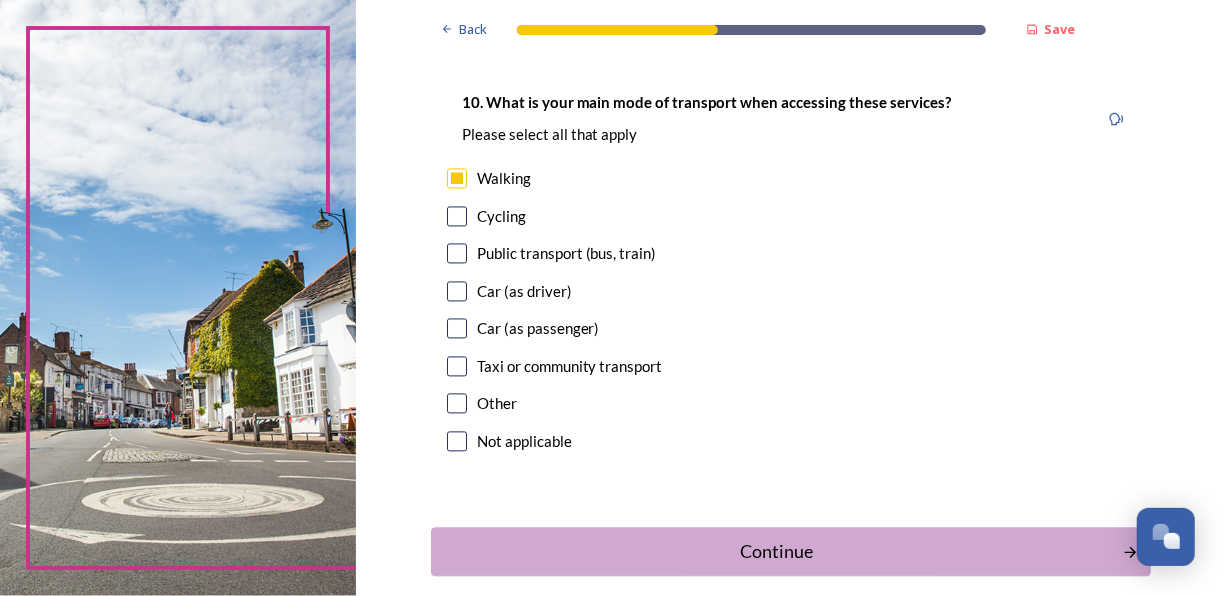 click at bounding box center (457, 253) 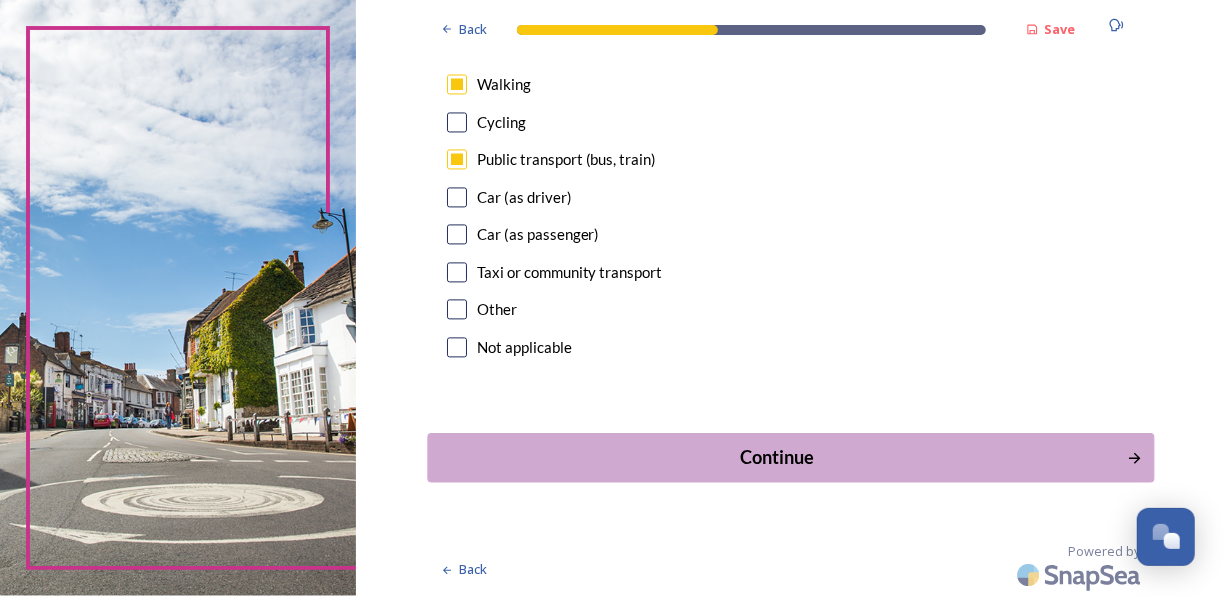 scroll, scrollTop: 1935, scrollLeft: 0, axis: vertical 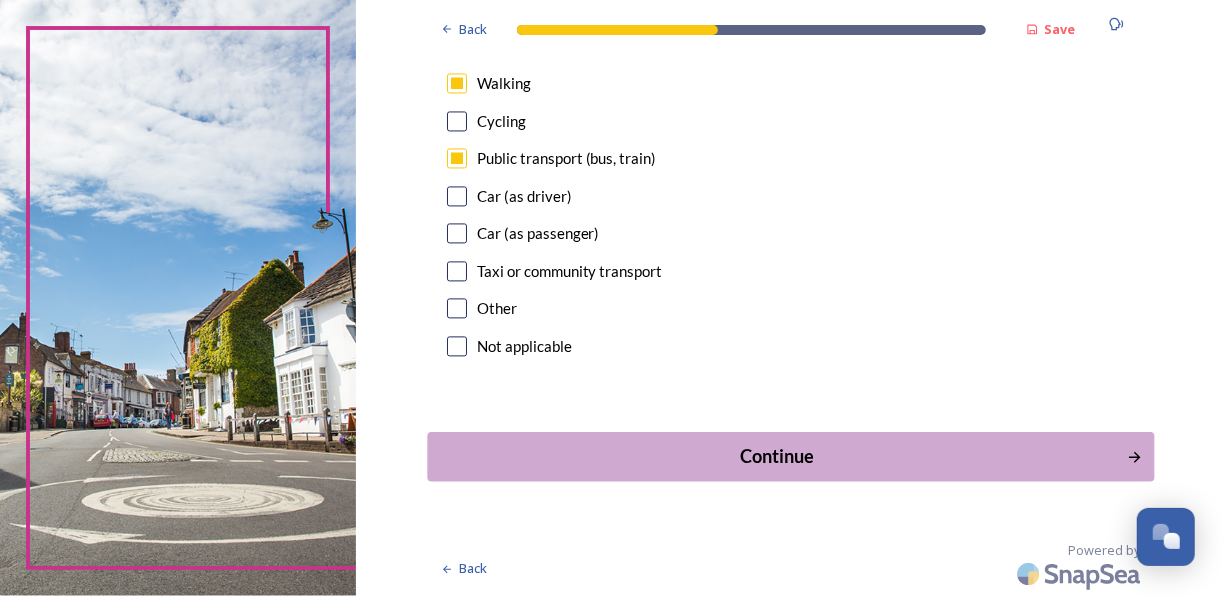 click on "Continue" at bounding box center (776, 456) 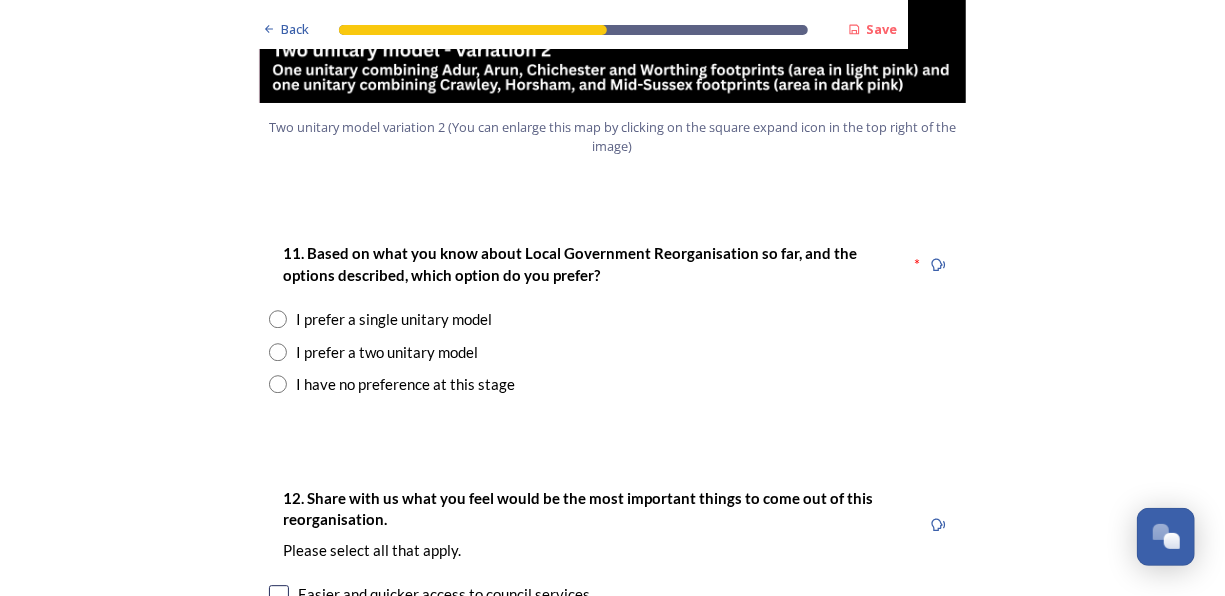scroll, scrollTop: 2560, scrollLeft: 0, axis: vertical 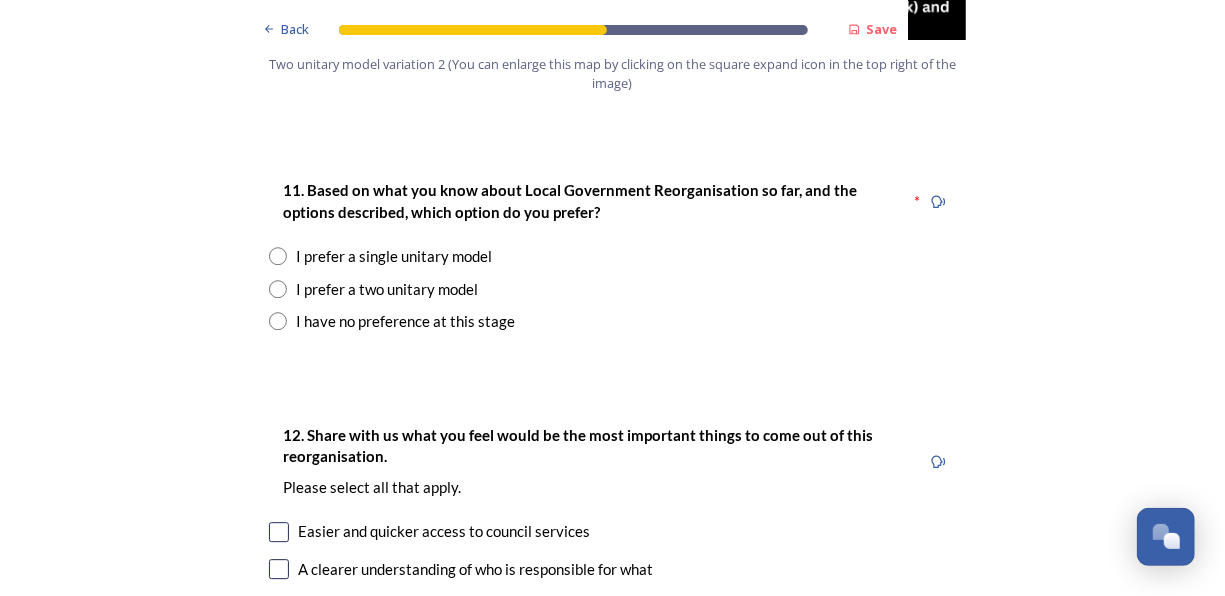 click at bounding box center [278, 289] 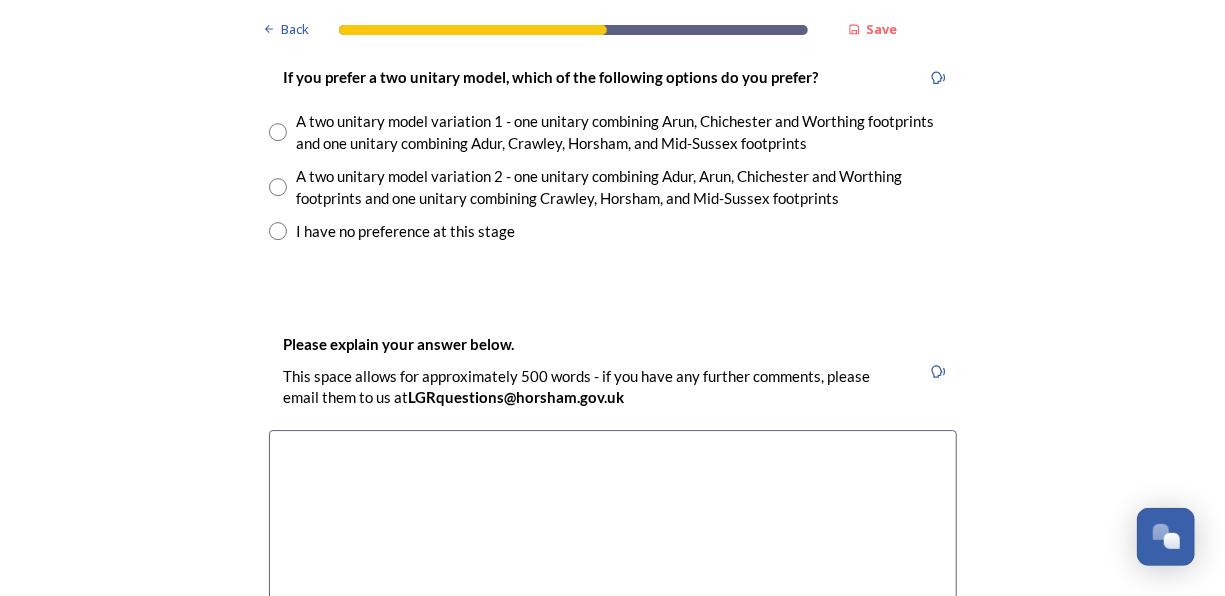 scroll, scrollTop: 2920, scrollLeft: 0, axis: vertical 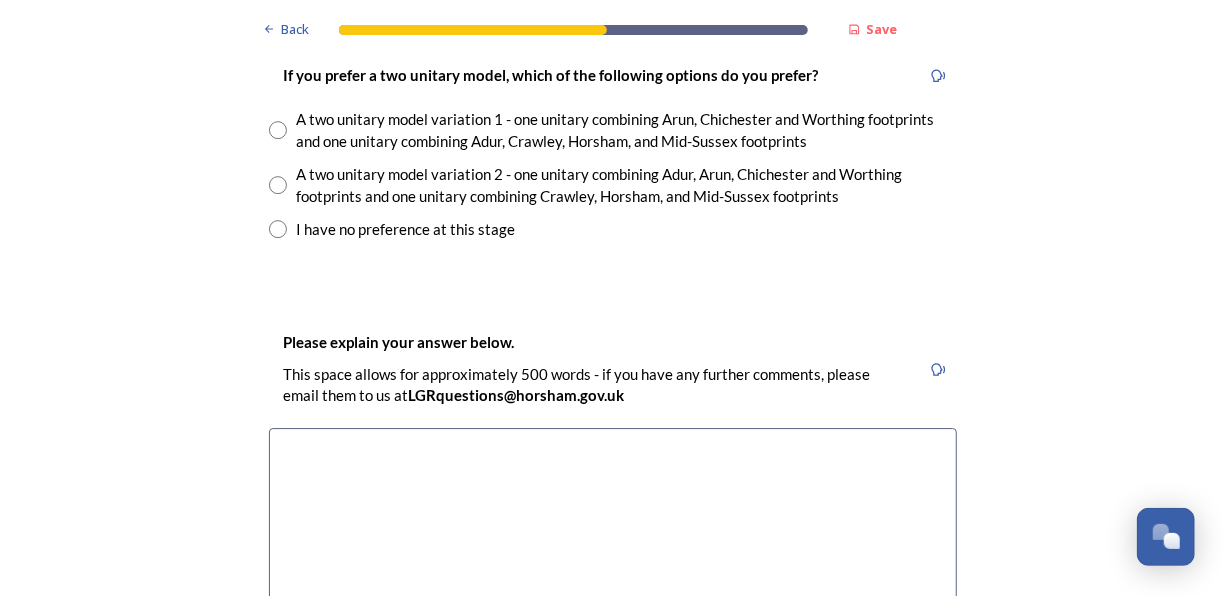 click at bounding box center (278, 130) 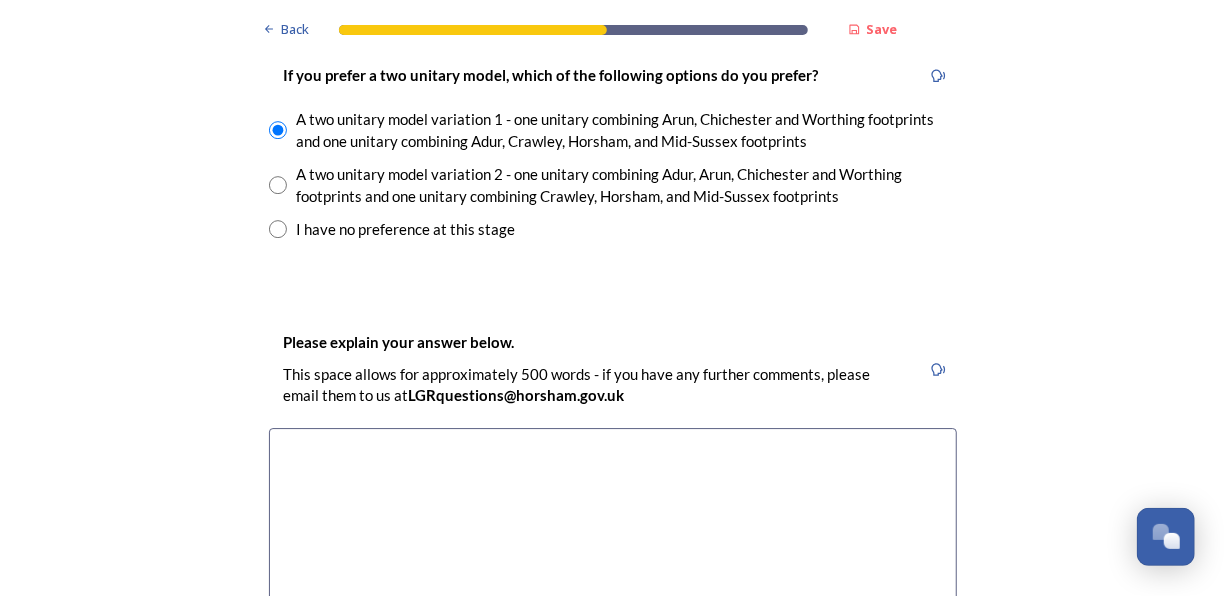 click at bounding box center [613, 540] 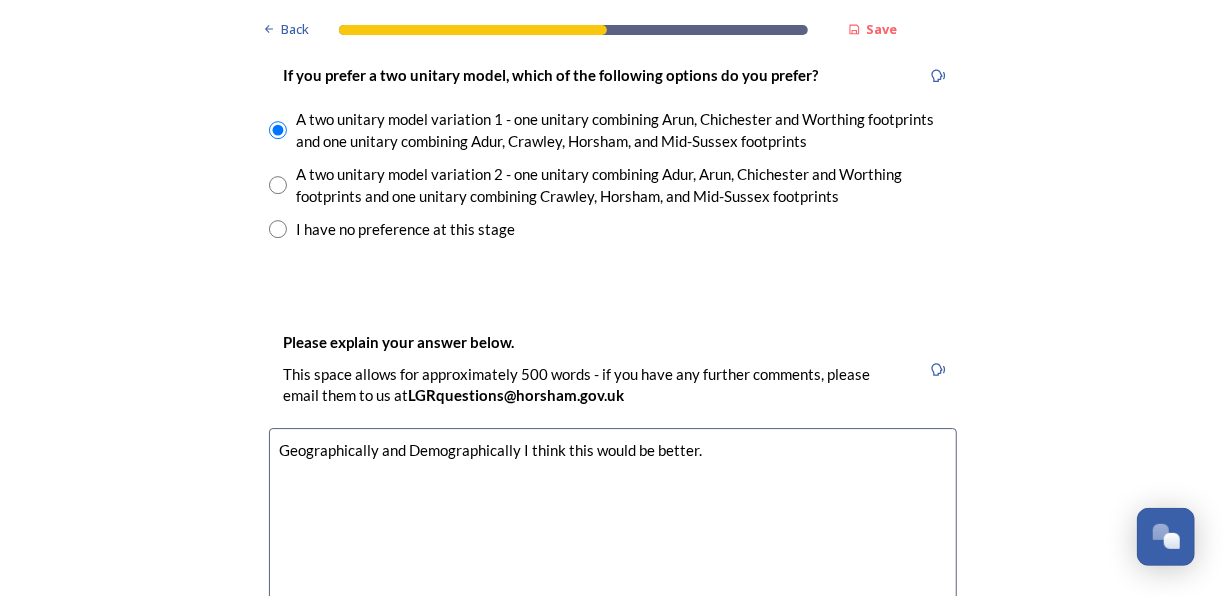 click on "Geographically and Demographically I think this would be better." at bounding box center (613, 540) 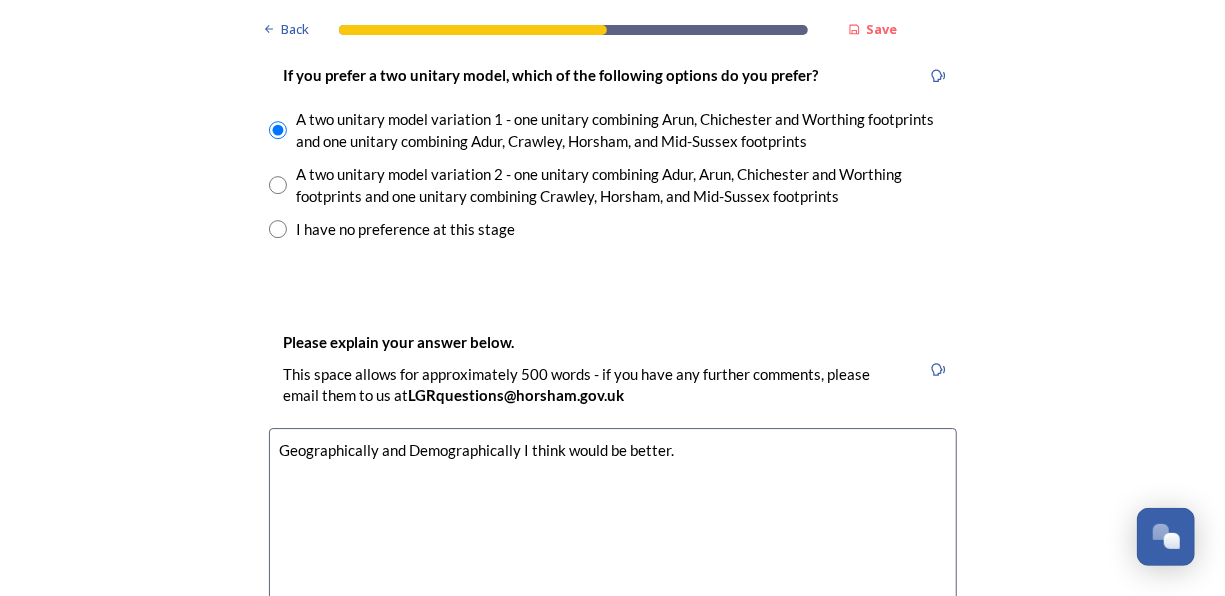 click on "Geographically and Demographically I think would be better." at bounding box center [613, 540] 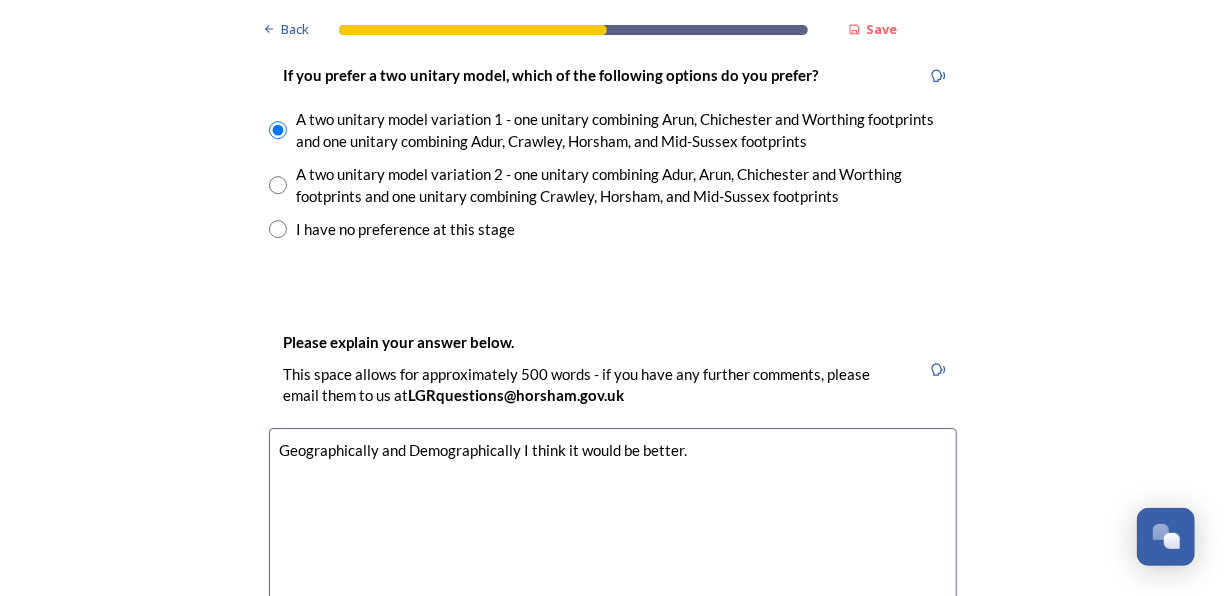click on "Geographically and Demographically I think it would be better." at bounding box center (613, 540) 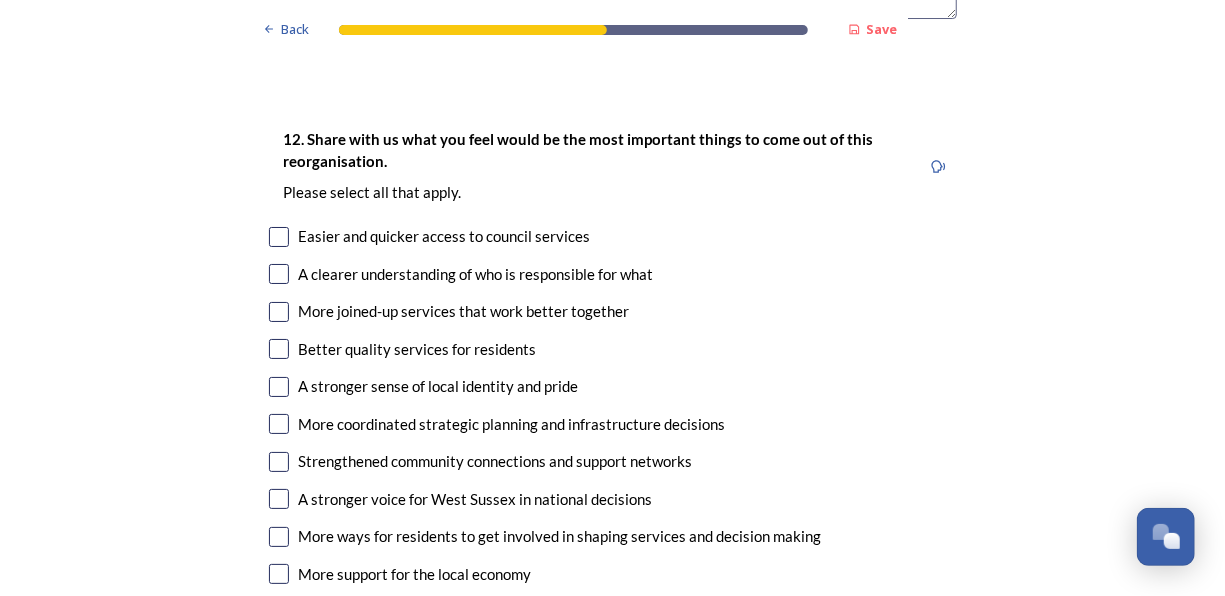 scroll, scrollTop: 3560, scrollLeft: 0, axis: vertical 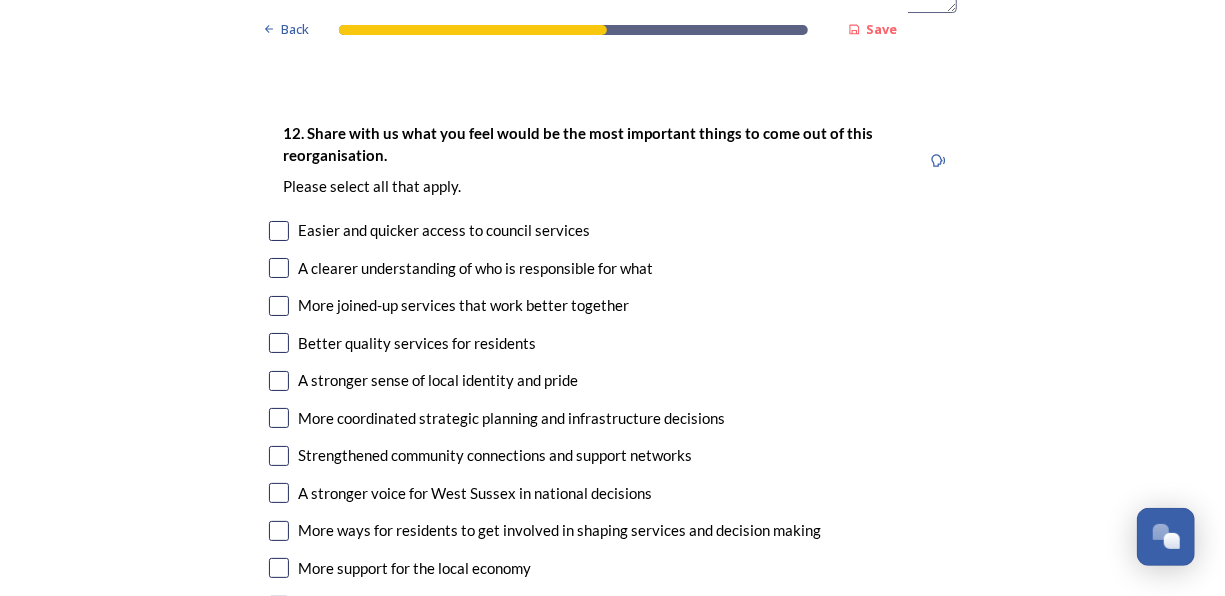type on "Geographically and Demographically I think it would be preferable to be part of a smaller area." 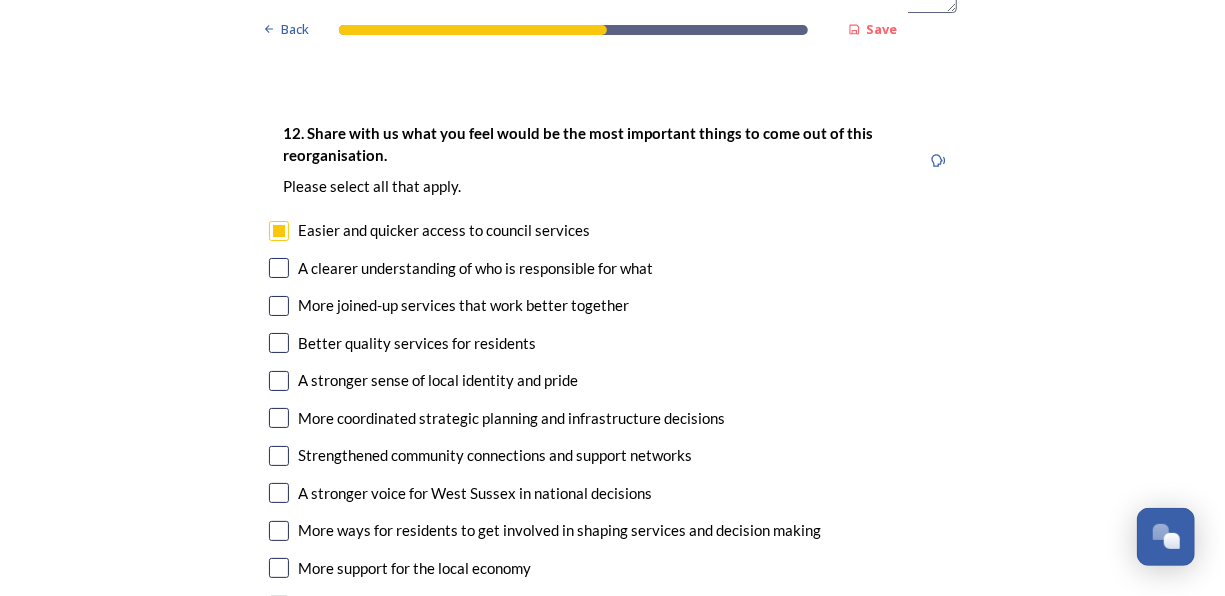click at bounding box center [279, 268] 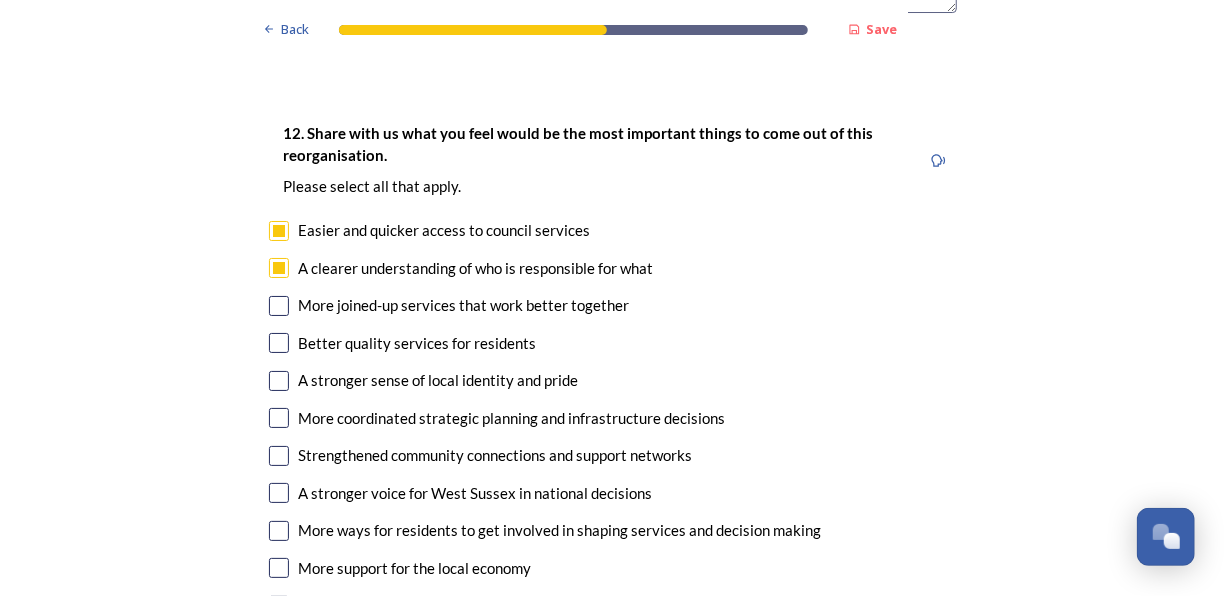 click at bounding box center (279, 306) 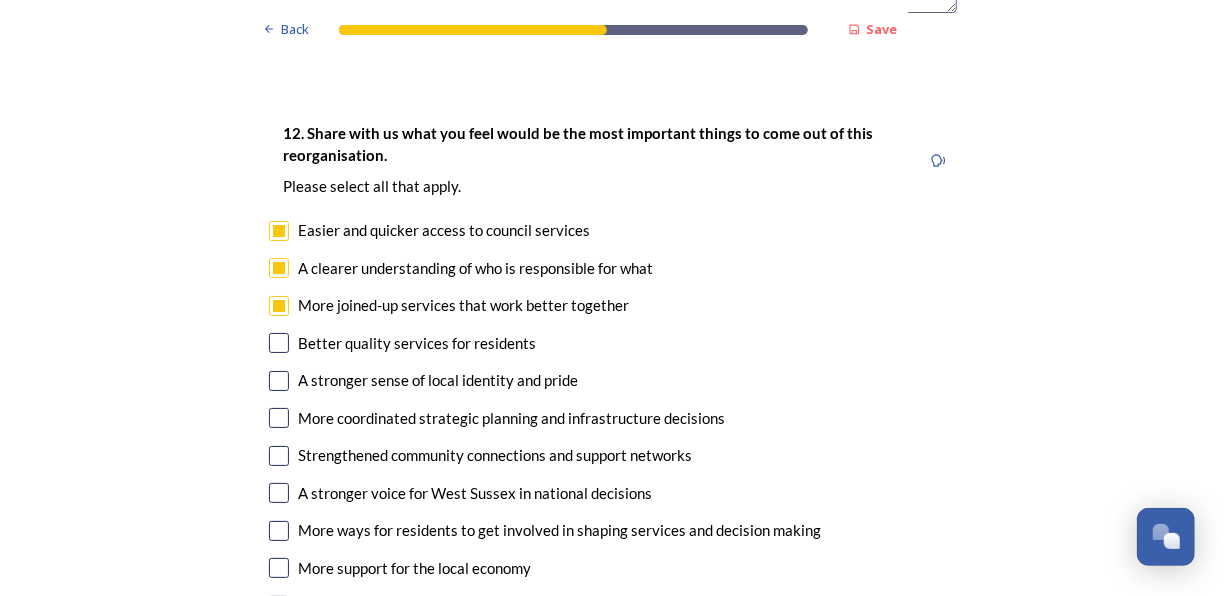 click at bounding box center (279, 381) 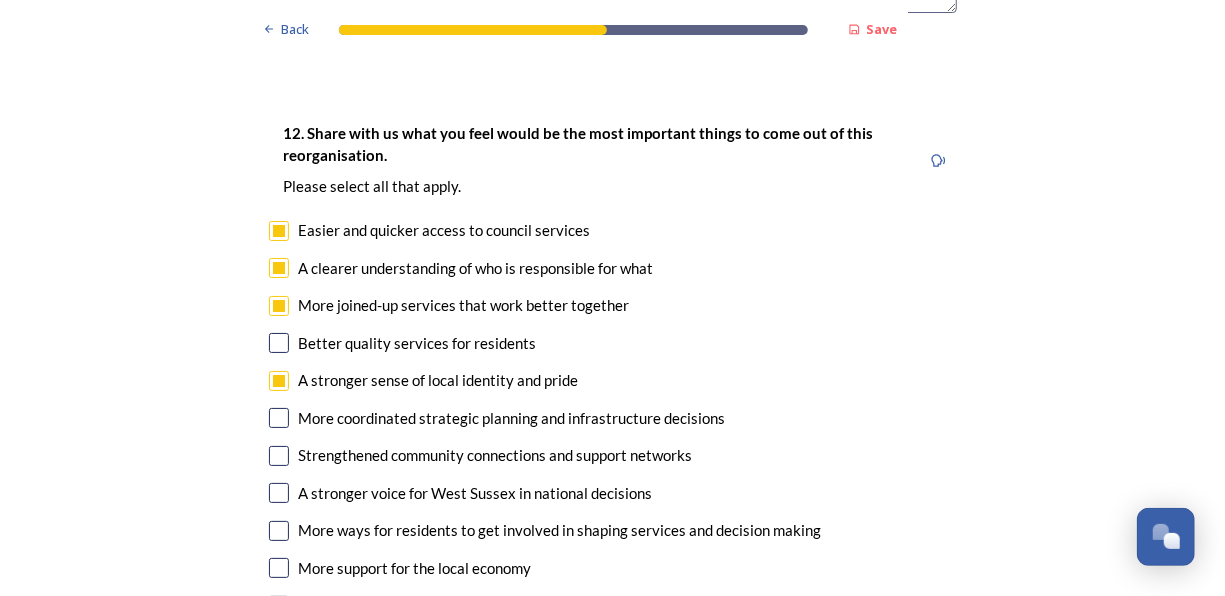 click at bounding box center (279, 418) 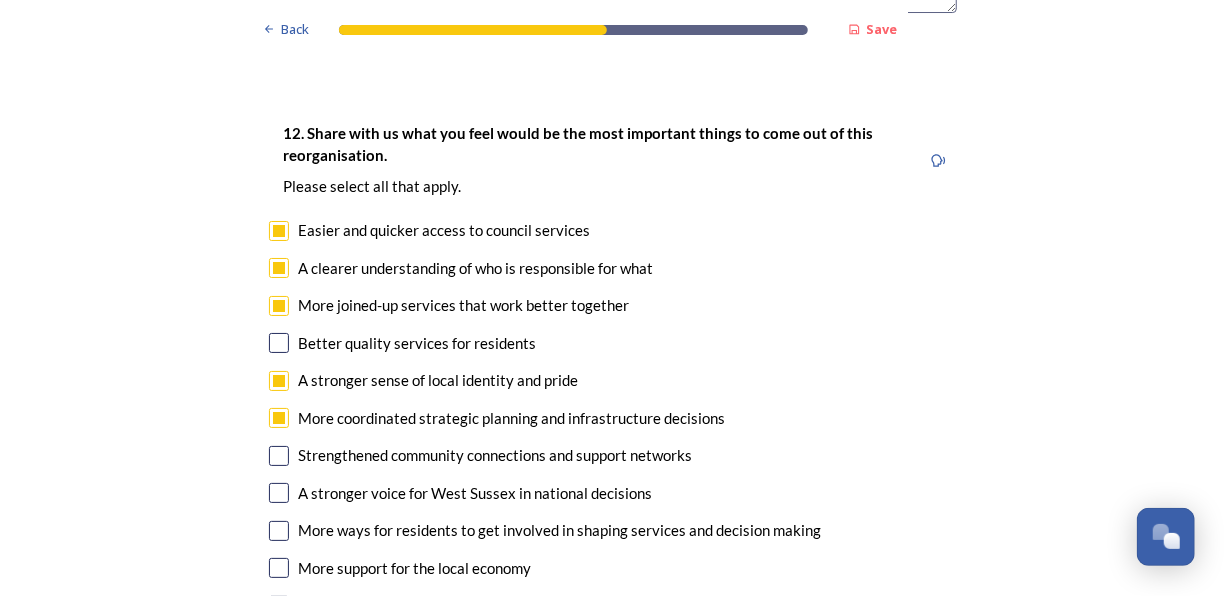 click at bounding box center (279, 493) 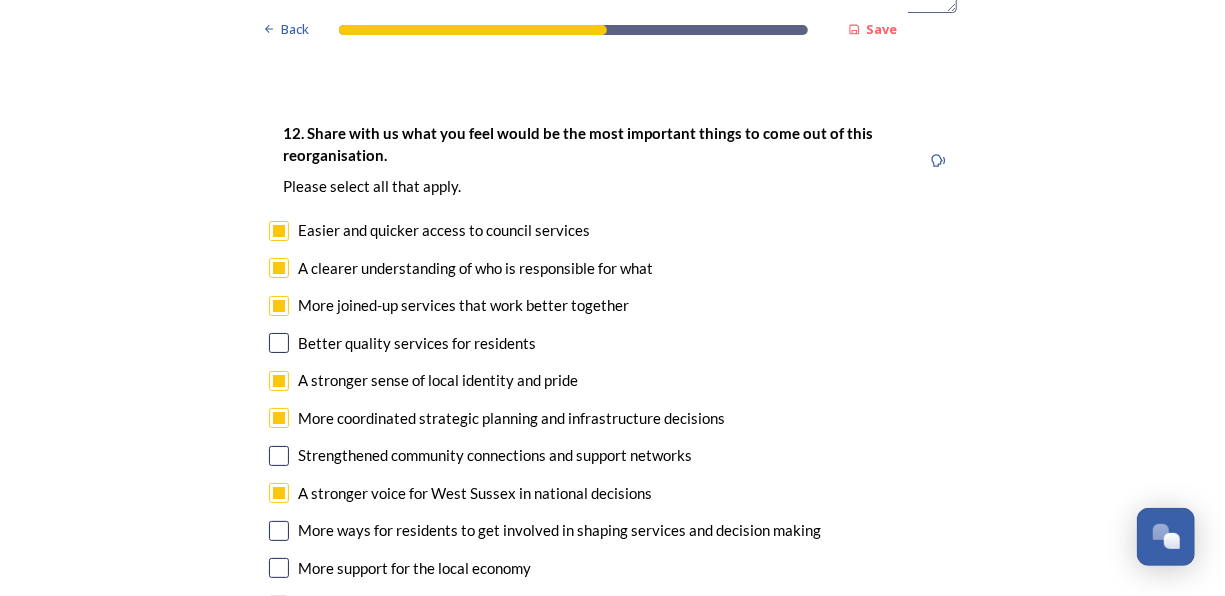 click on "Strengthened community connections and support networks" at bounding box center [613, 455] 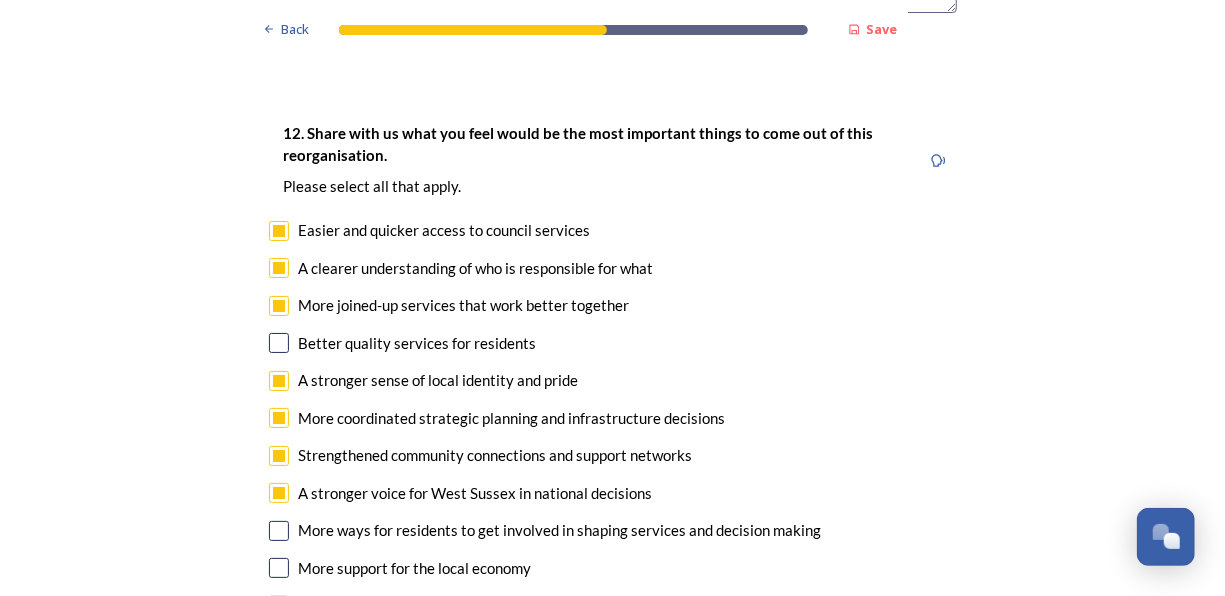 checkbox on "true" 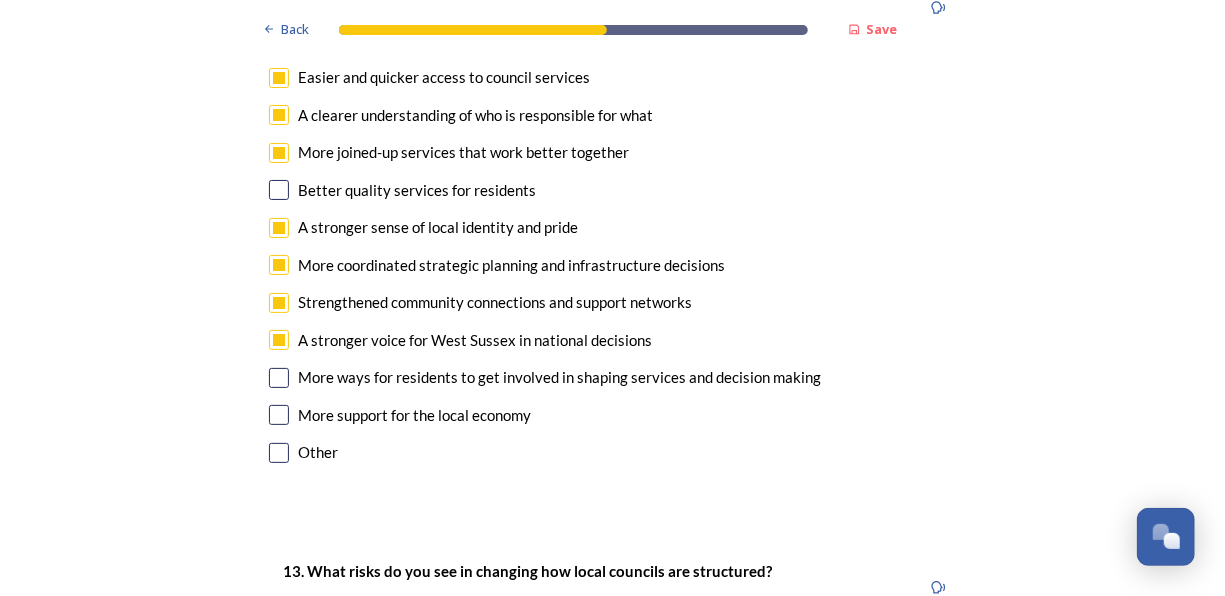 scroll, scrollTop: 3840, scrollLeft: 0, axis: vertical 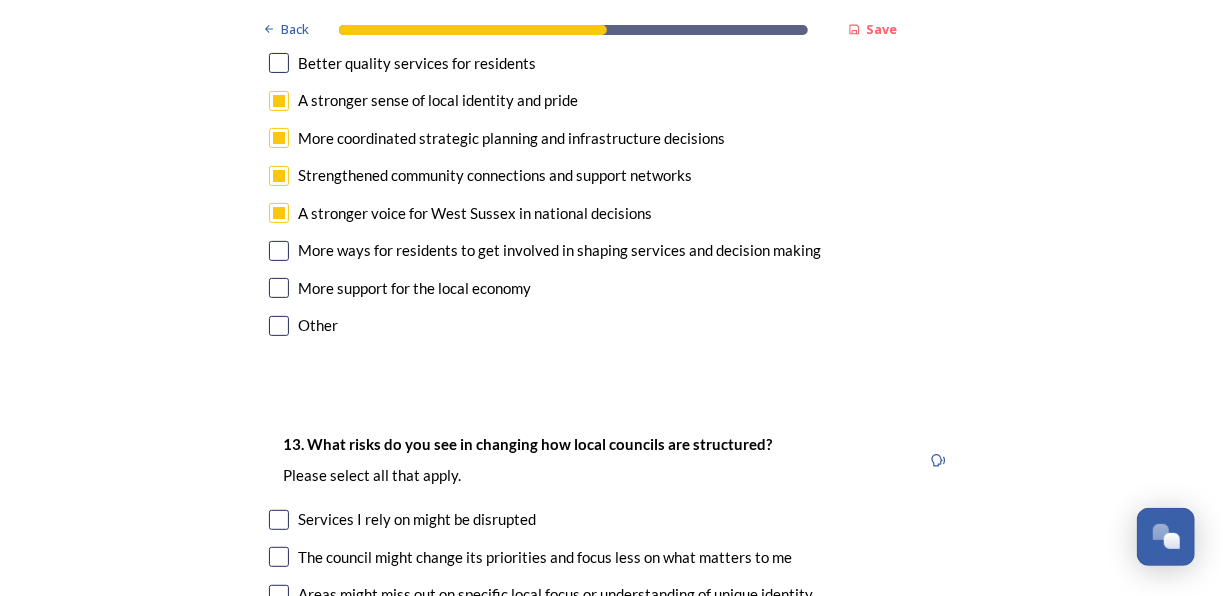 click at bounding box center [279, 251] 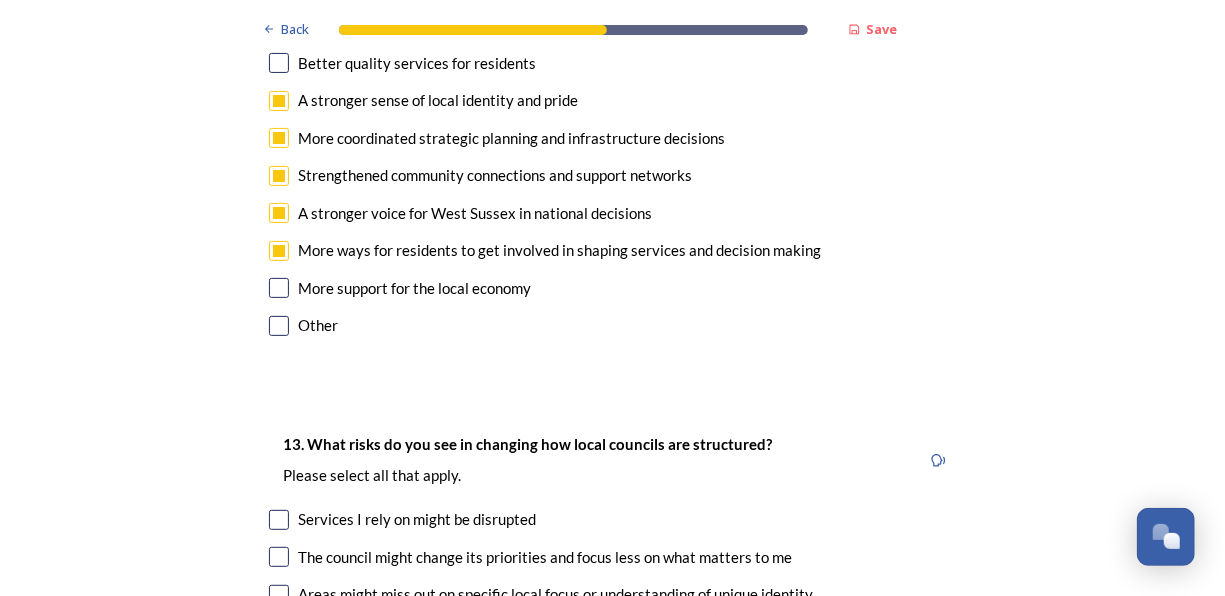 click at bounding box center [279, 326] 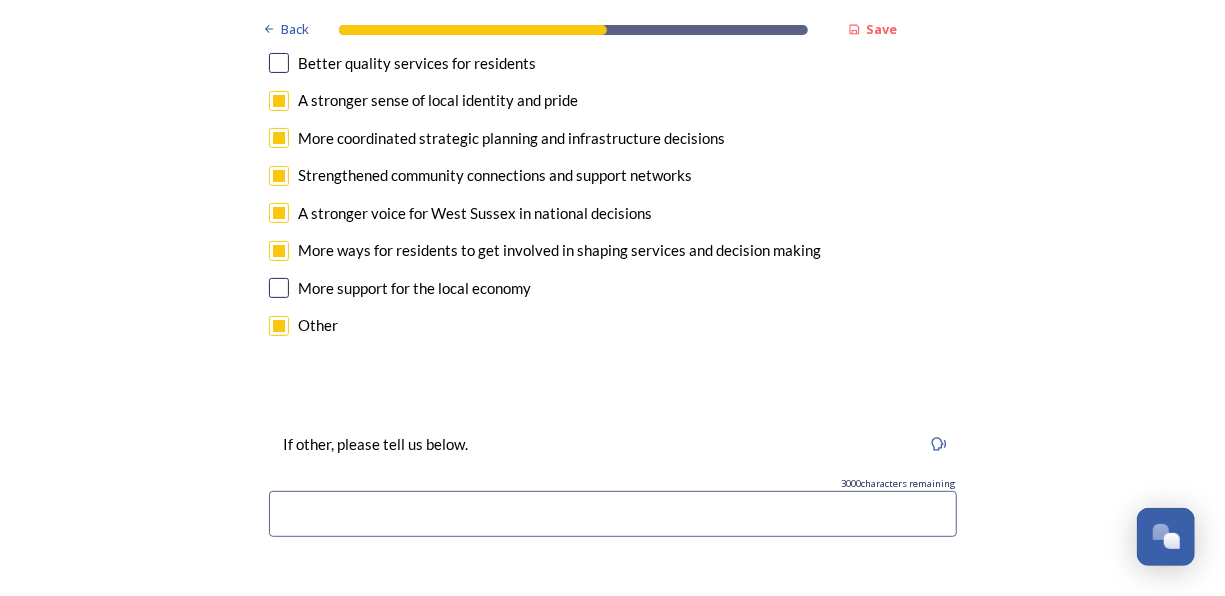 click at bounding box center (279, 288) 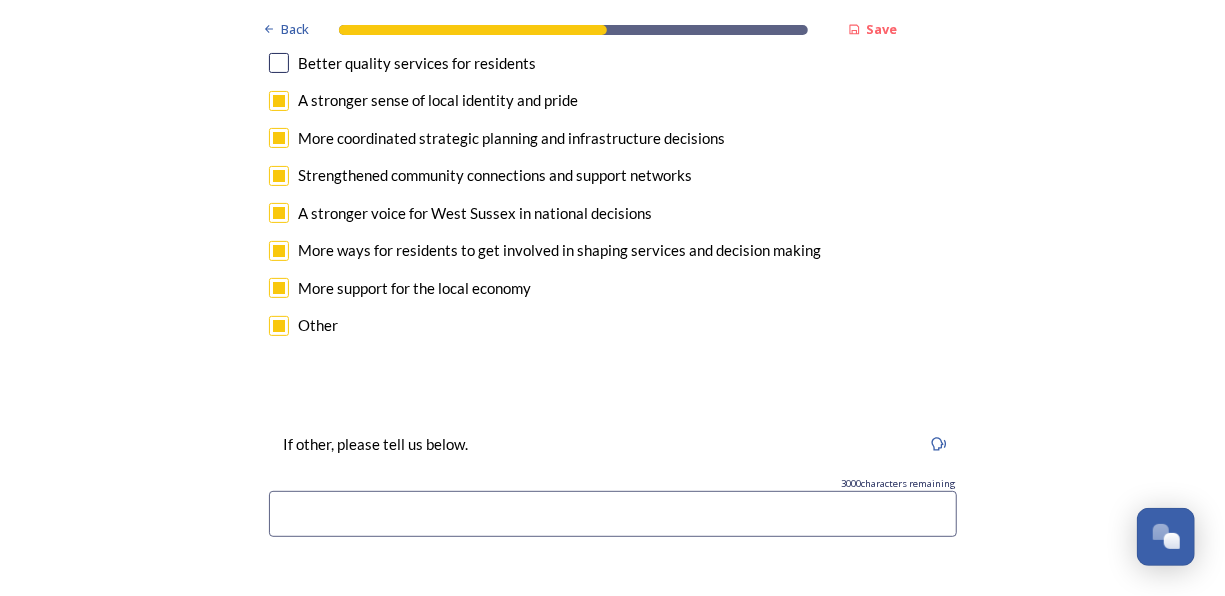 click at bounding box center [279, 326] 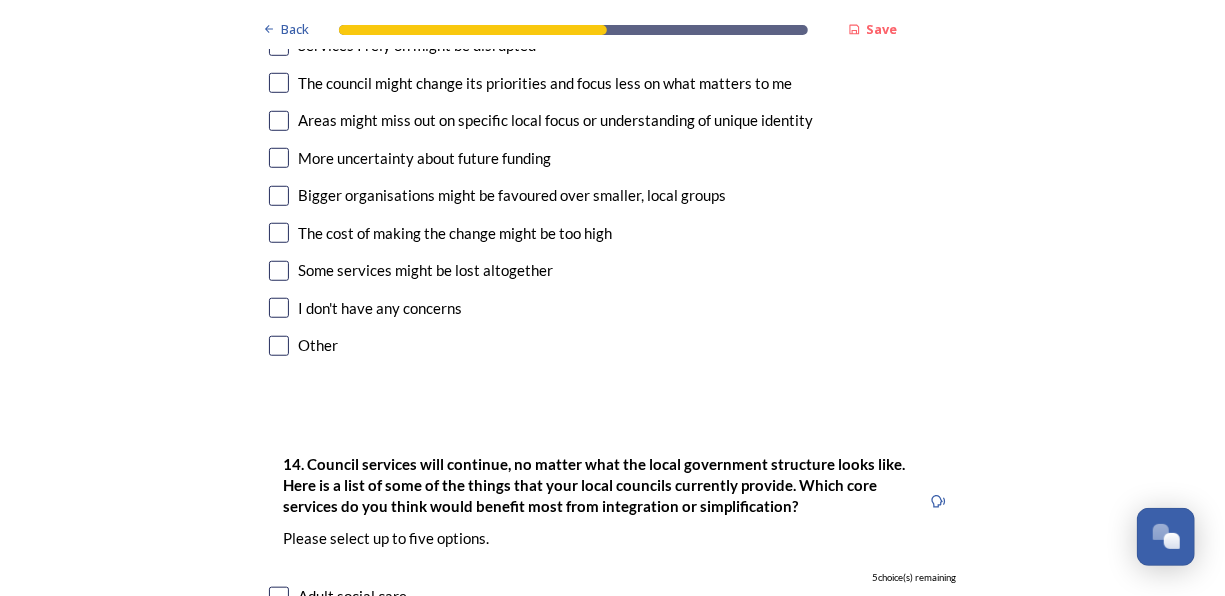 scroll, scrollTop: 4320, scrollLeft: 0, axis: vertical 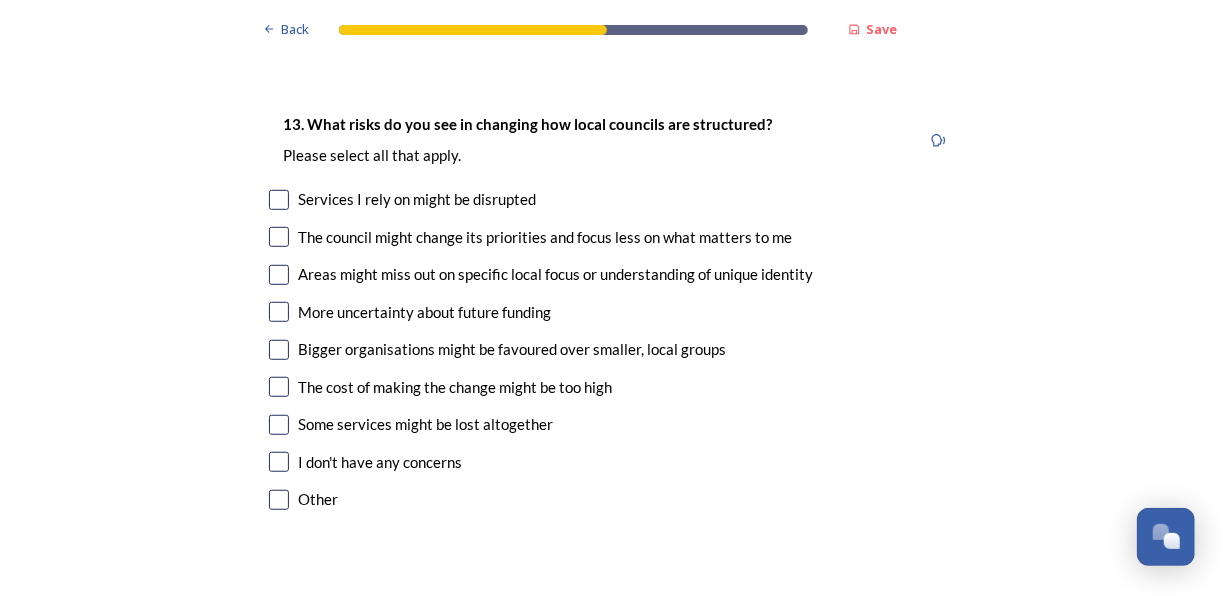 click at bounding box center [279, 200] 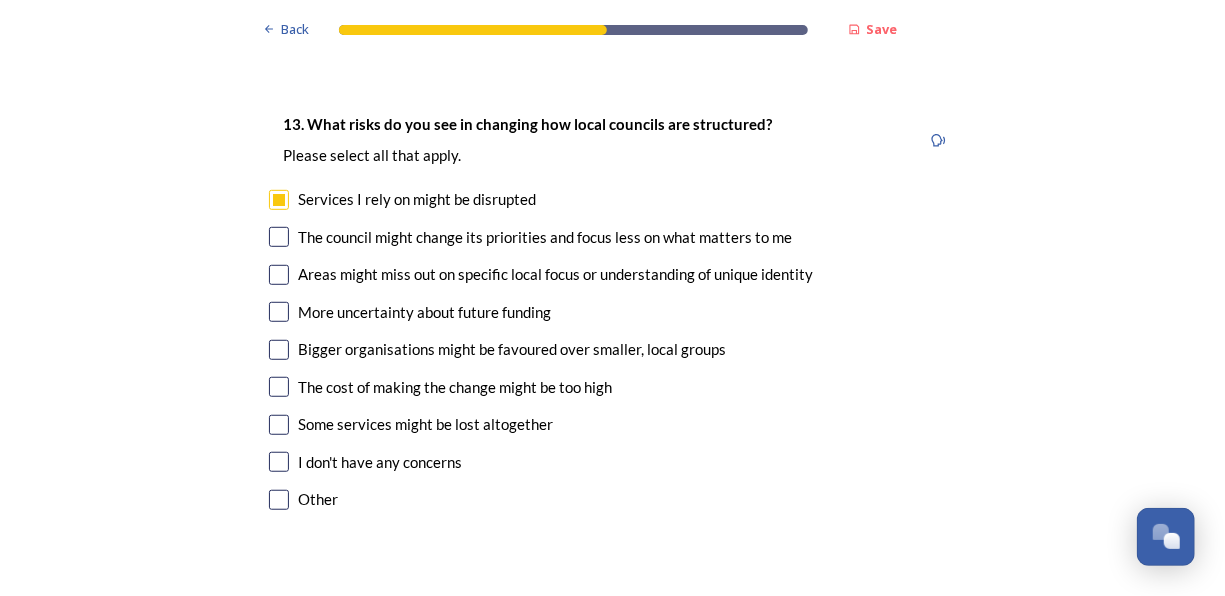 click at bounding box center [279, 237] 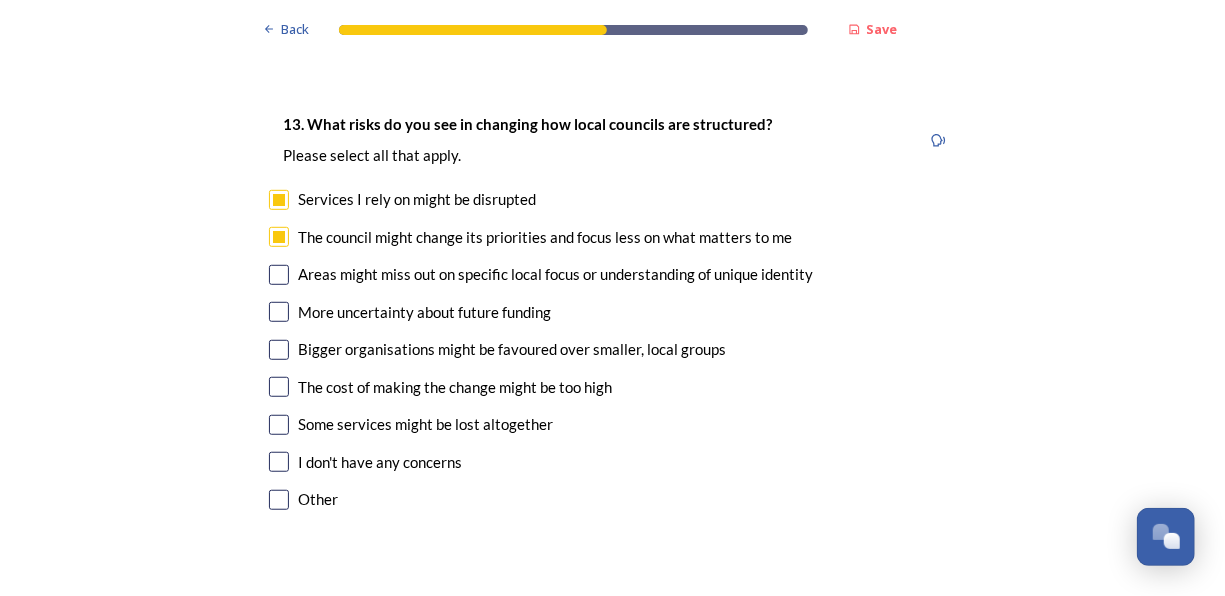 click at bounding box center [279, 275] 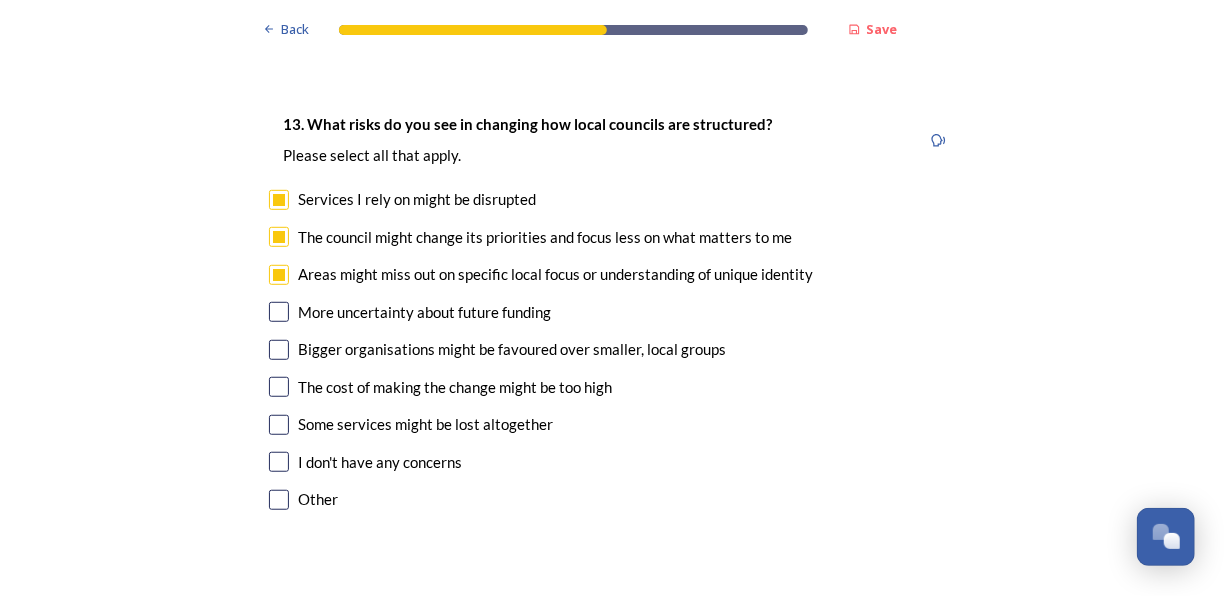 click at bounding box center [279, 312] 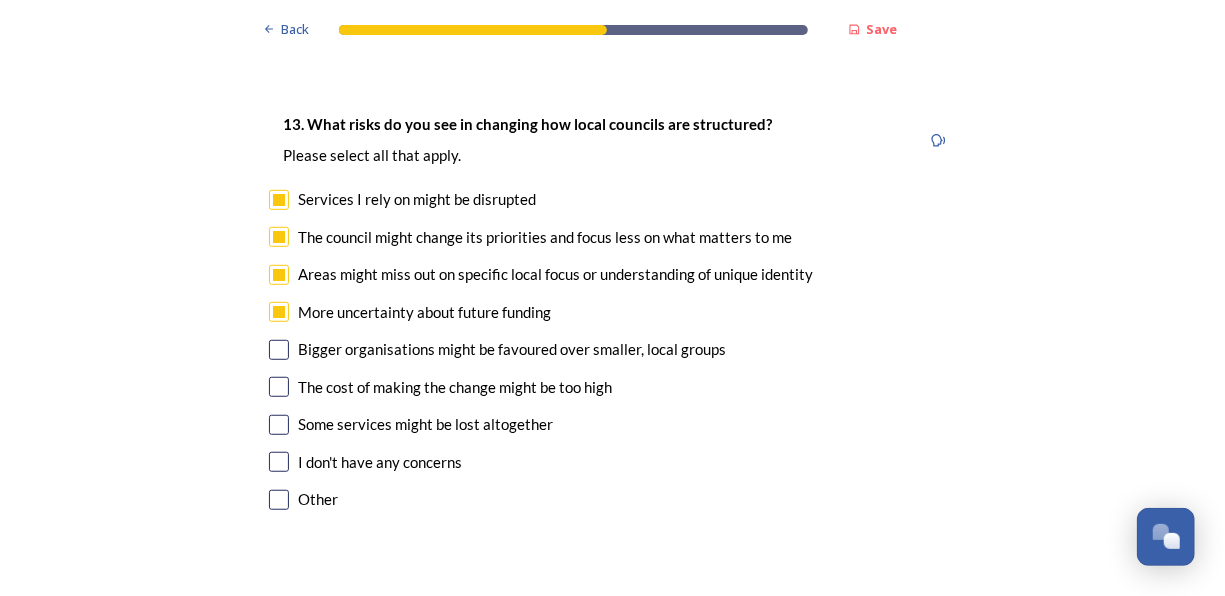 click at bounding box center (279, 350) 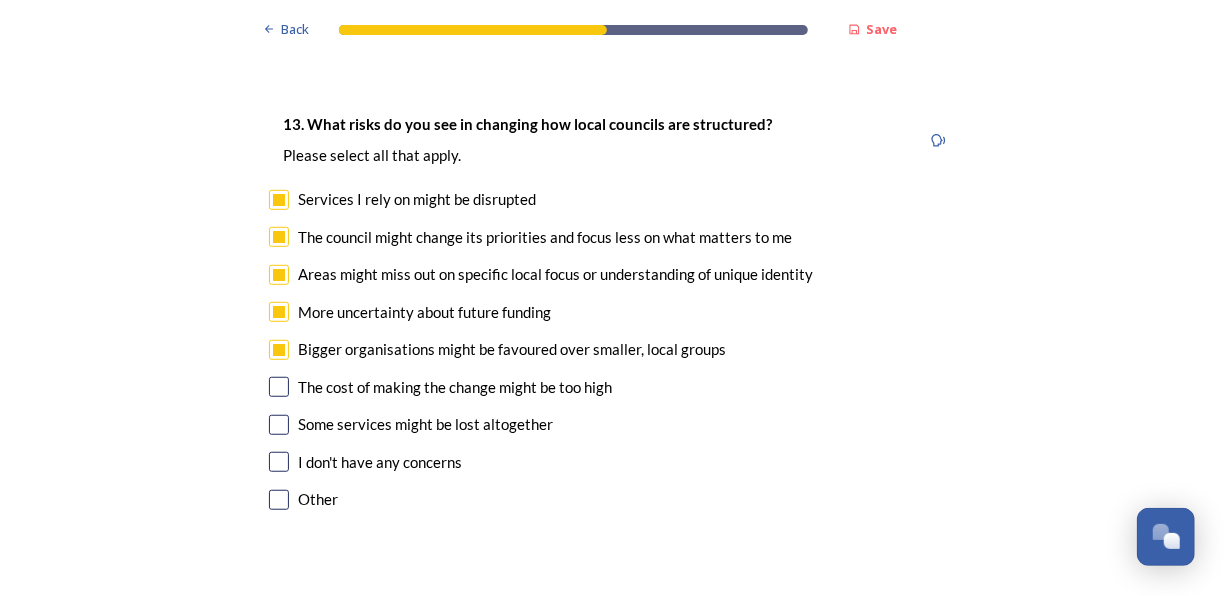 click at bounding box center (279, 387) 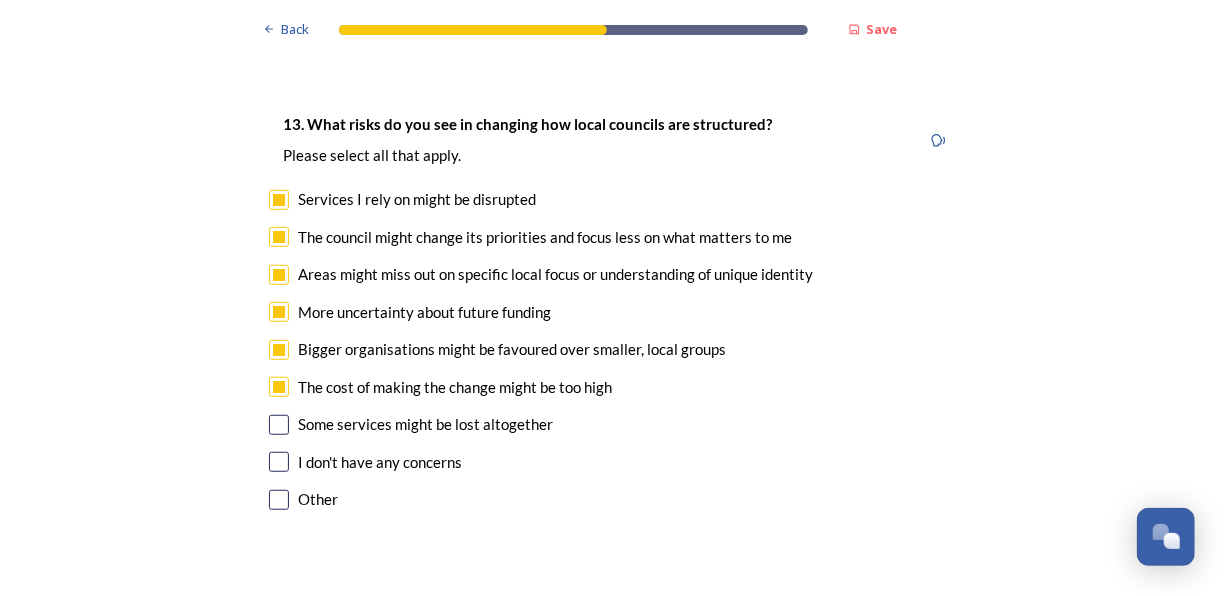 click at bounding box center (279, 425) 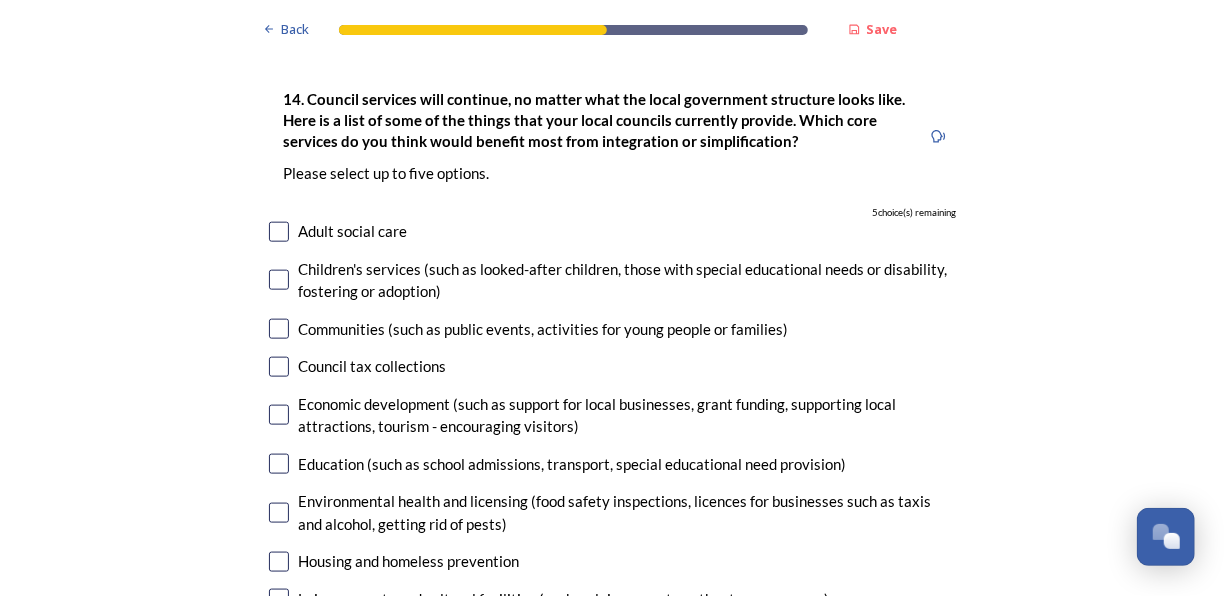 scroll, scrollTop: 4680, scrollLeft: 0, axis: vertical 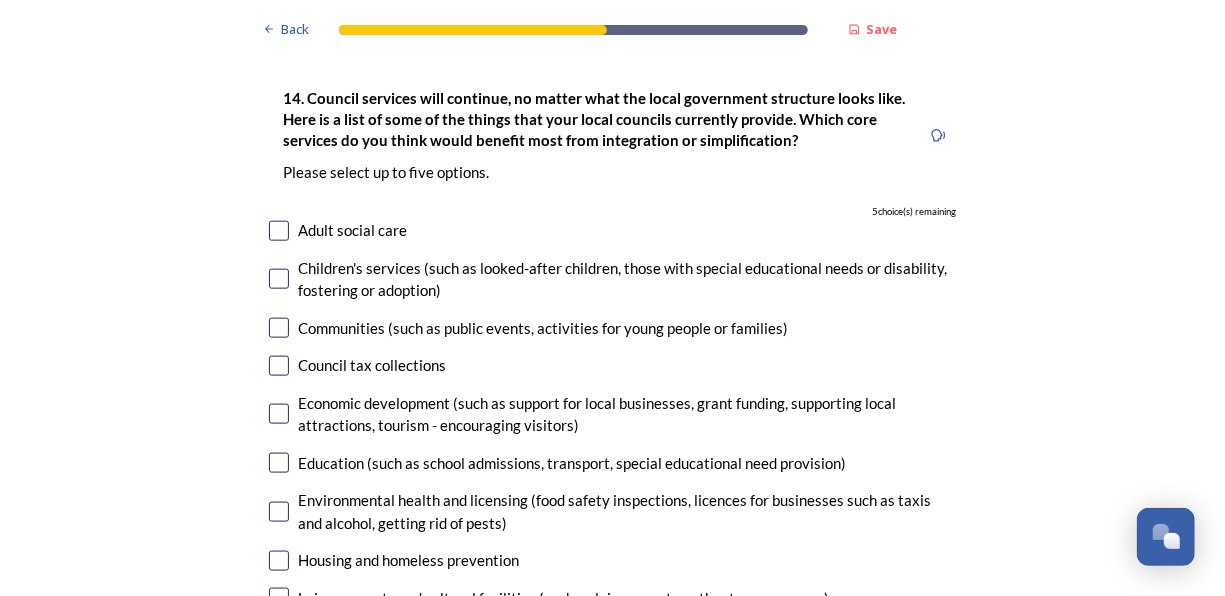 click at bounding box center (279, 328) 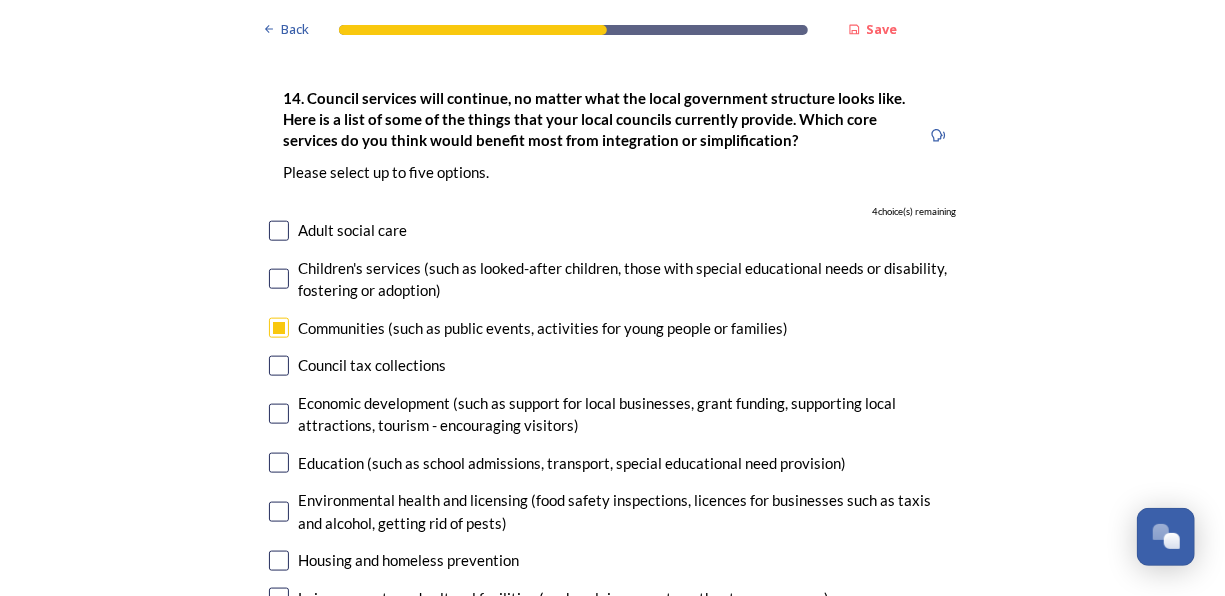 click at bounding box center [279, 414] 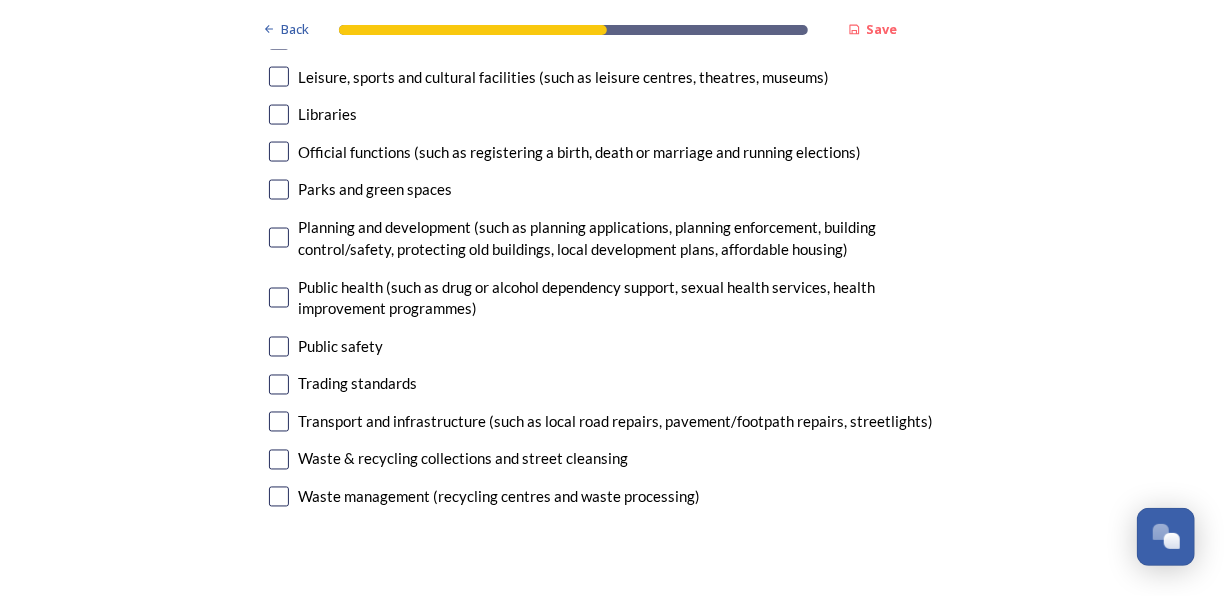 scroll, scrollTop: 5722, scrollLeft: 0, axis: vertical 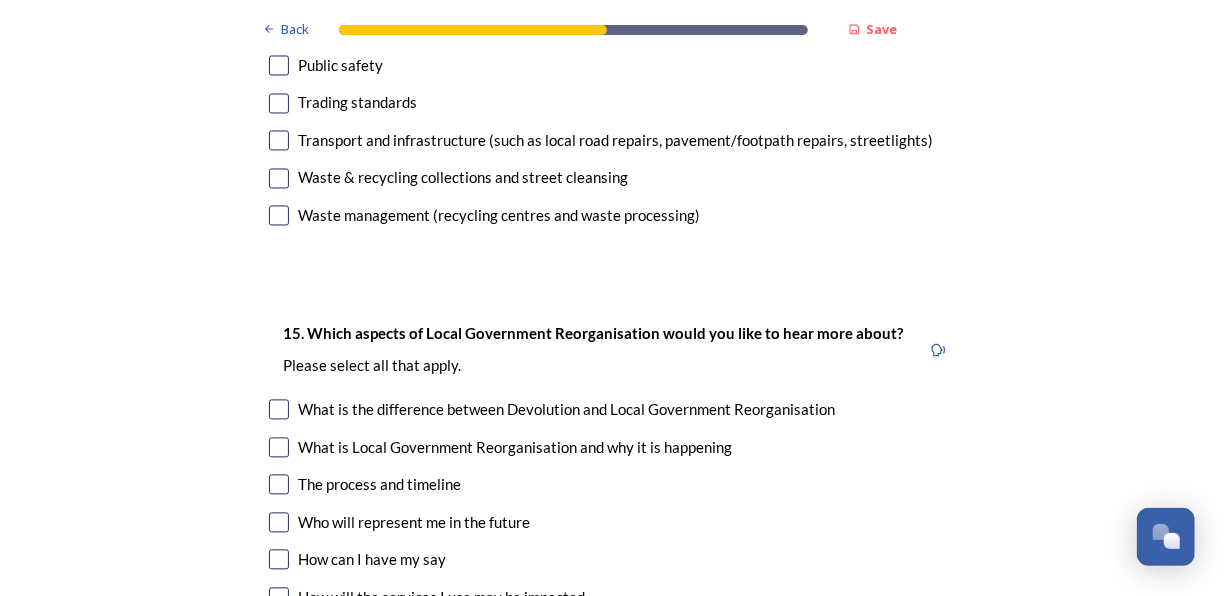 click at bounding box center [279, 179] 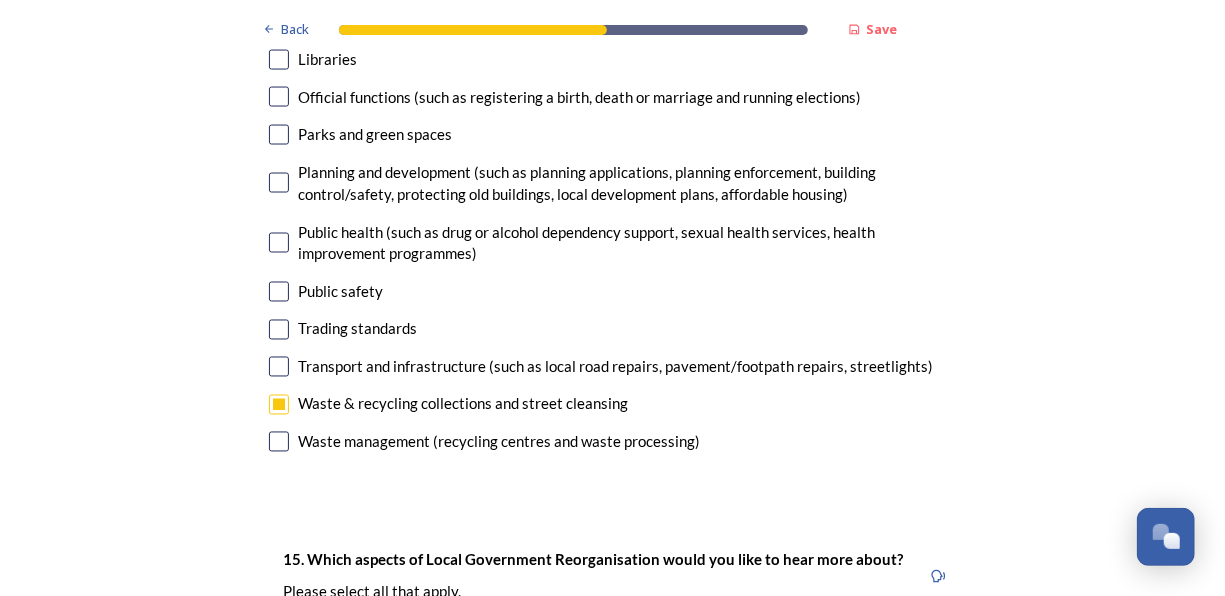 scroll, scrollTop: 5189, scrollLeft: 0, axis: vertical 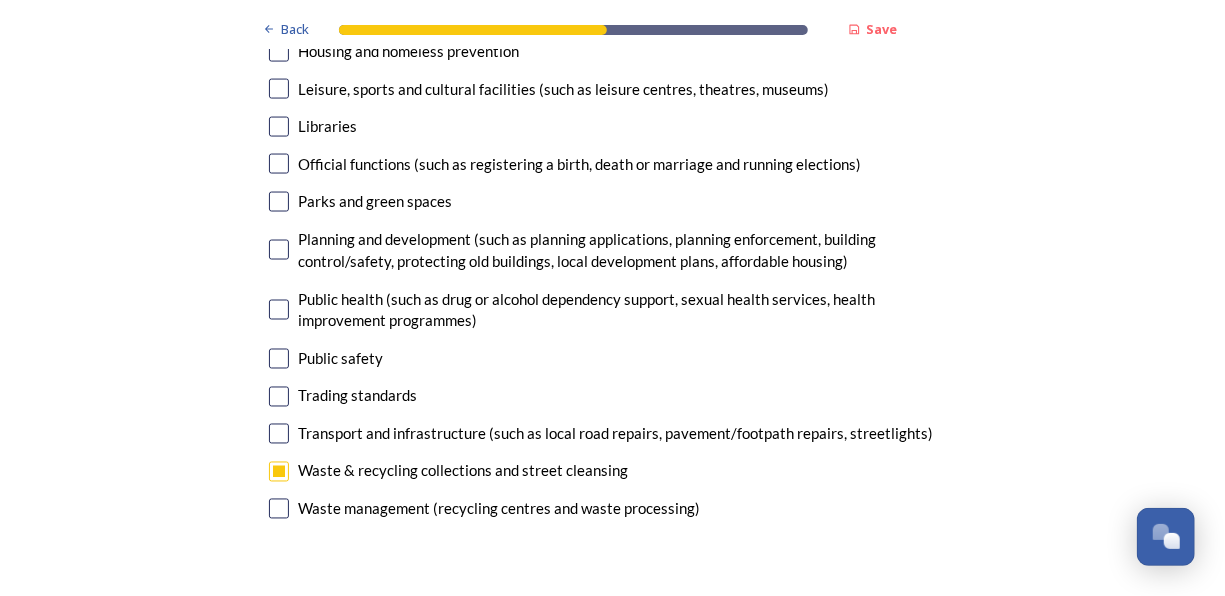 click at bounding box center [279, 127] 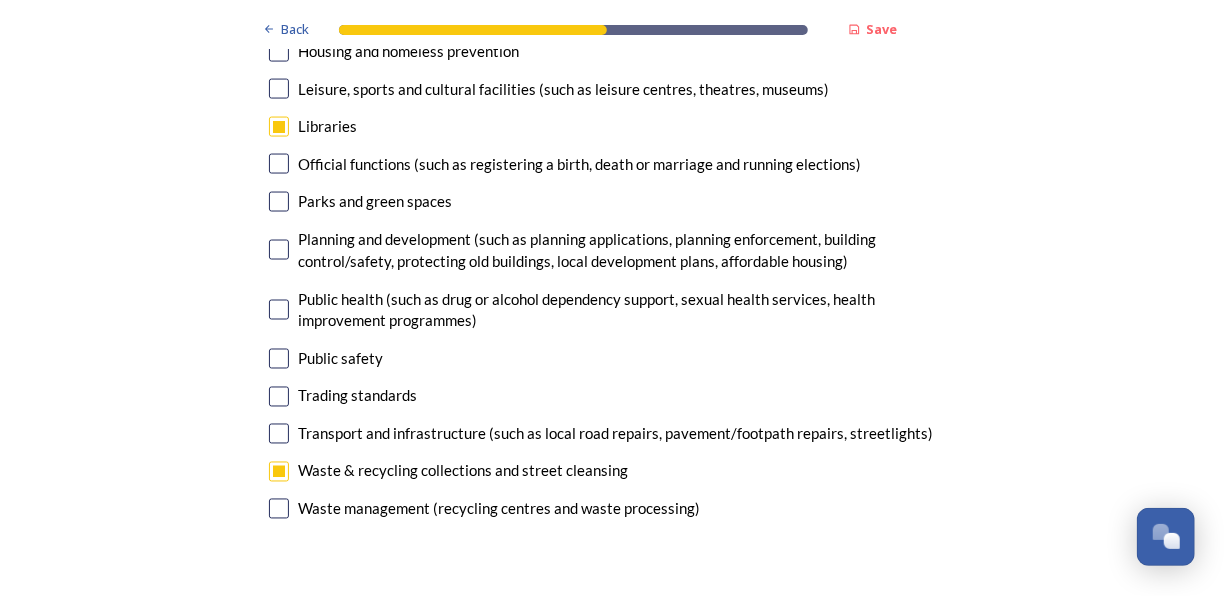 click at bounding box center (279, 89) 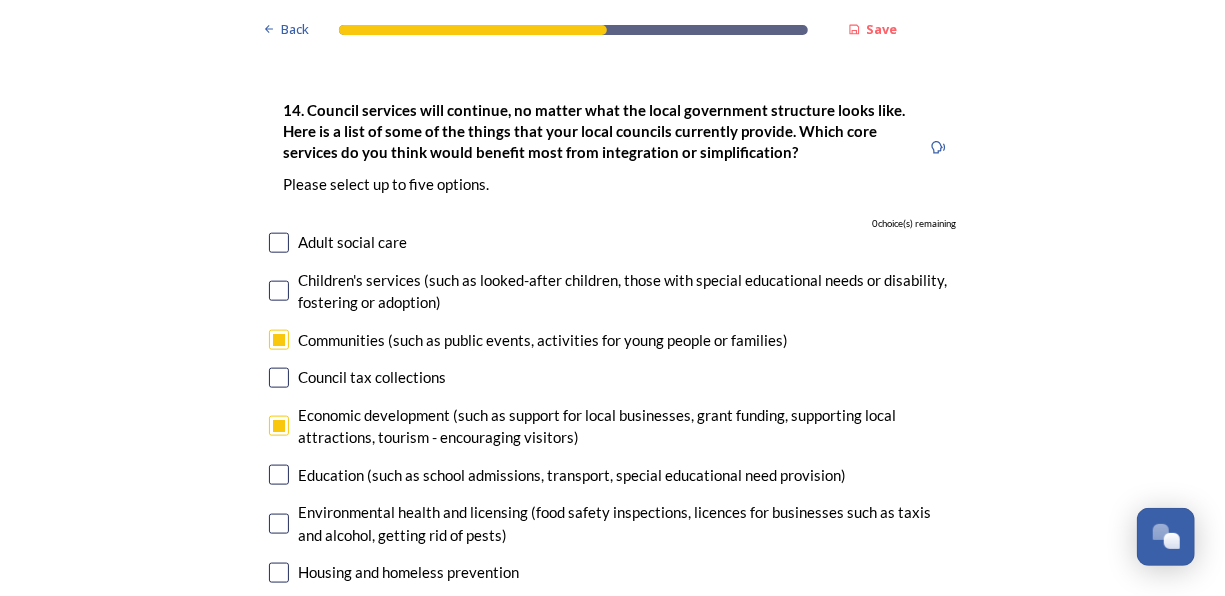 scroll, scrollTop: 3453, scrollLeft: 0, axis: vertical 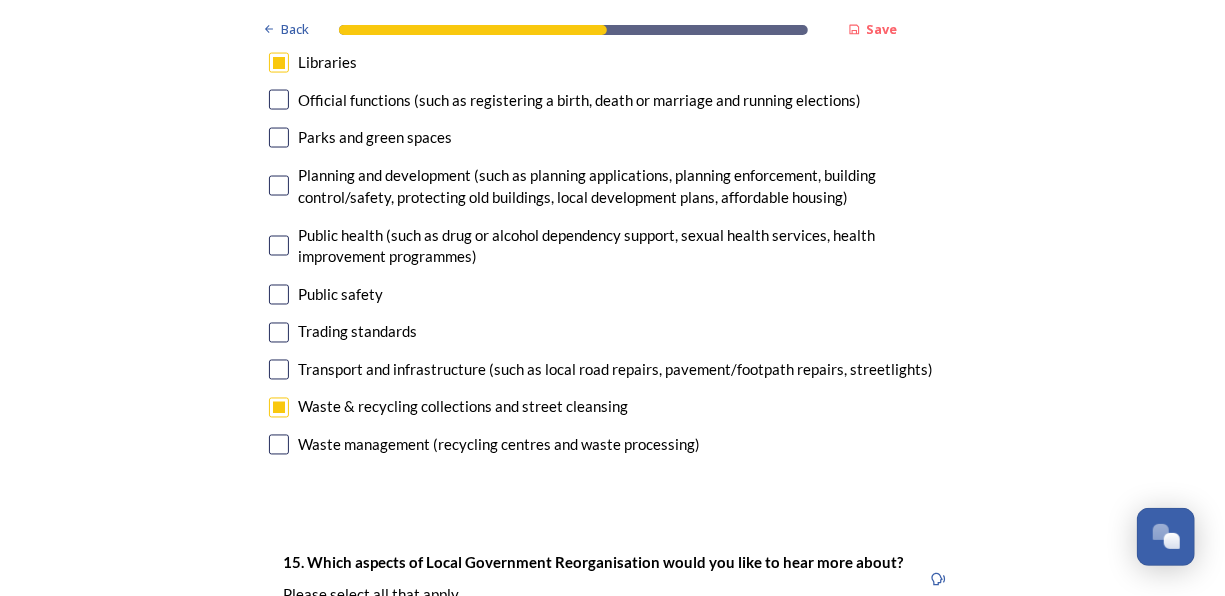 click at bounding box center [279, 186] 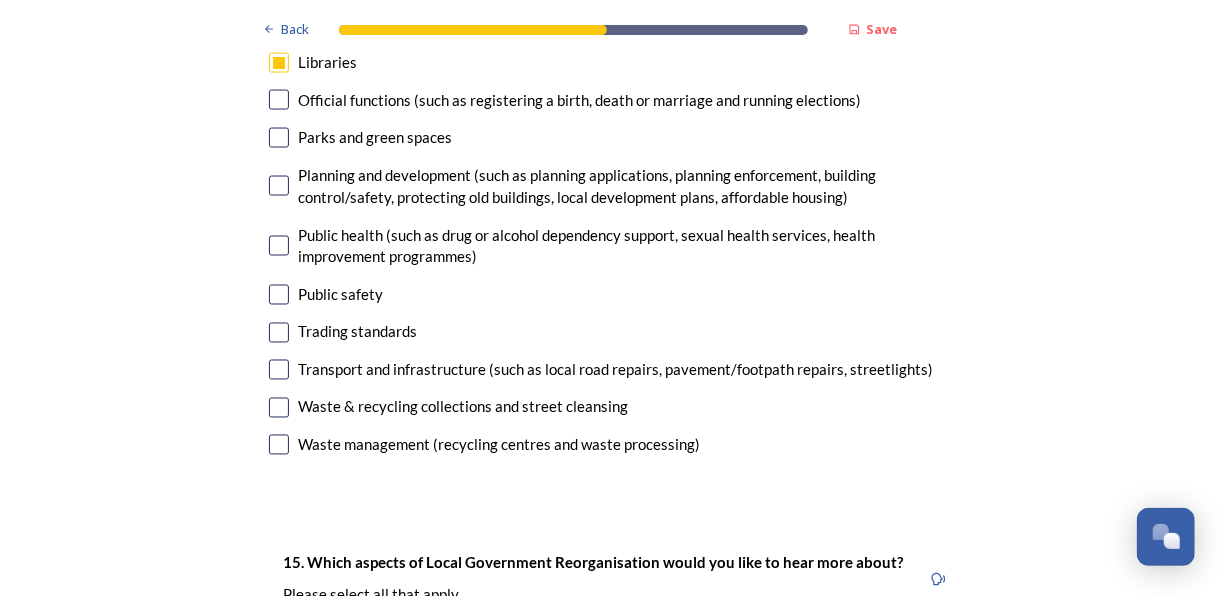 click at bounding box center (279, 186) 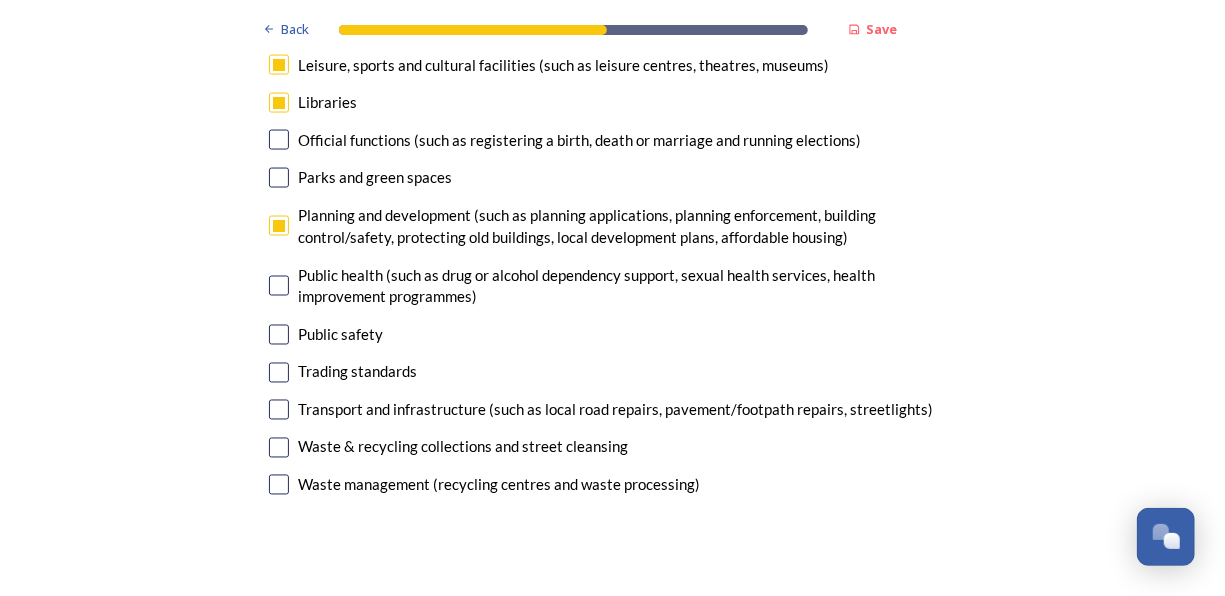 scroll, scrollTop: 5039, scrollLeft: 0, axis: vertical 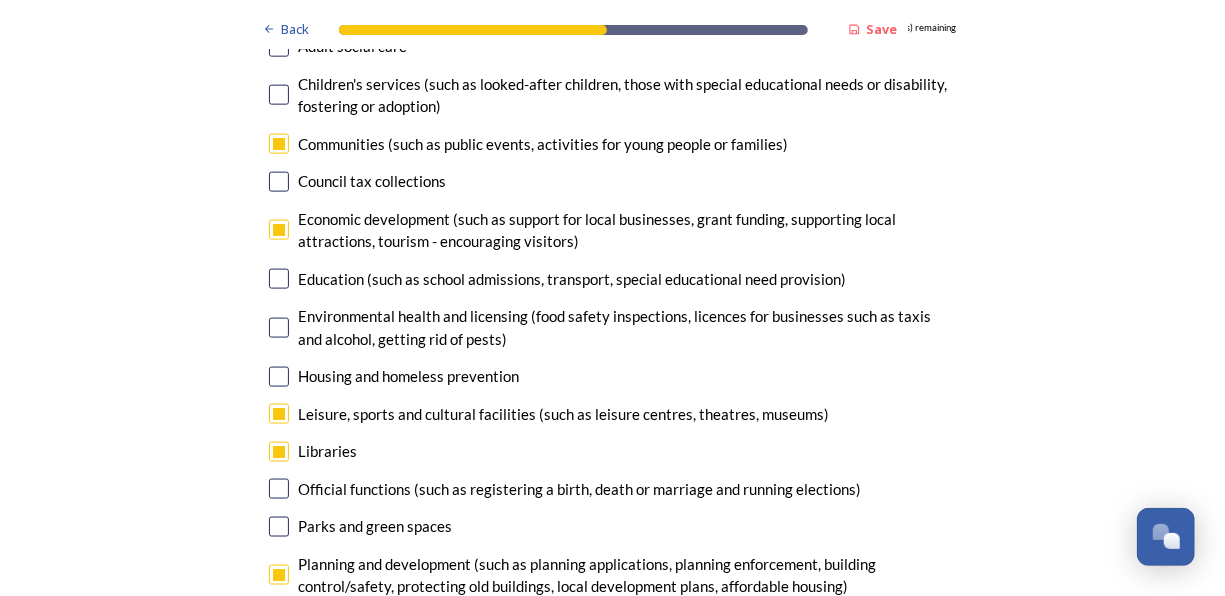 click at bounding box center [279, 144] 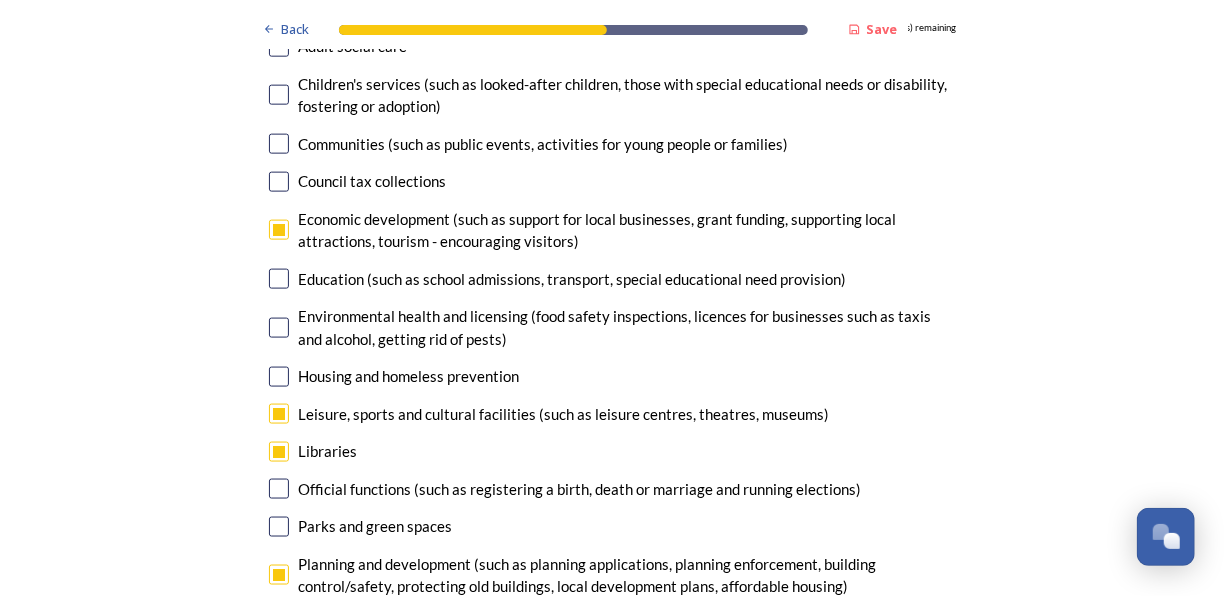 click at bounding box center [279, 377] 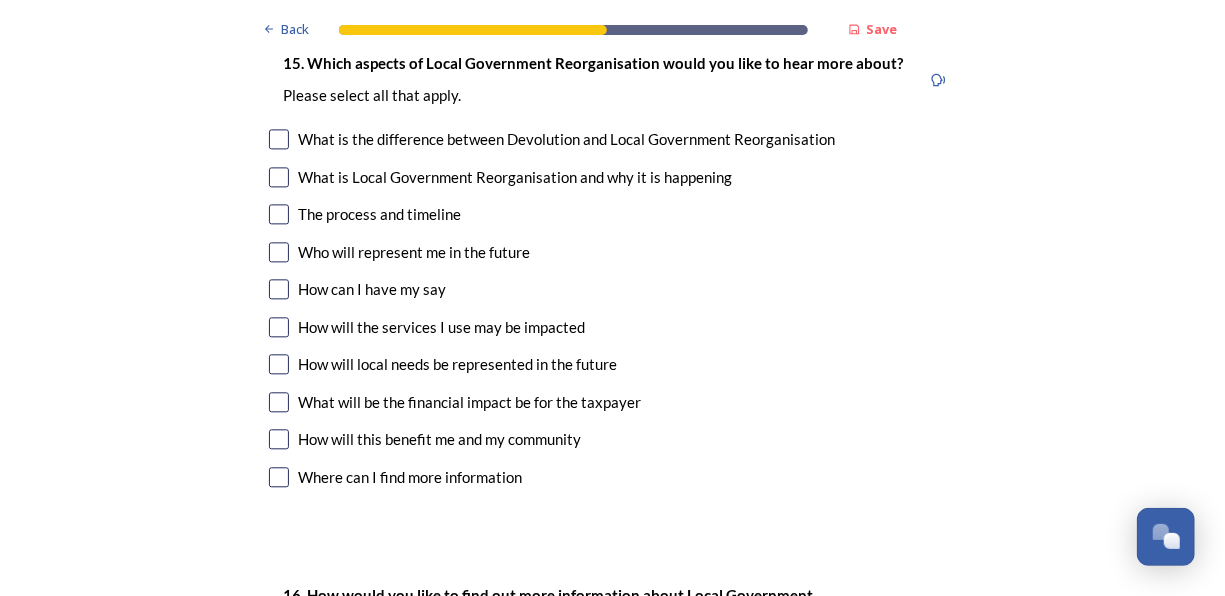 scroll, scrollTop: 5784, scrollLeft: 0, axis: vertical 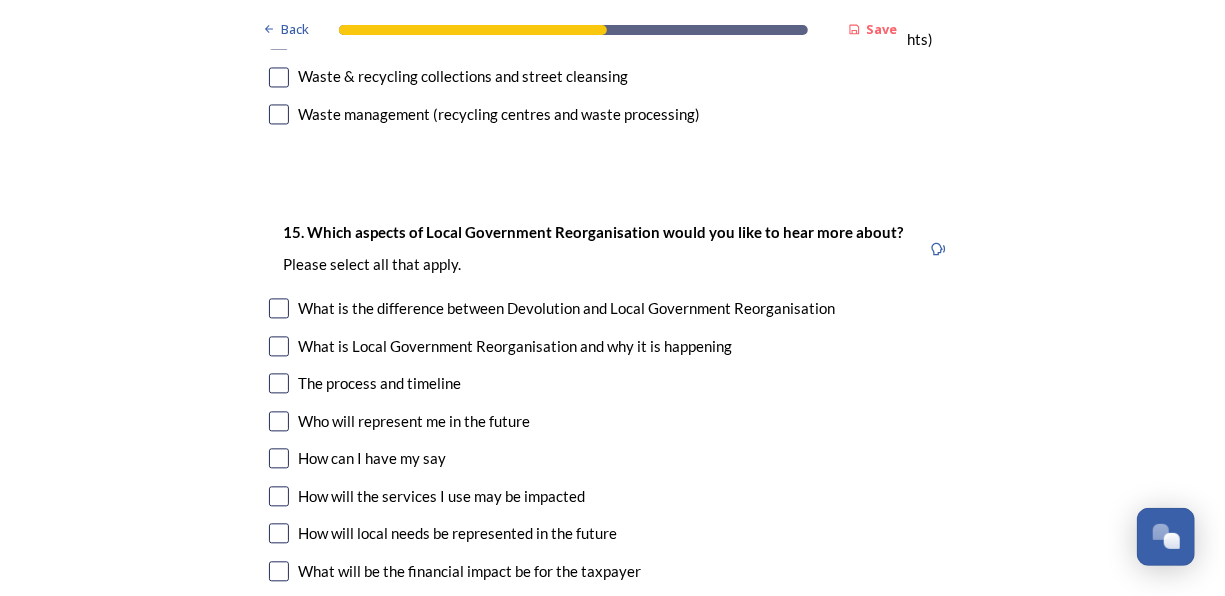 click at bounding box center [279, 308] 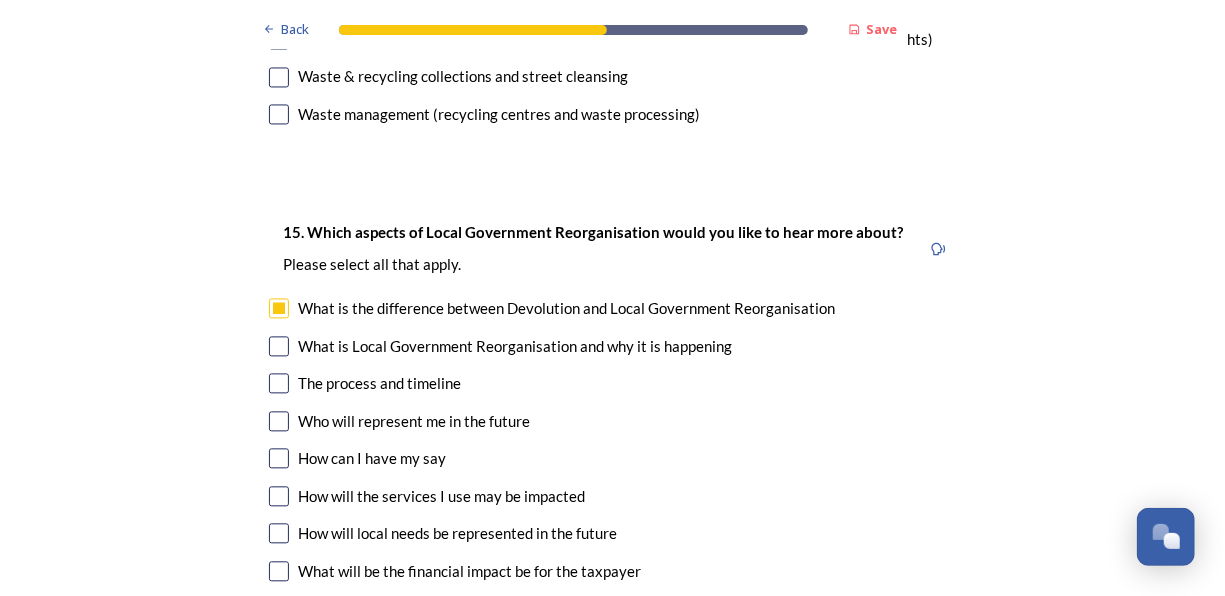 click at bounding box center [279, 346] 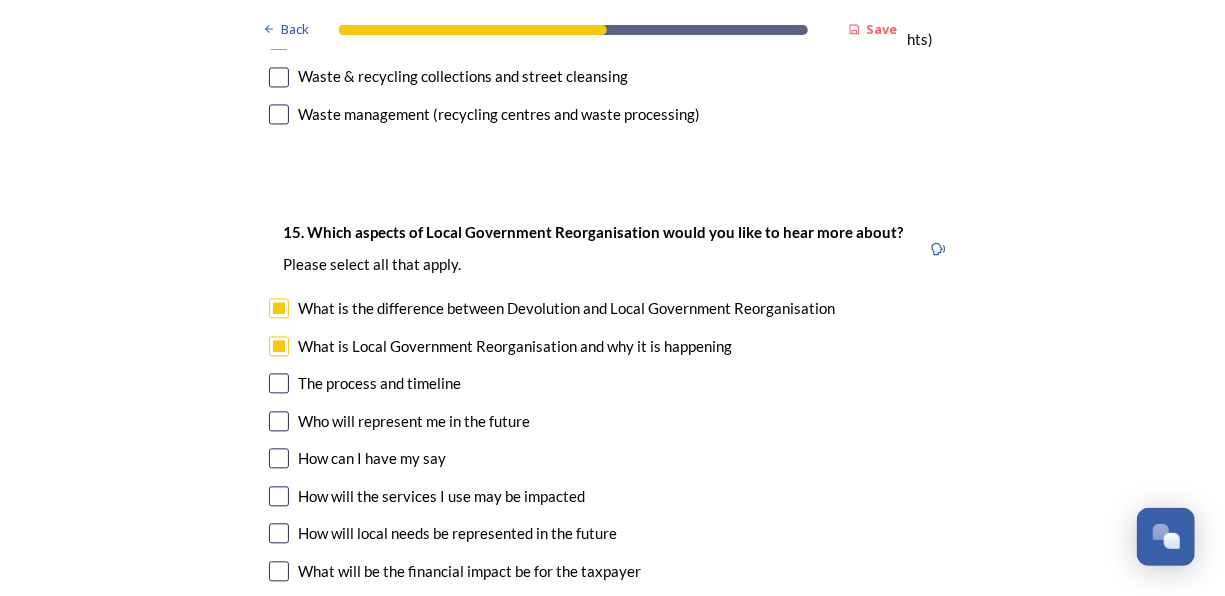 click at bounding box center (279, 383) 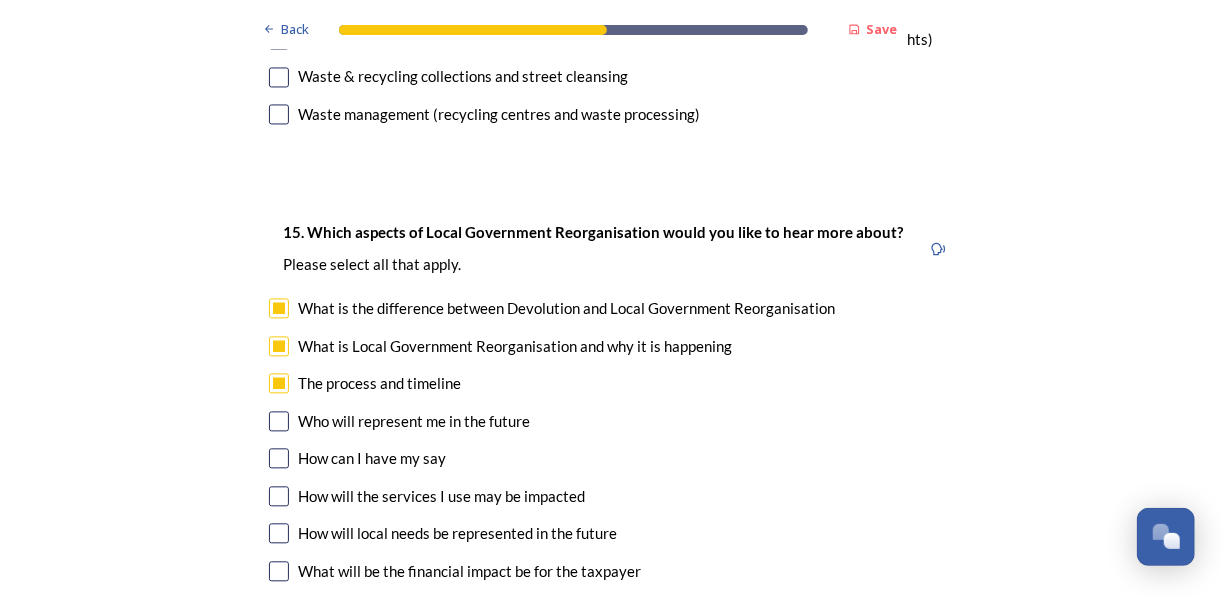 click at bounding box center [279, 421] 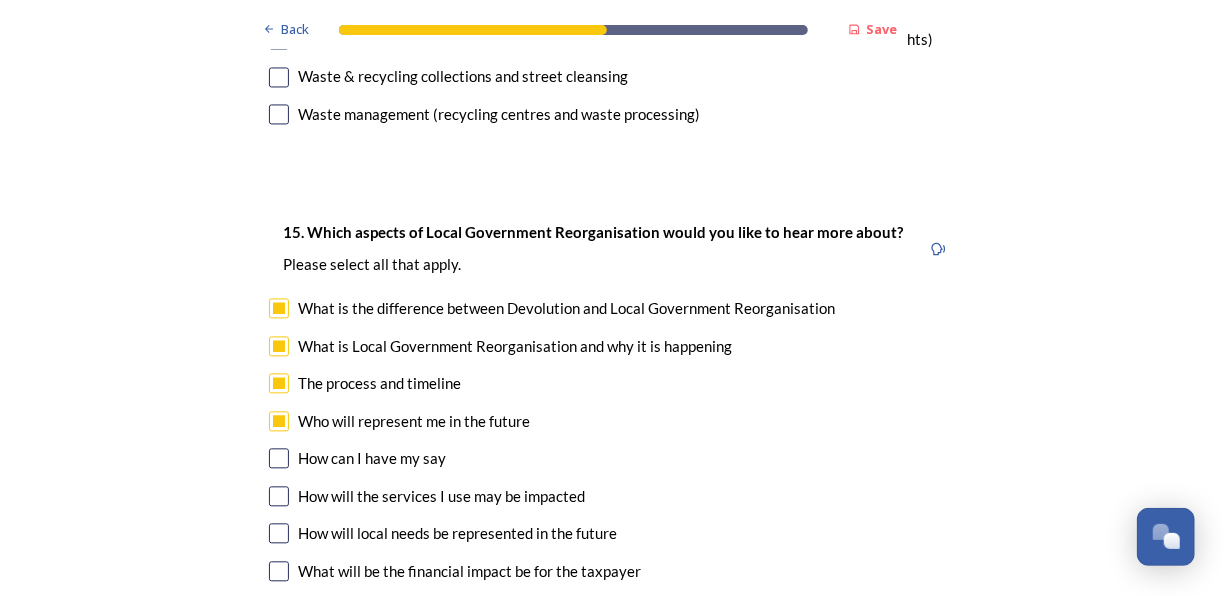click at bounding box center (279, 458) 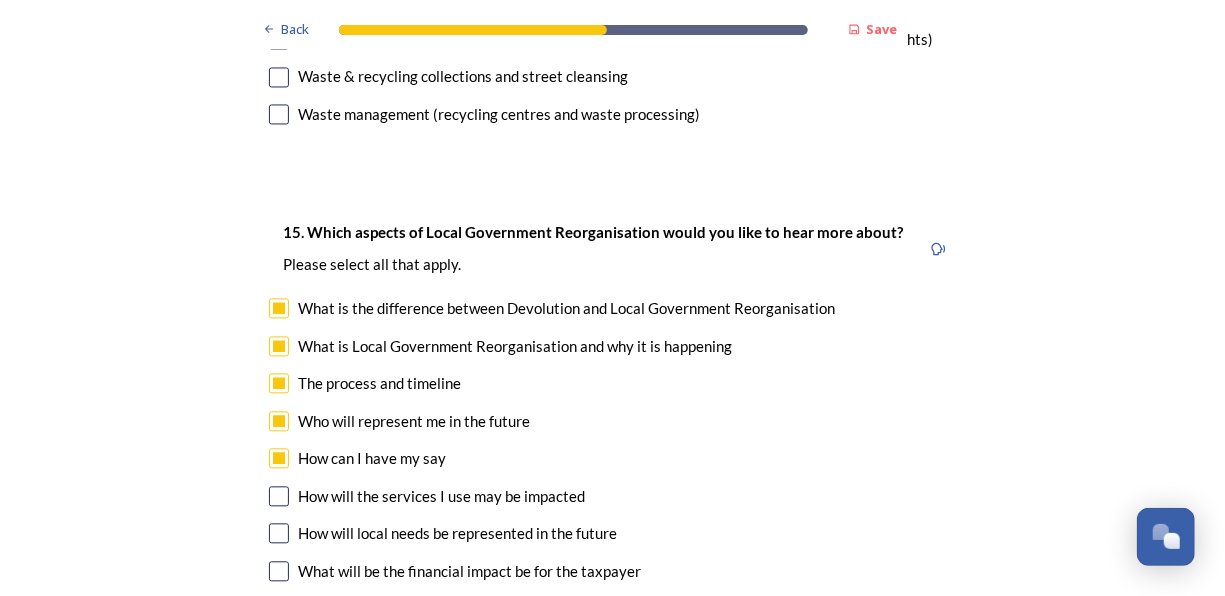 click at bounding box center [279, 496] 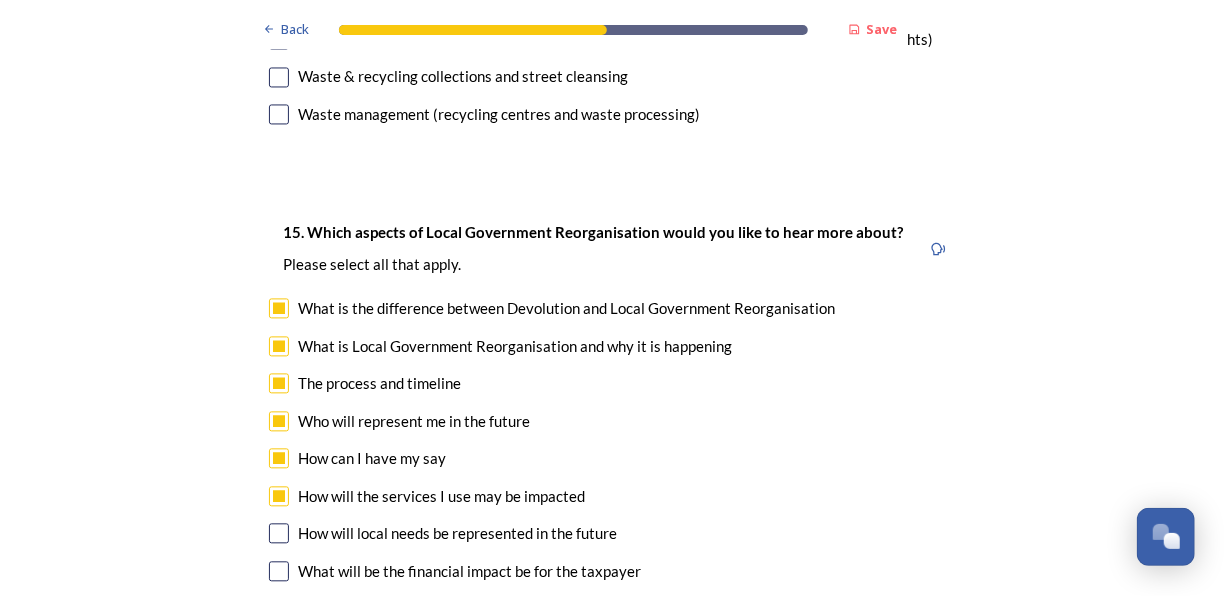 click at bounding box center (279, 533) 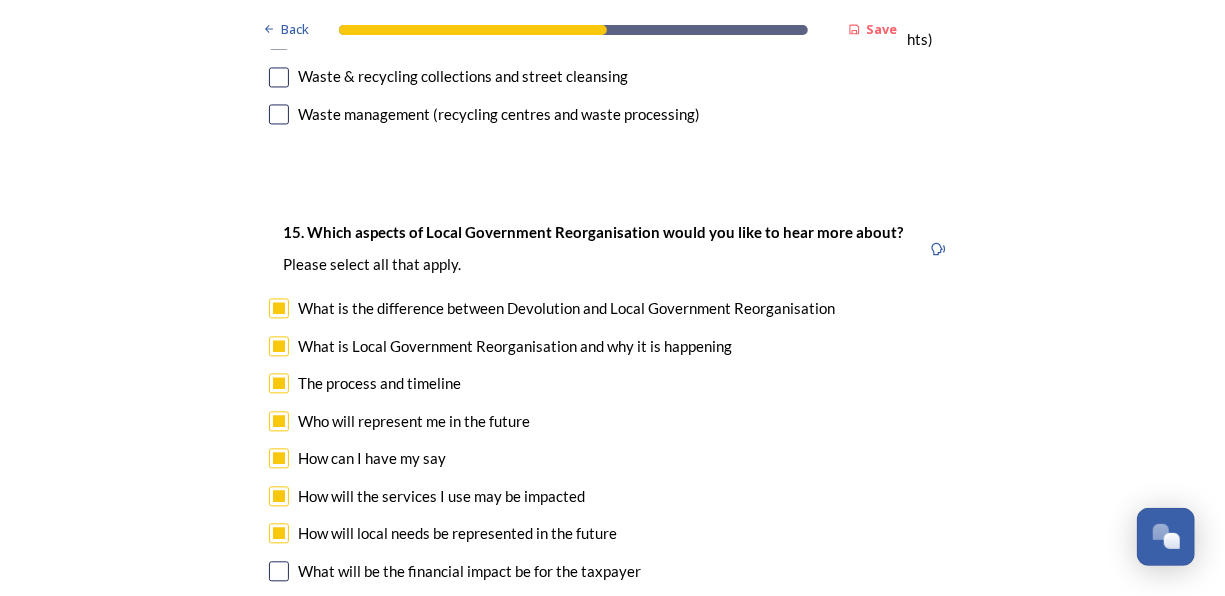 click at bounding box center [279, 571] 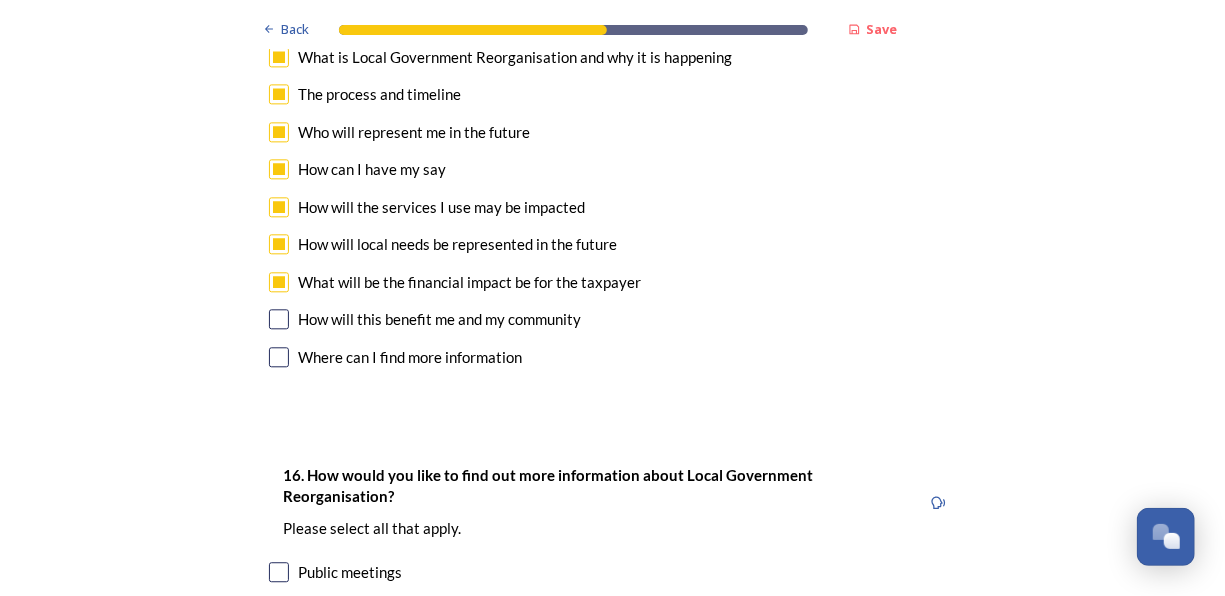 scroll, scrollTop: 5904, scrollLeft: 0, axis: vertical 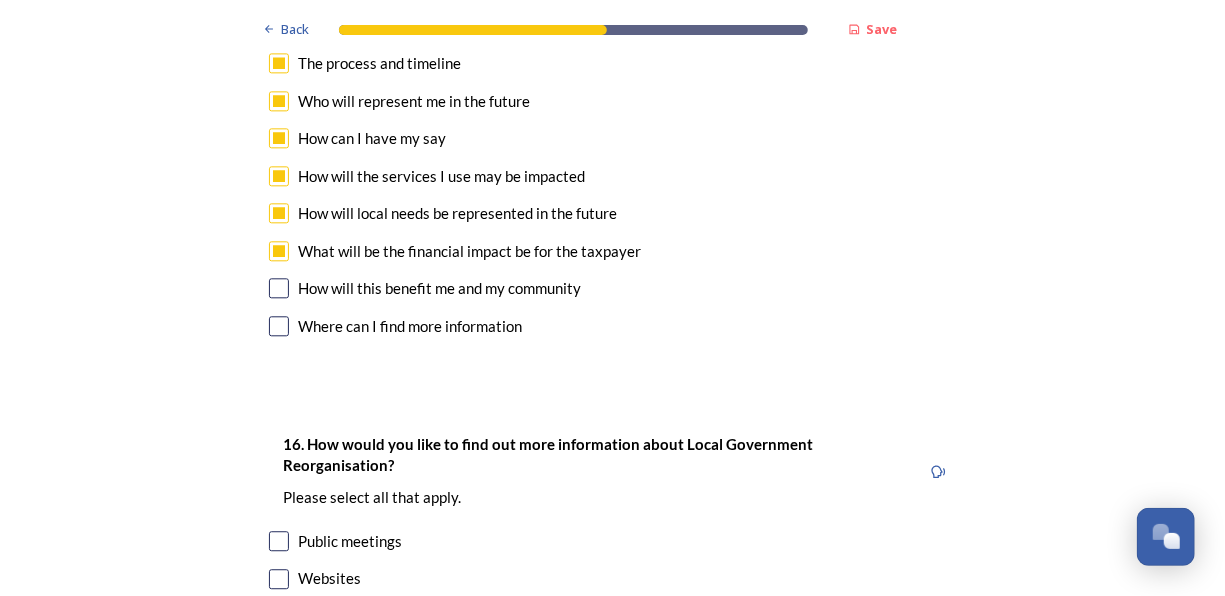 click at bounding box center [279, 288] 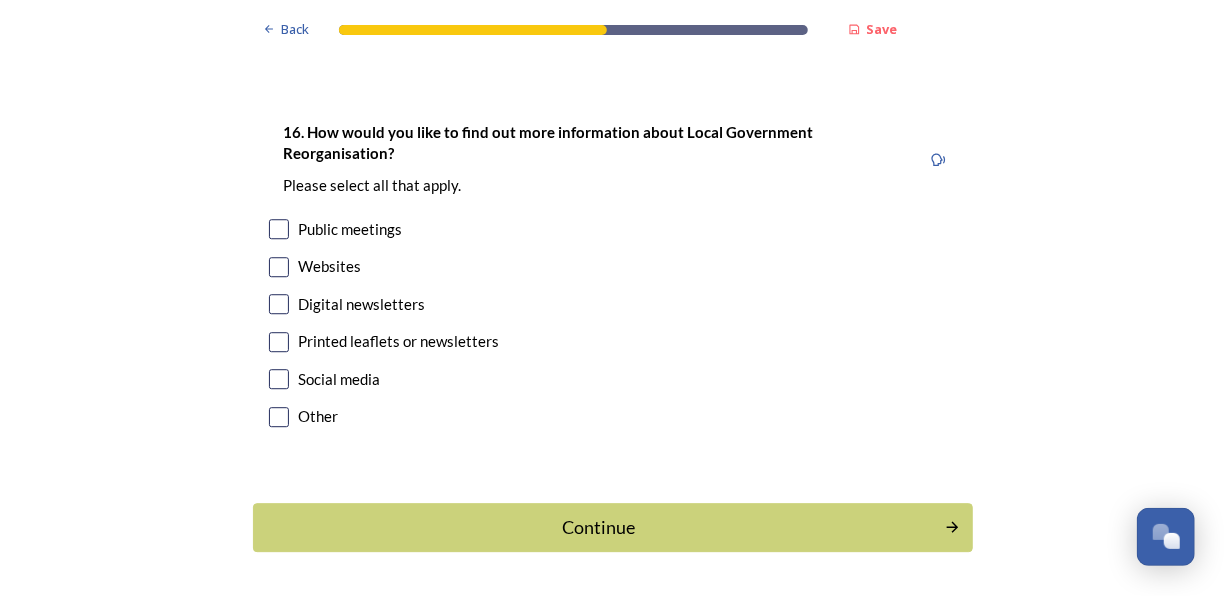 scroll, scrollTop: 6224, scrollLeft: 0, axis: vertical 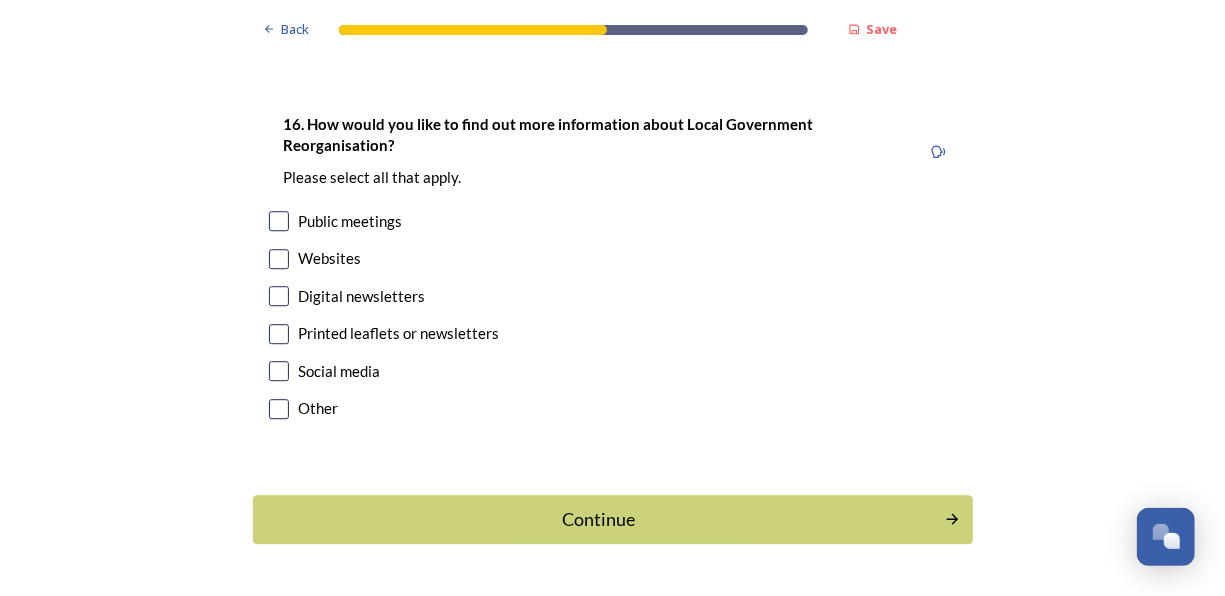 click at bounding box center [279, 259] 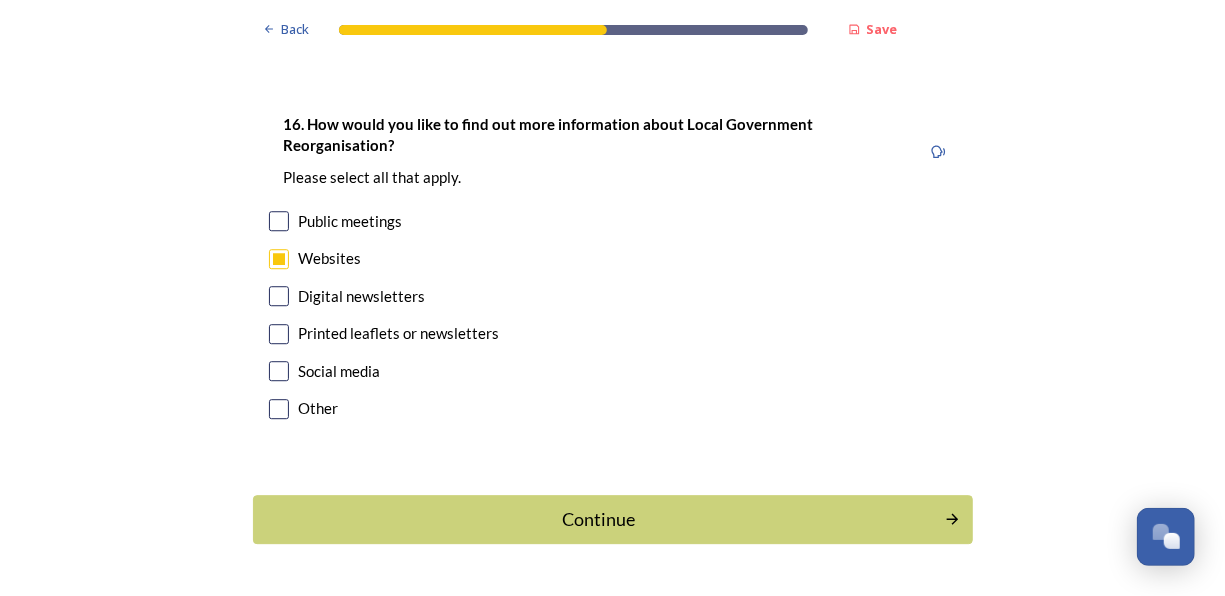 click at bounding box center [279, 296] 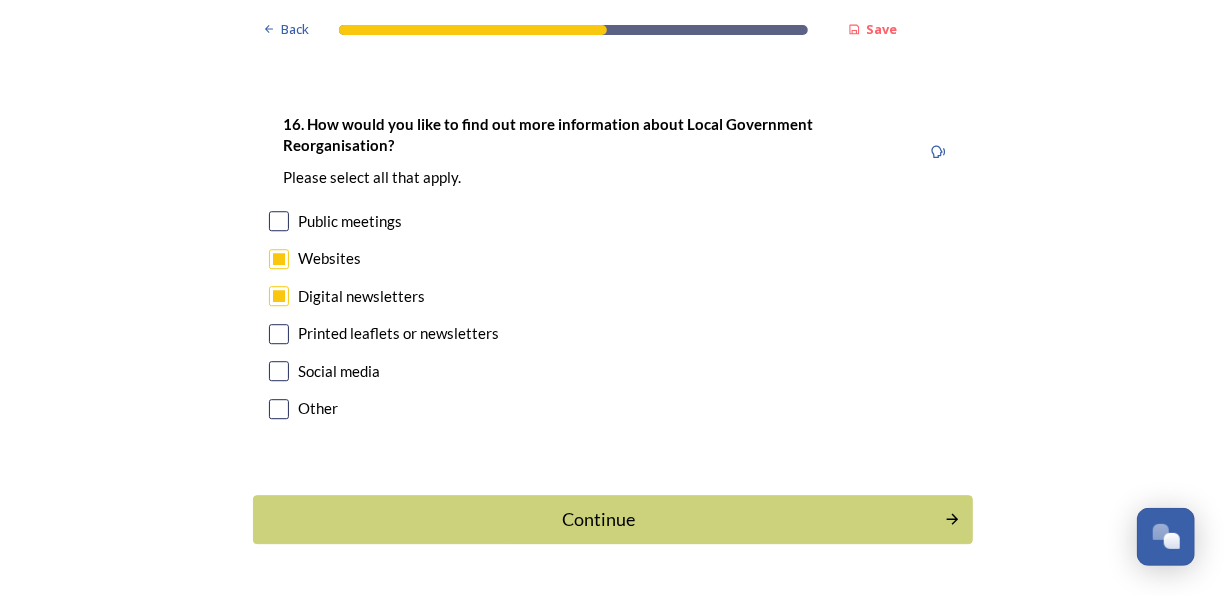 click at bounding box center [279, 334] 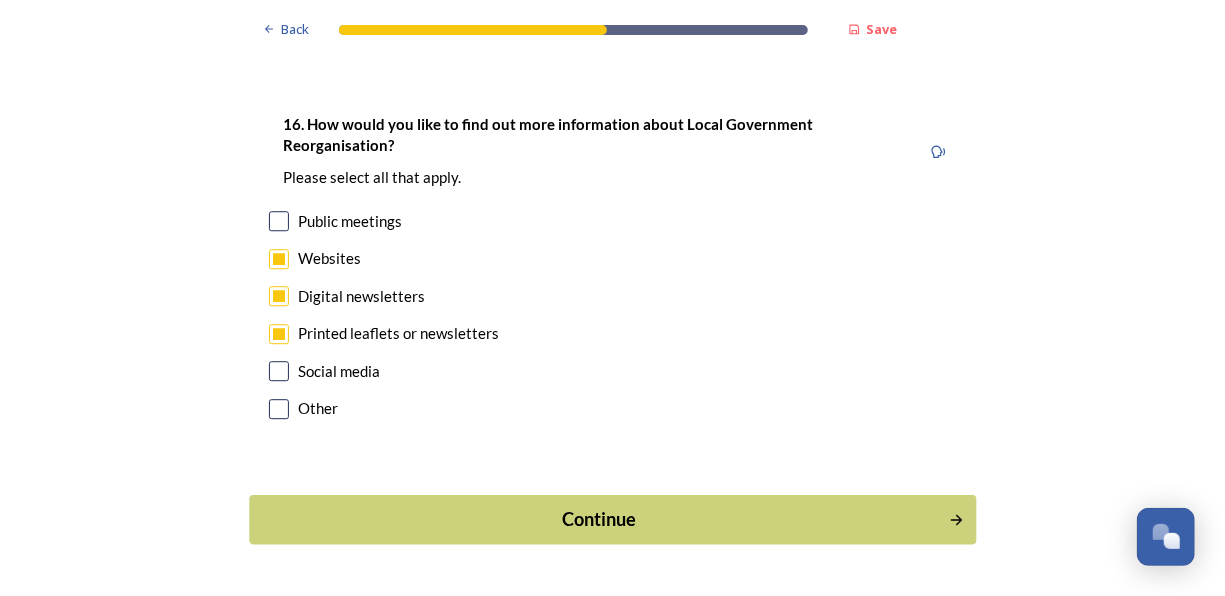 click on "Continue" at bounding box center [598, 519] 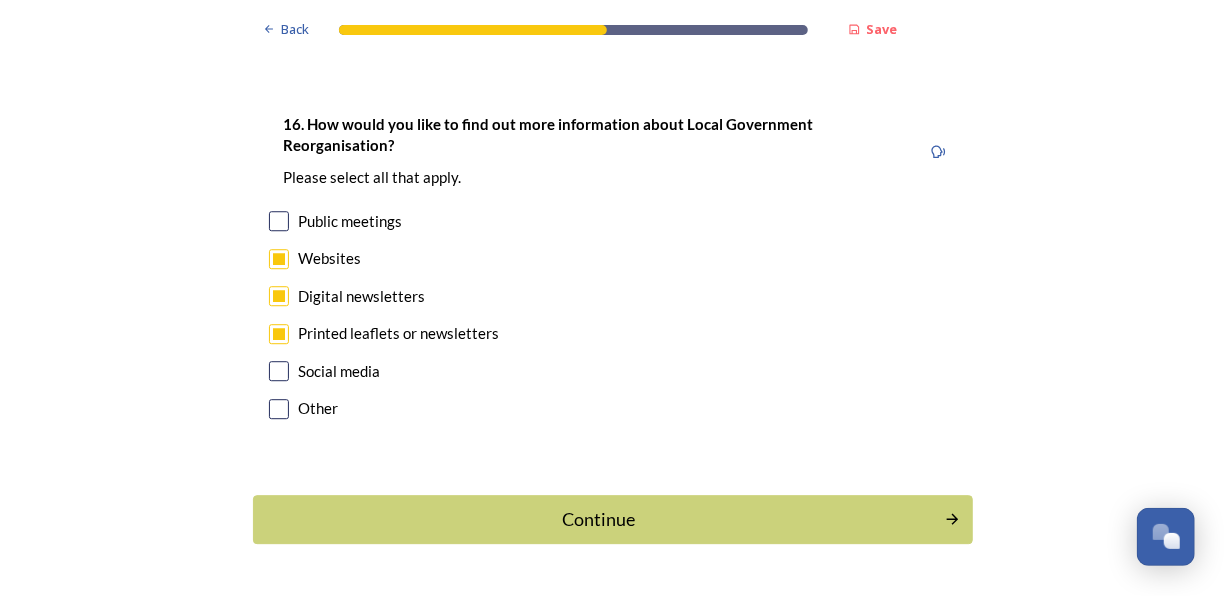 scroll, scrollTop: 0, scrollLeft: 0, axis: both 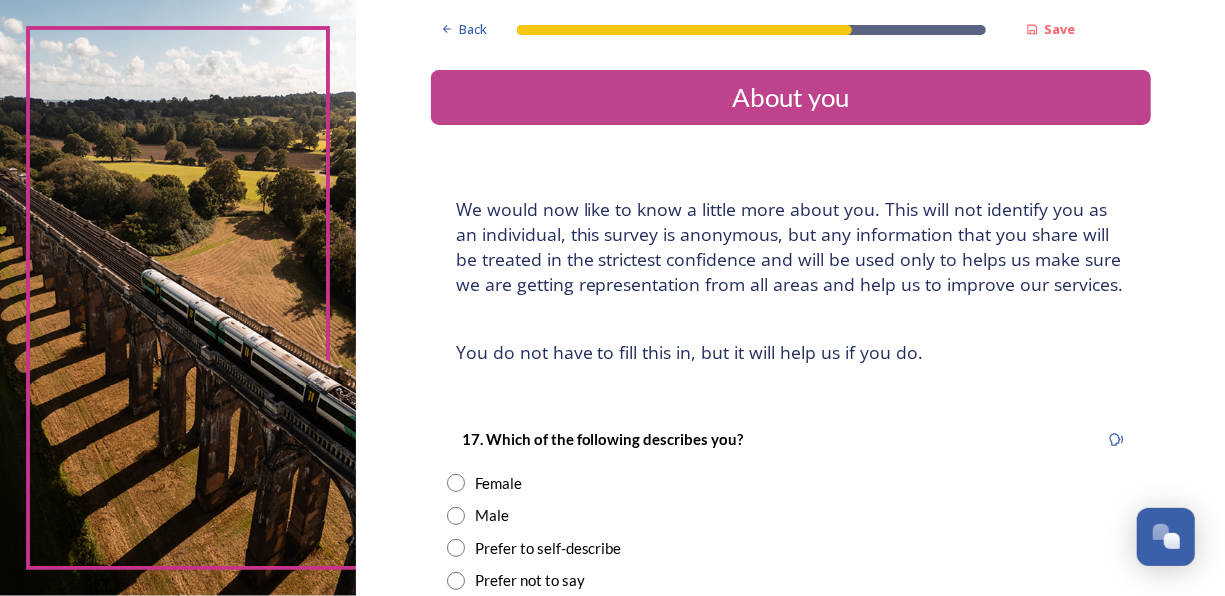 click at bounding box center [456, 483] 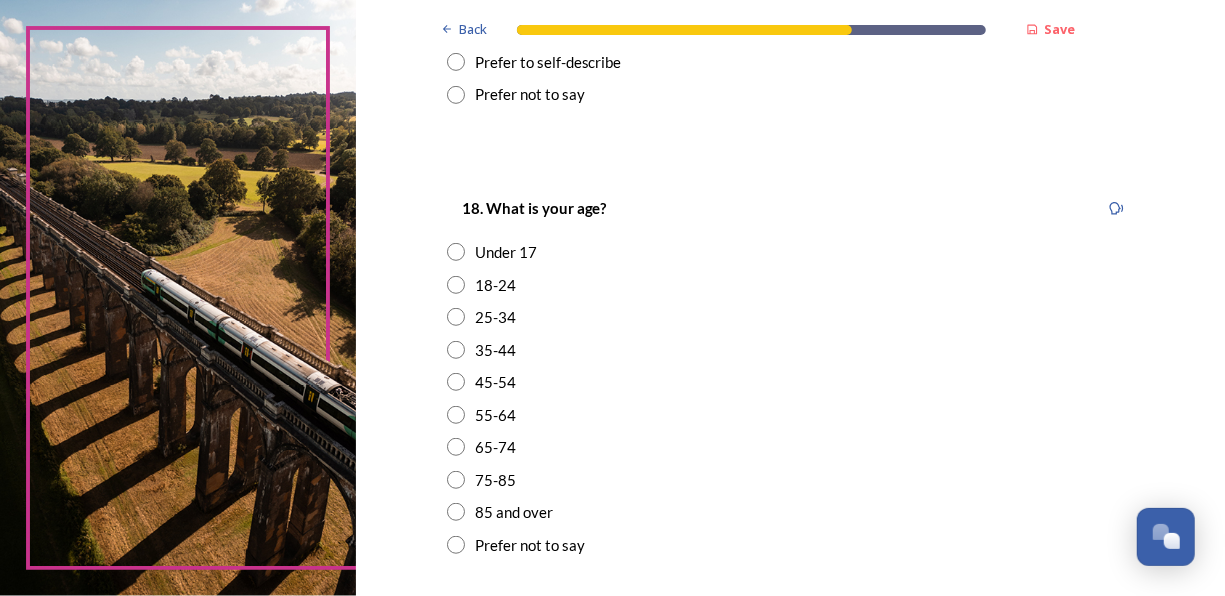 scroll, scrollTop: 520, scrollLeft: 0, axis: vertical 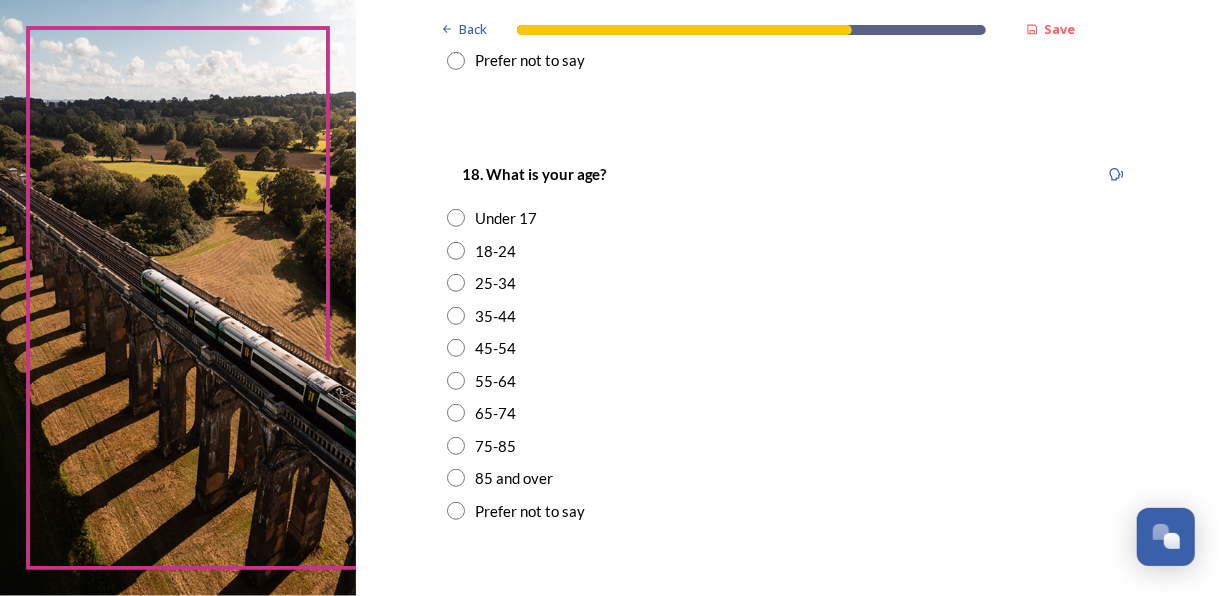 click at bounding box center [456, 478] 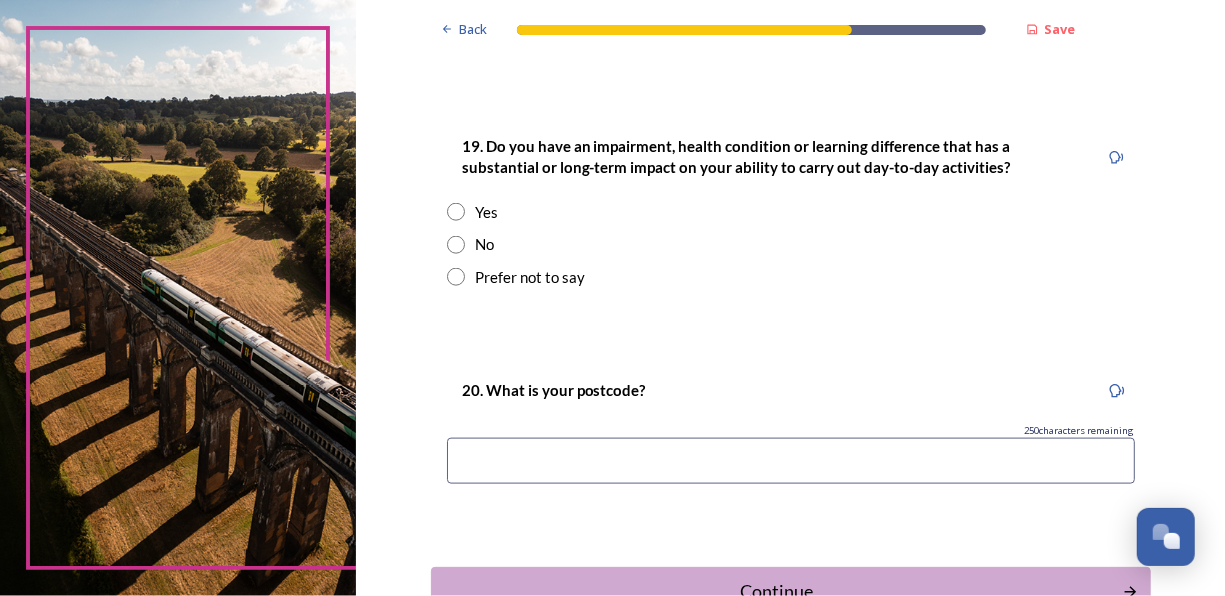 scroll, scrollTop: 1000, scrollLeft: 0, axis: vertical 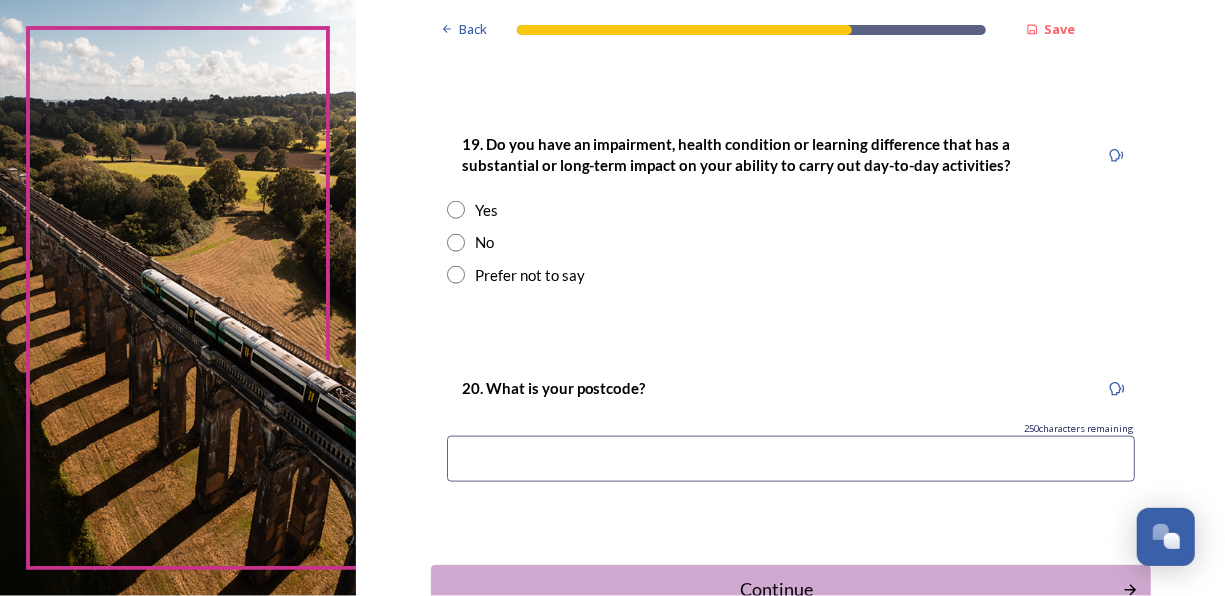 click at bounding box center (456, 243) 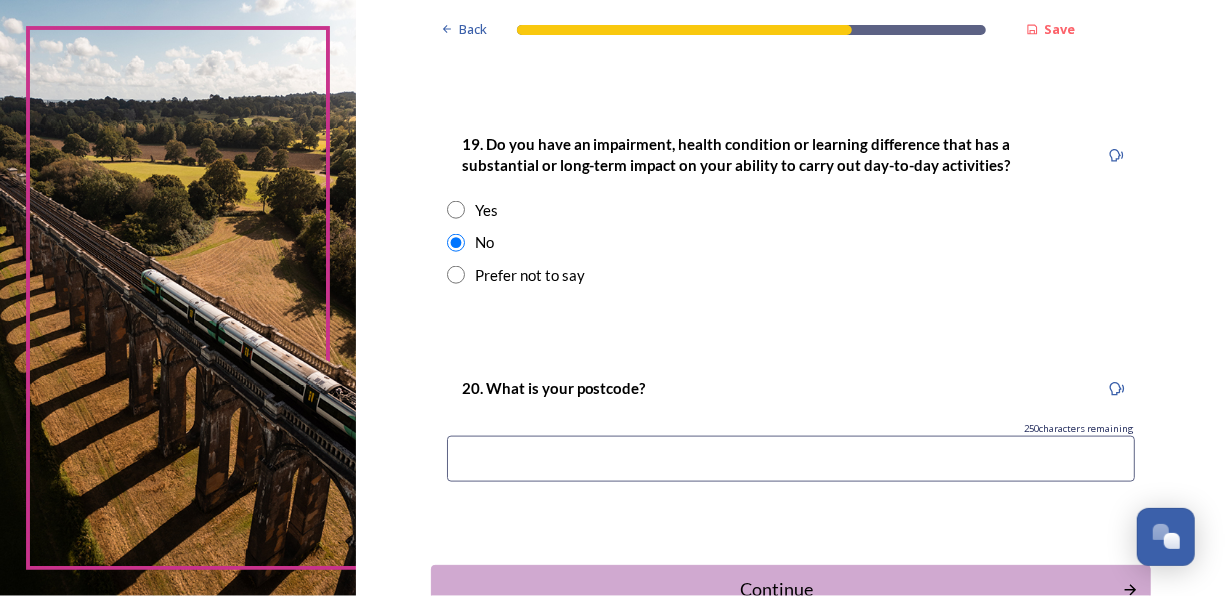 click at bounding box center [791, 459] 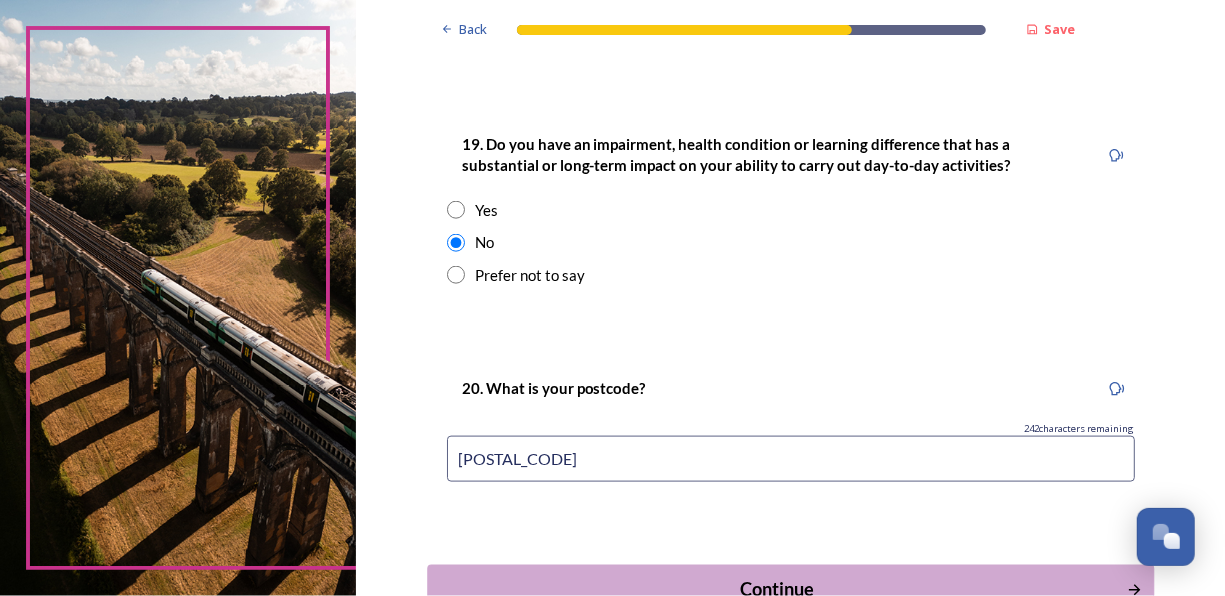 type on "PO19 5DN" 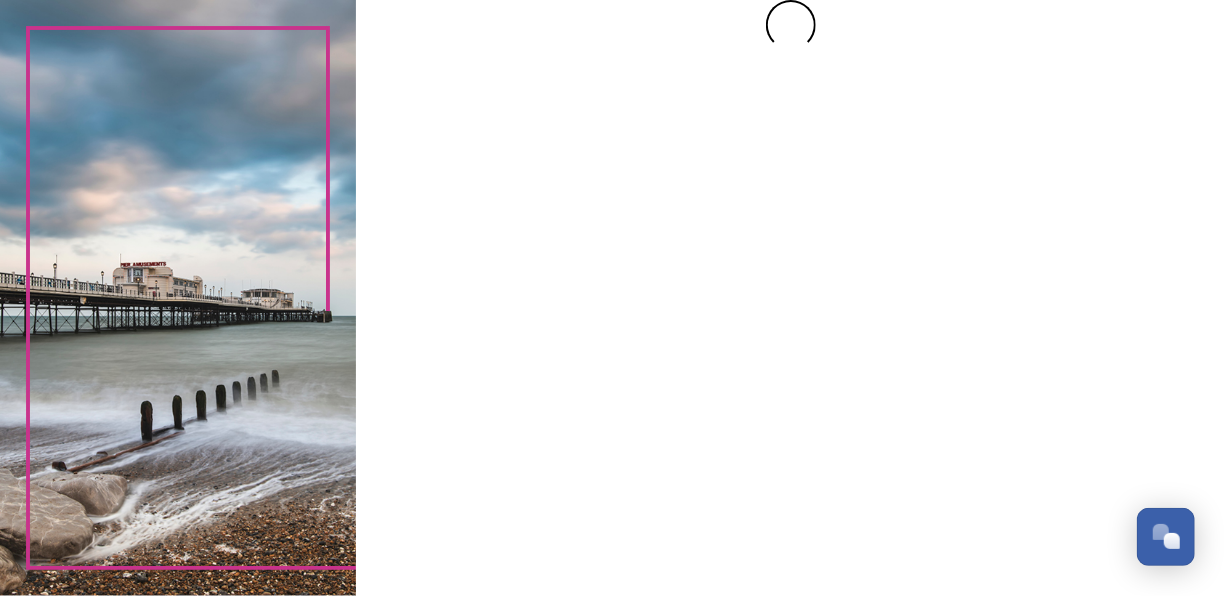 scroll, scrollTop: 0, scrollLeft: 0, axis: both 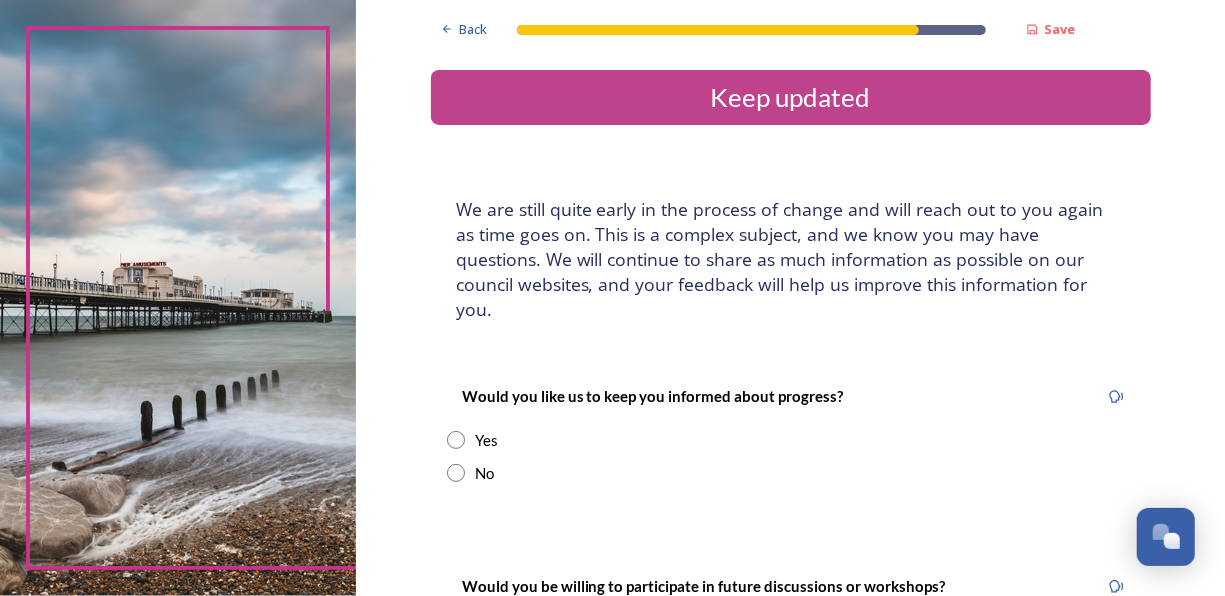click at bounding box center (456, 440) 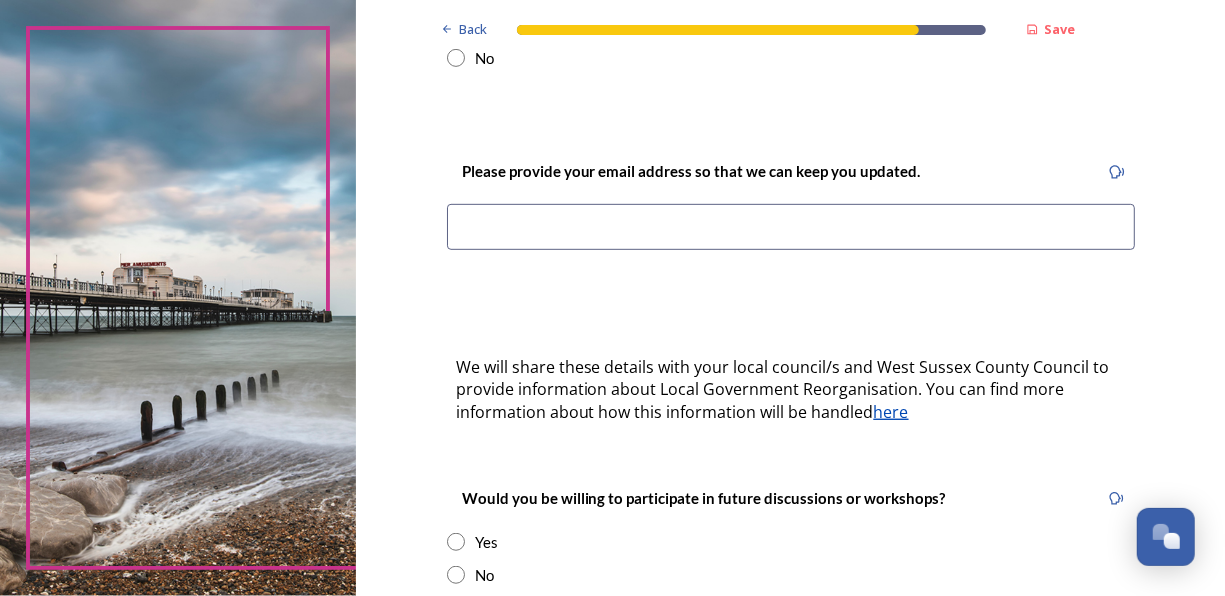 scroll, scrollTop: 440, scrollLeft: 0, axis: vertical 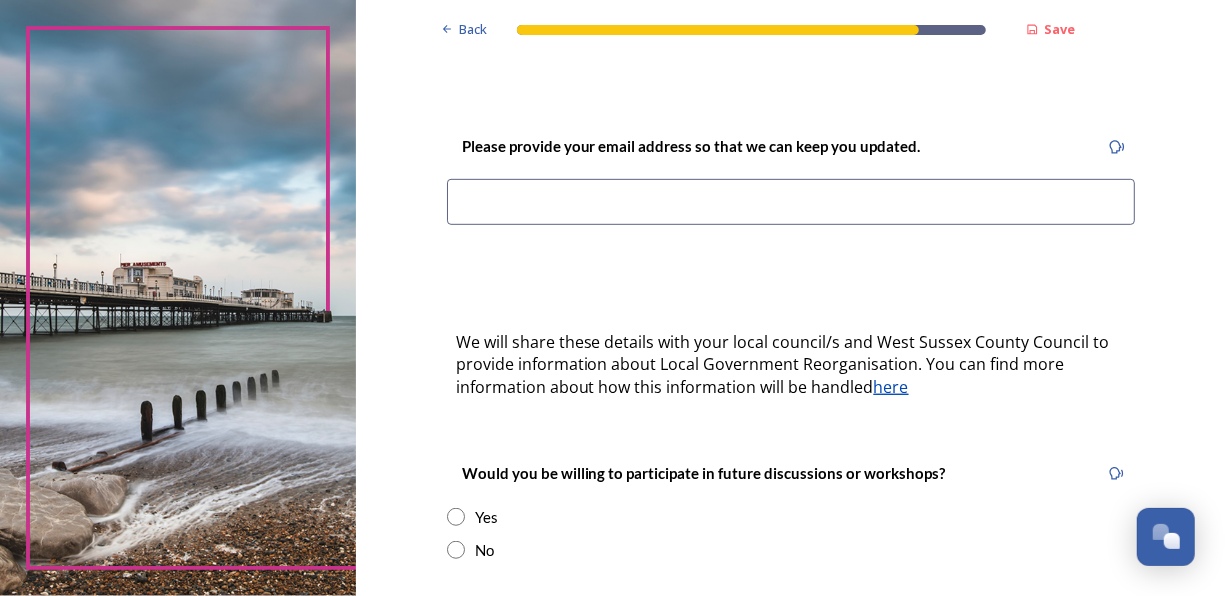 click at bounding box center (791, 202) 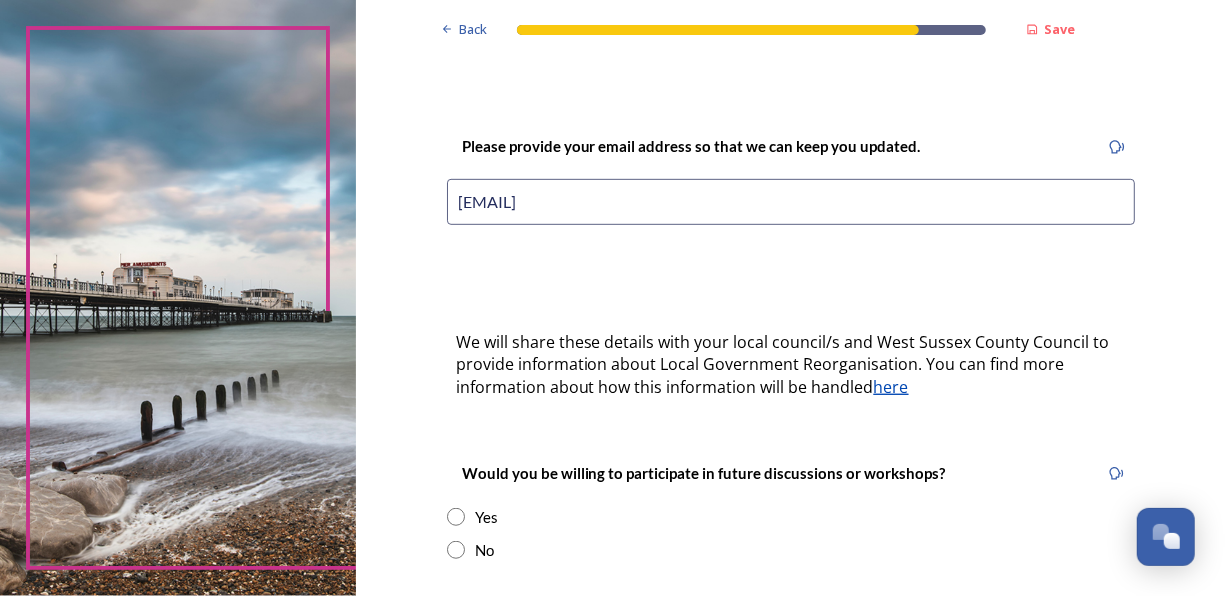 click at bounding box center (456, 550) 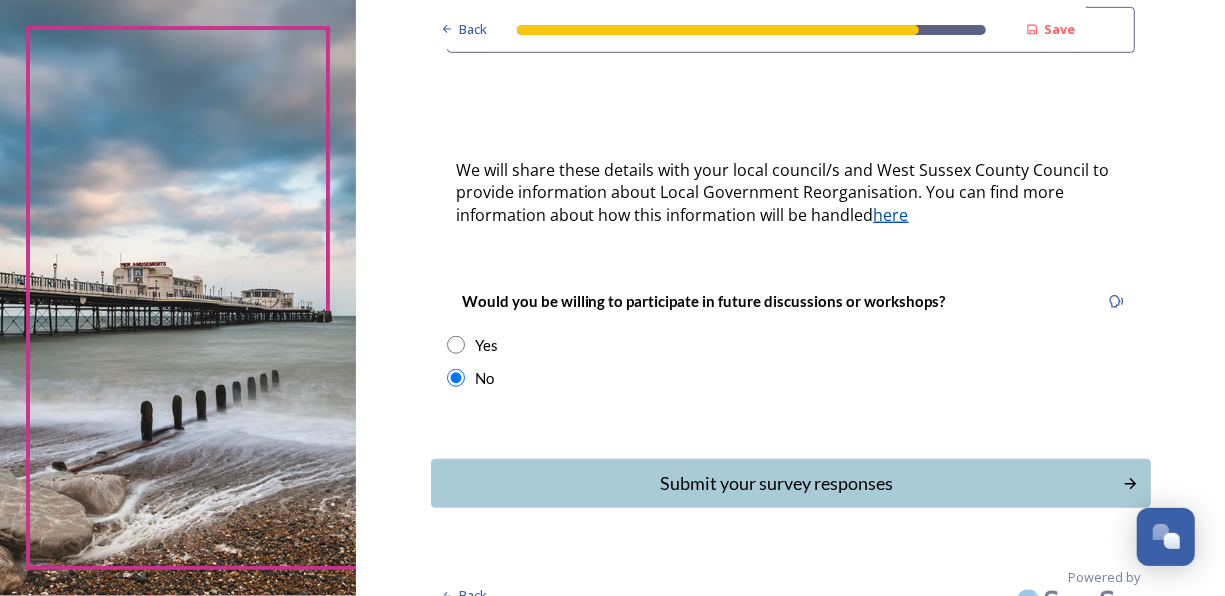 scroll, scrollTop: 614, scrollLeft: 0, axis: vertical 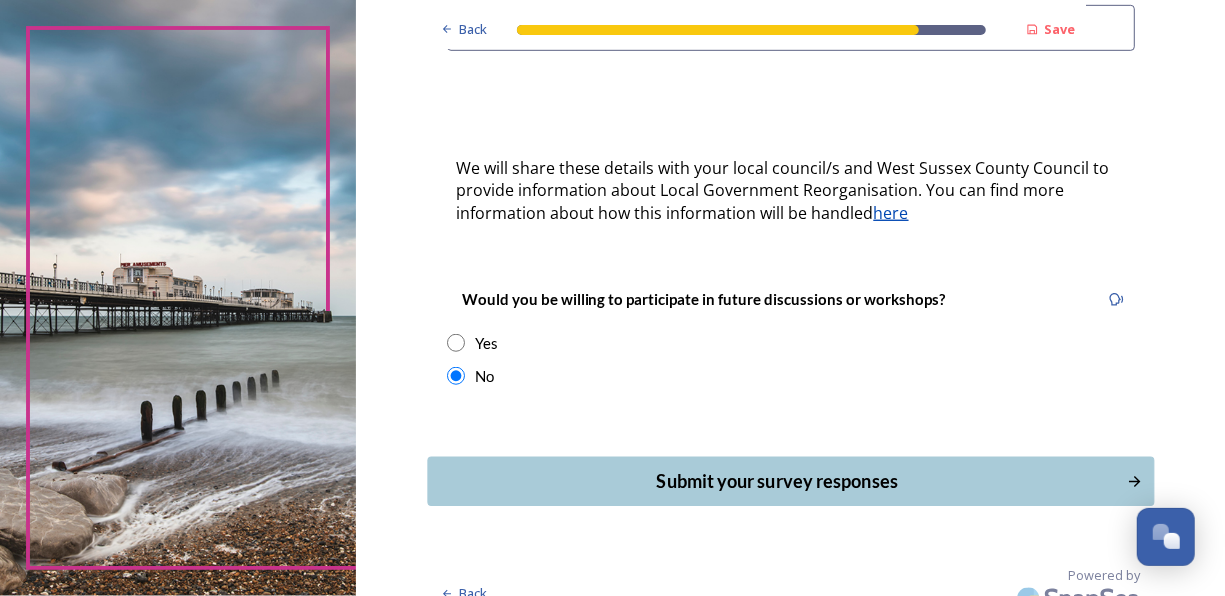 click on "Submit your survey responses" at bounding box center [776, 481] 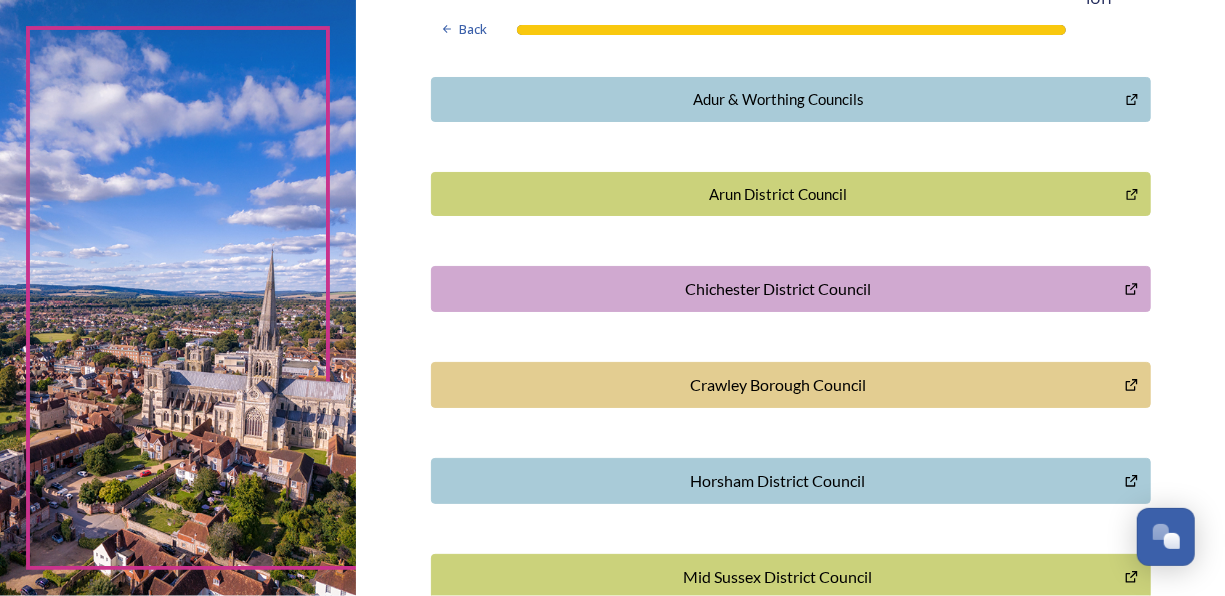 scroll, scrollTop: 520, scrollLeft: 0, axis: vertical 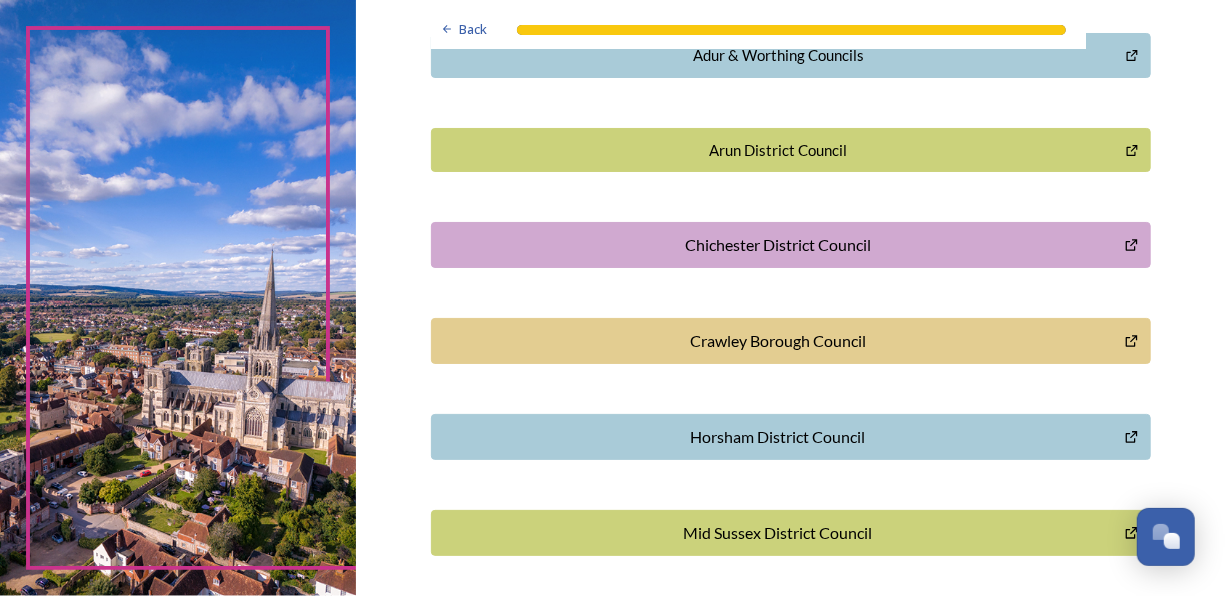 click on "Chichester District Council" at bounding box center [778, 245] 